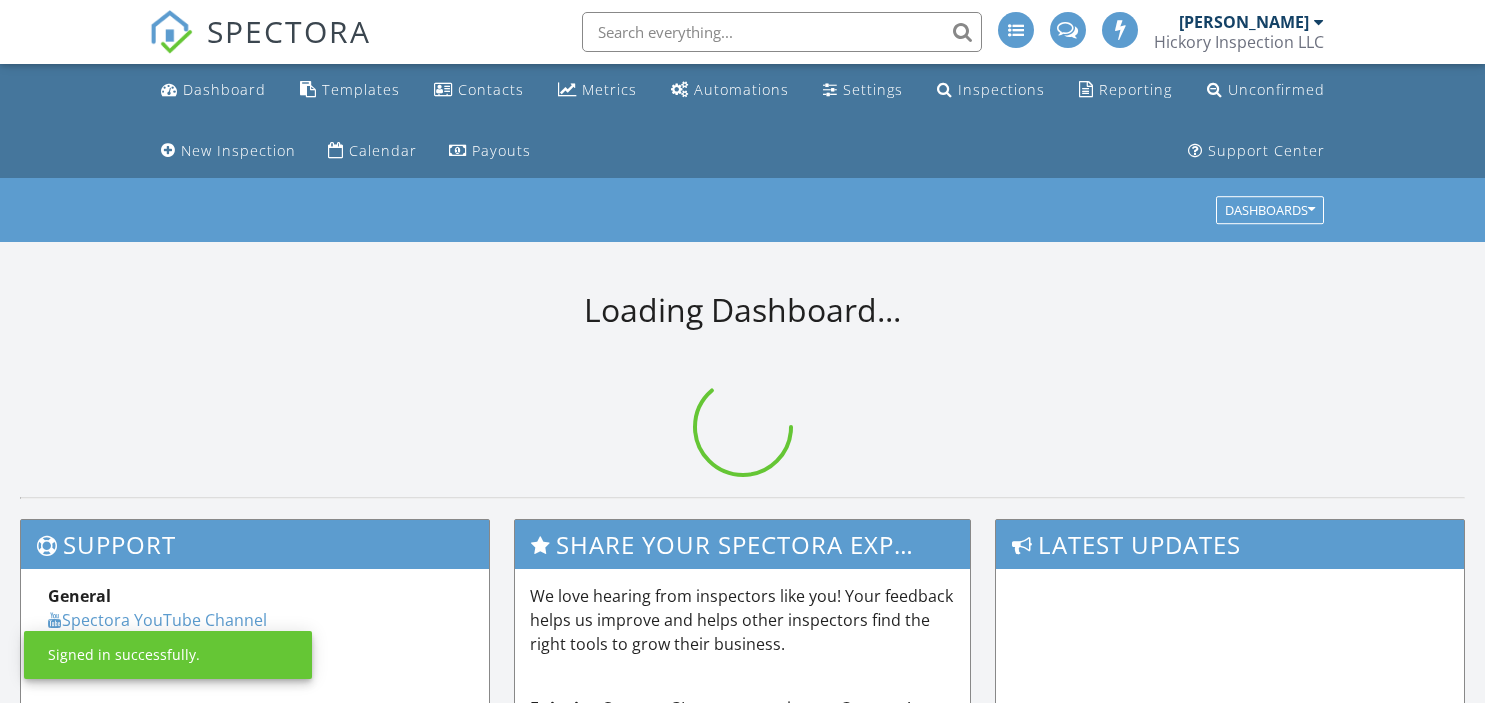 scroll, scrollTop: 0, scrollLeft: 0, axis: both 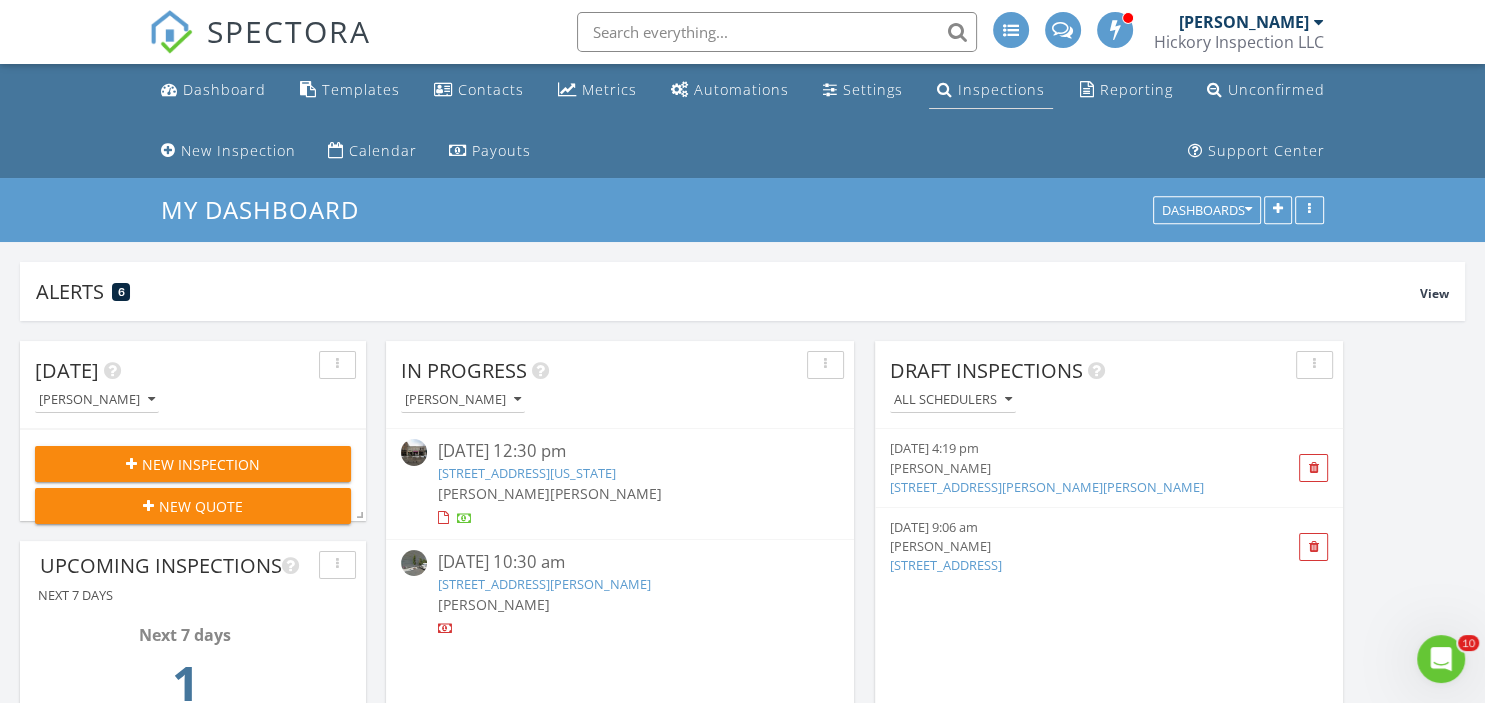 click on "Inspections" at bounding box center (1001, 89) 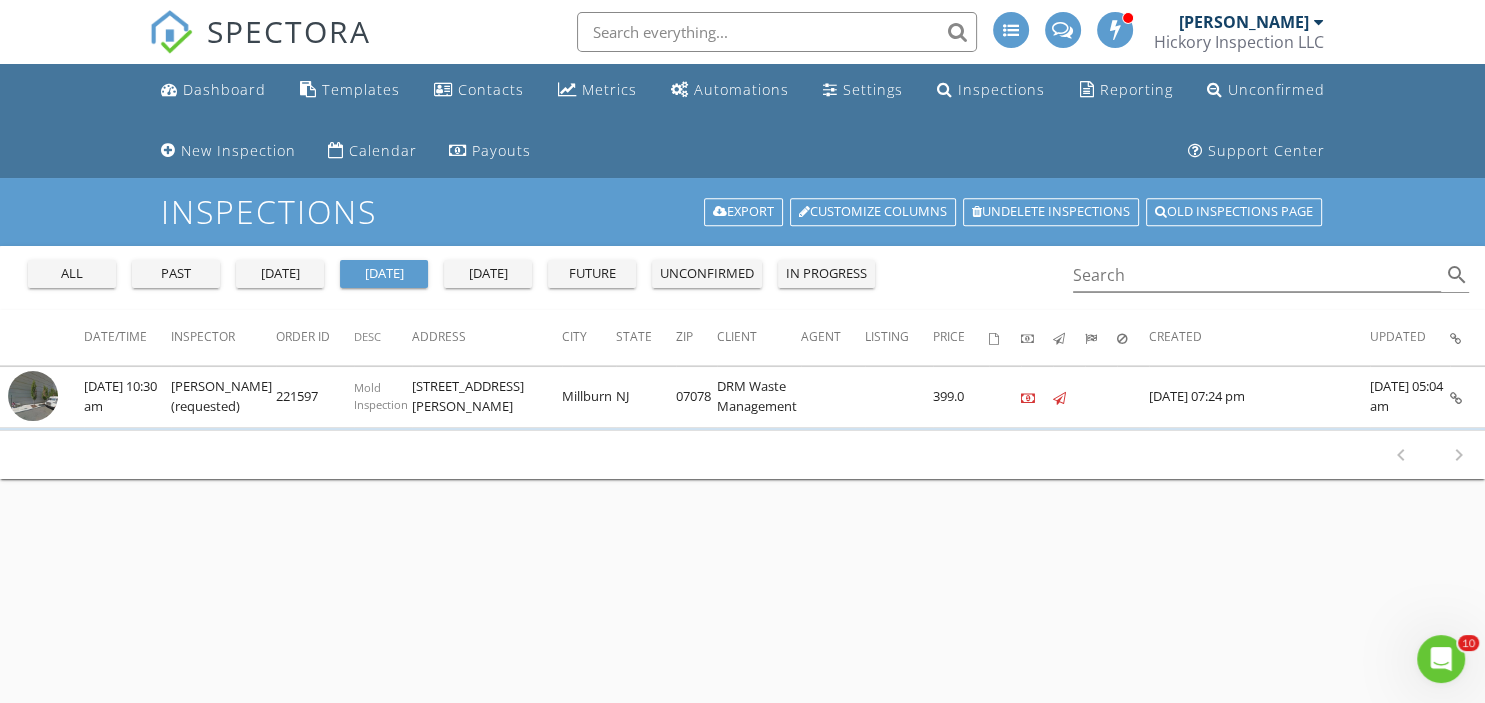 scroll, scrollTop: 0, scrollLeft: 0, axis: both 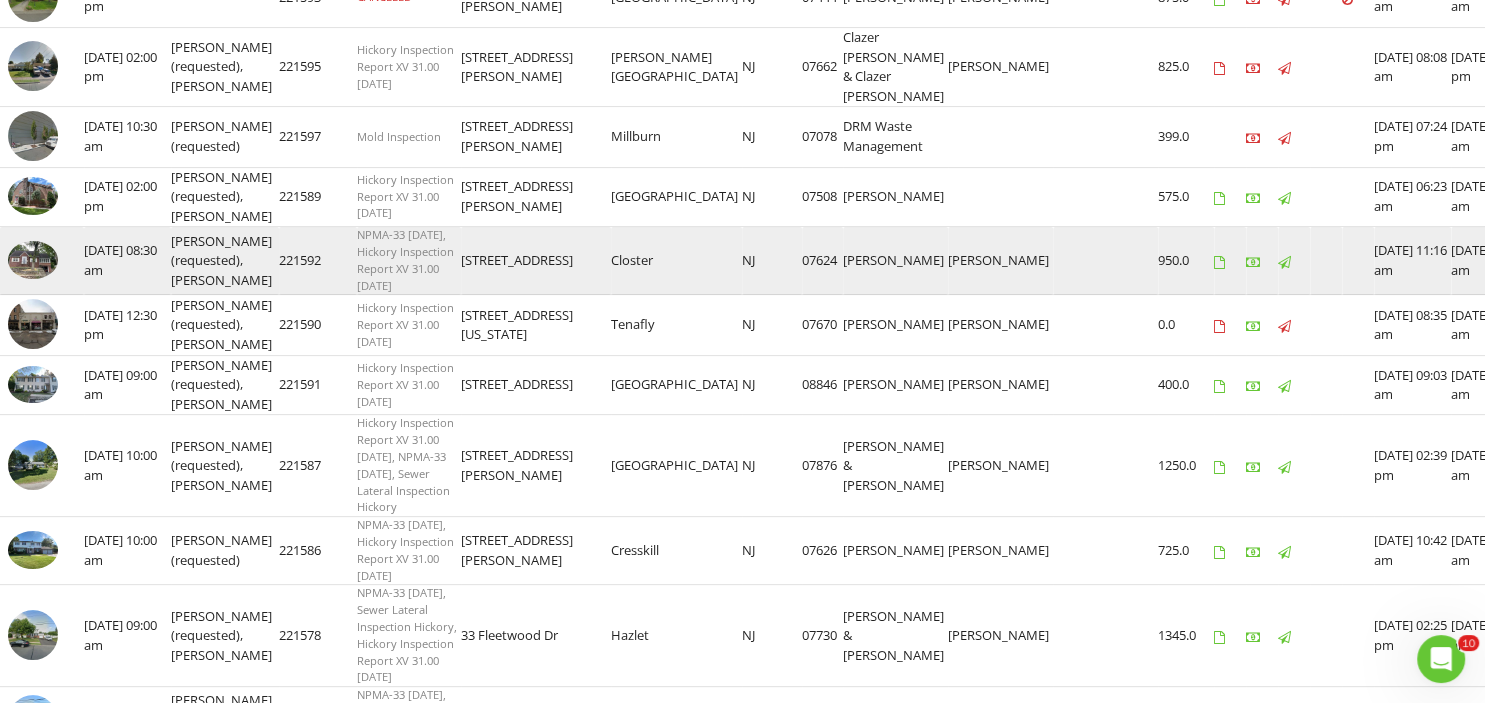 click at bounding box center (33, 260) 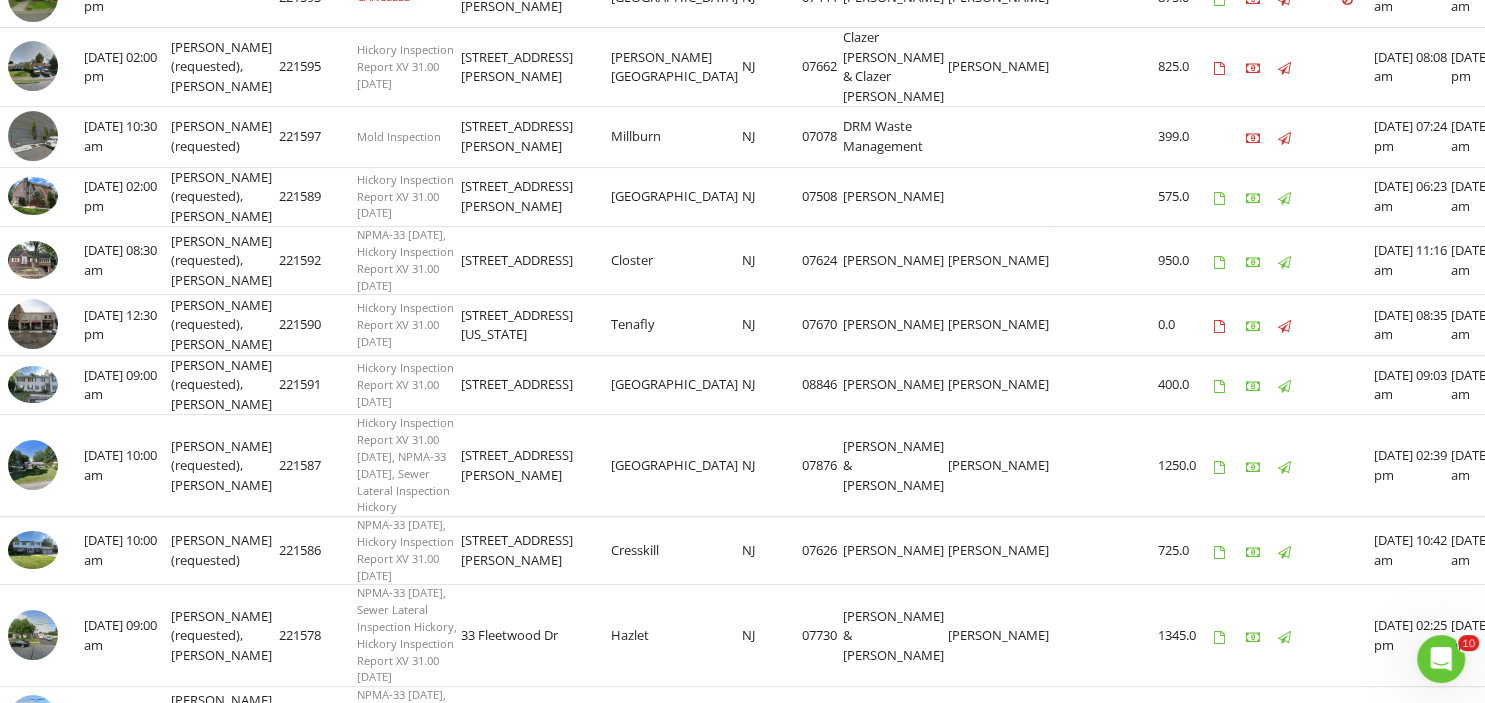 scroll, scrollTop: 704, scrollLeft: 0, axis: vertical 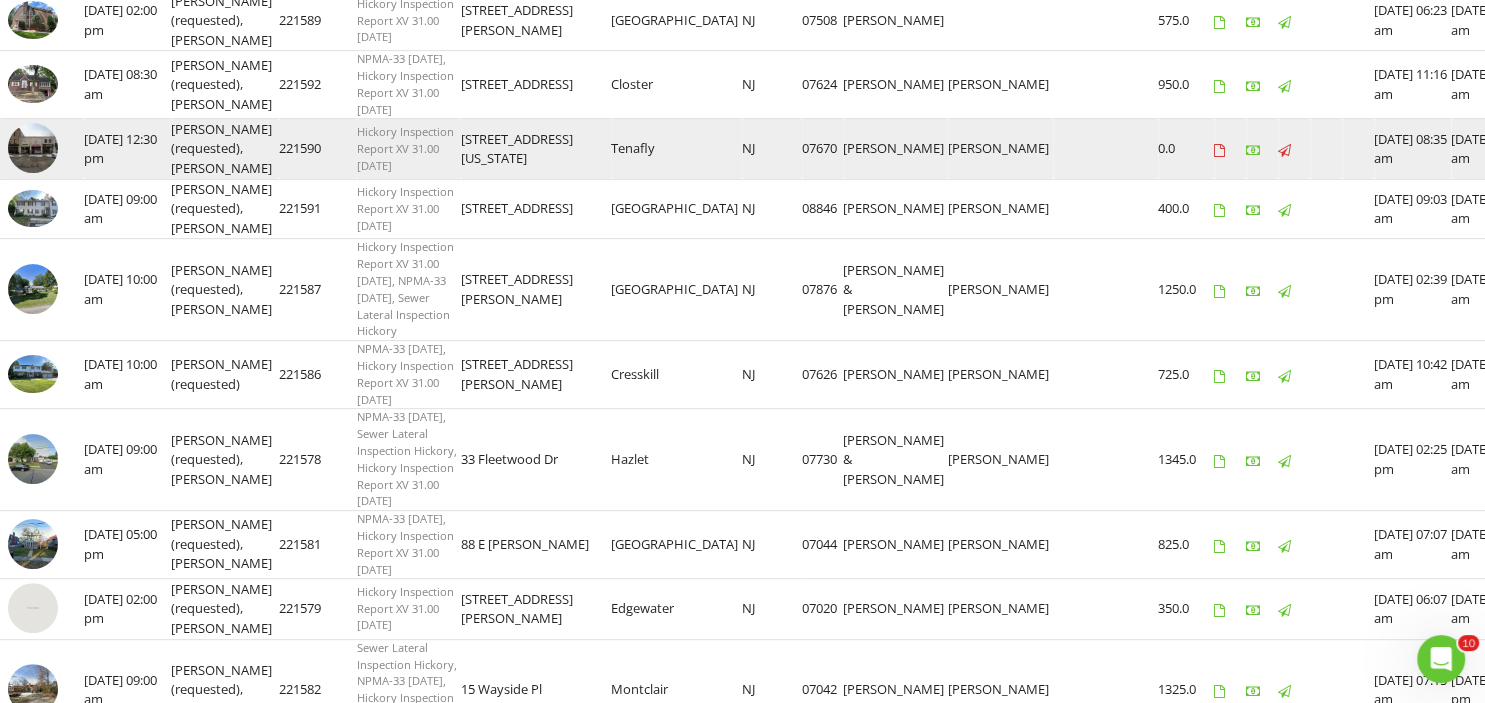 click at bounding box center (33, 148) 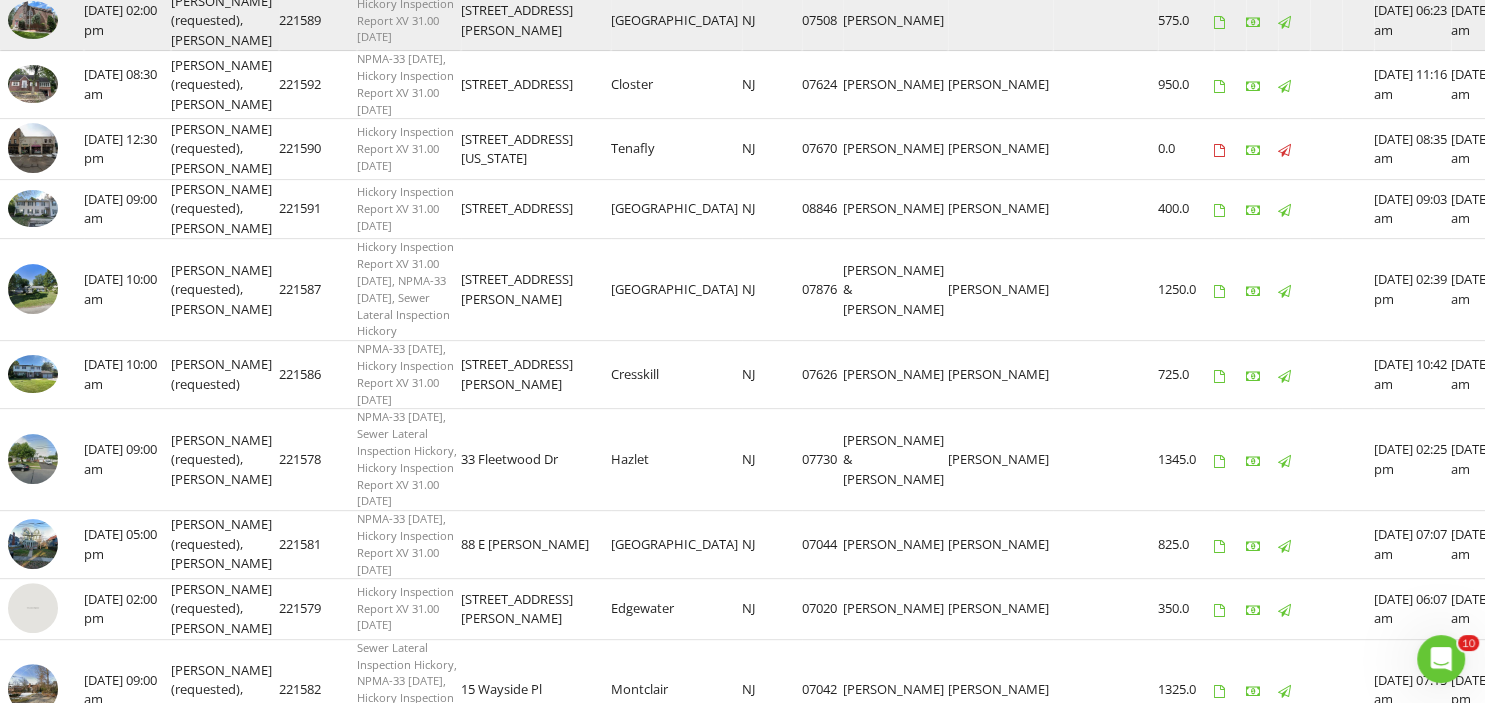 scroll, scrollTop: 0, scrollLeft: 0, axis: both 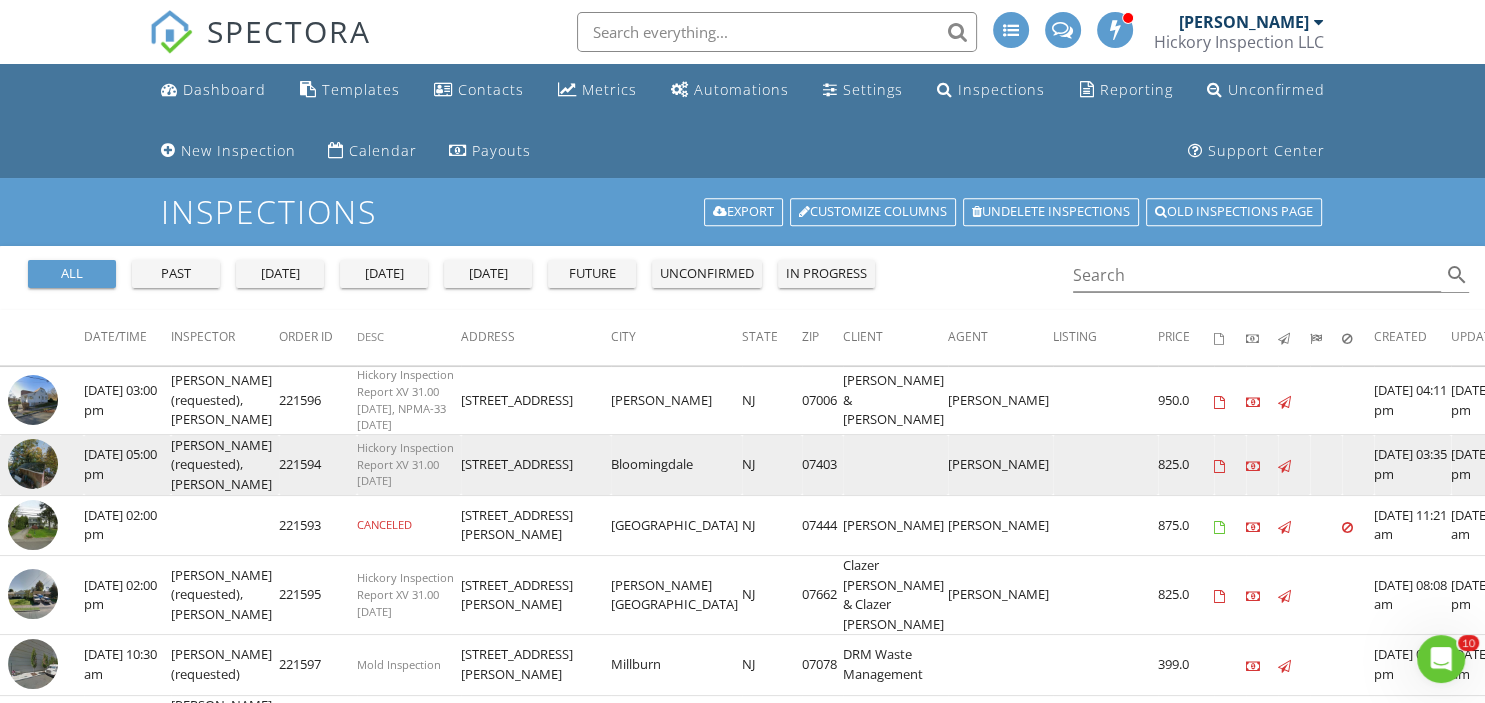 click at bounding box center (33, 464) 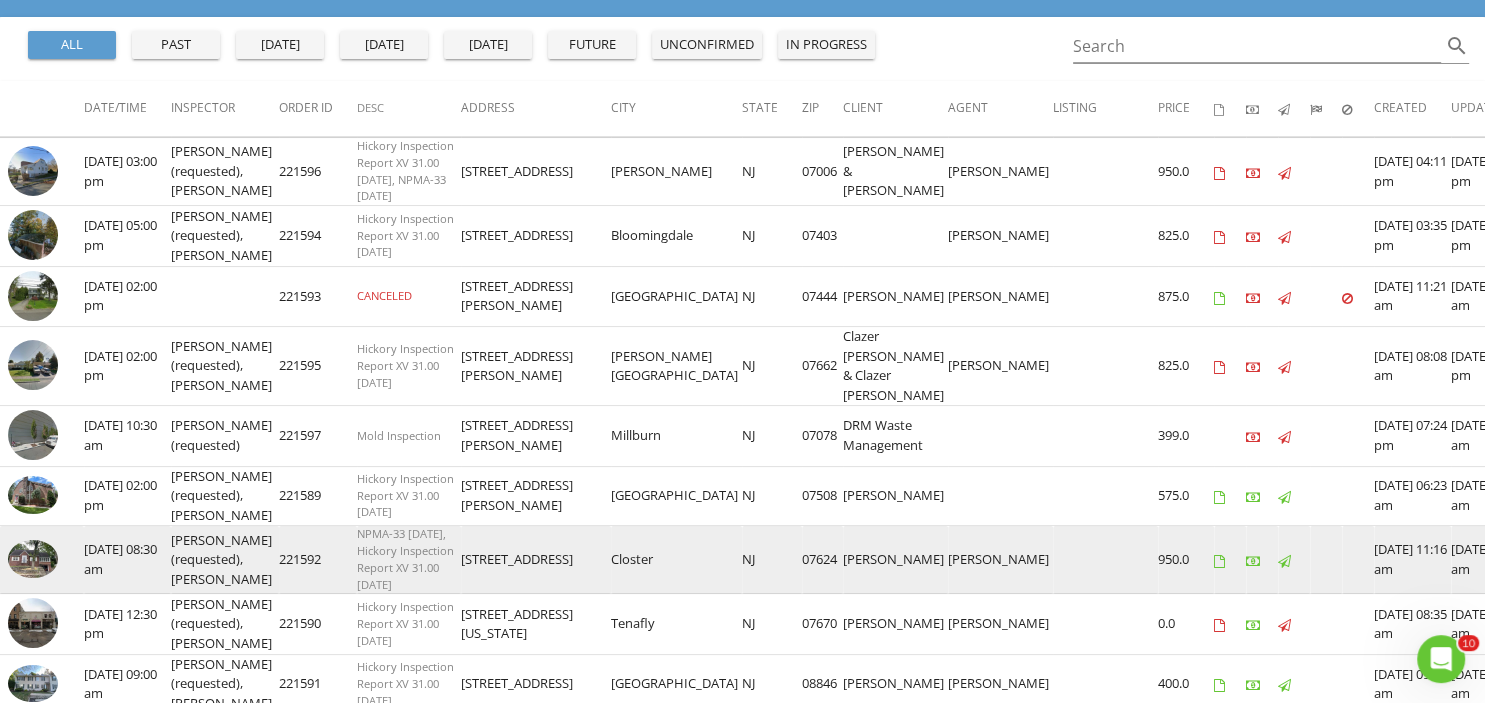 scroll, scrollTop: 176, scrollLeft: 0, axis: vertical 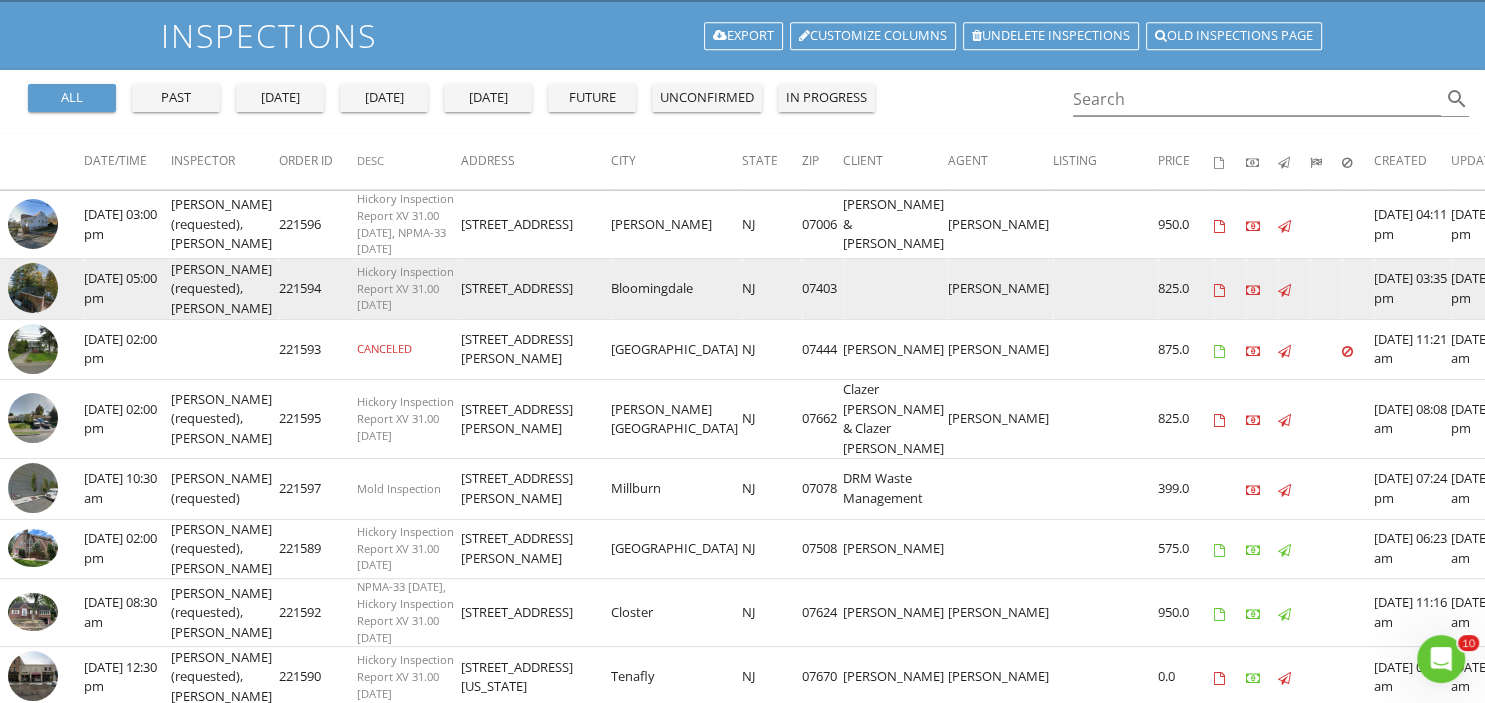 click at bounding box center (33, 288) 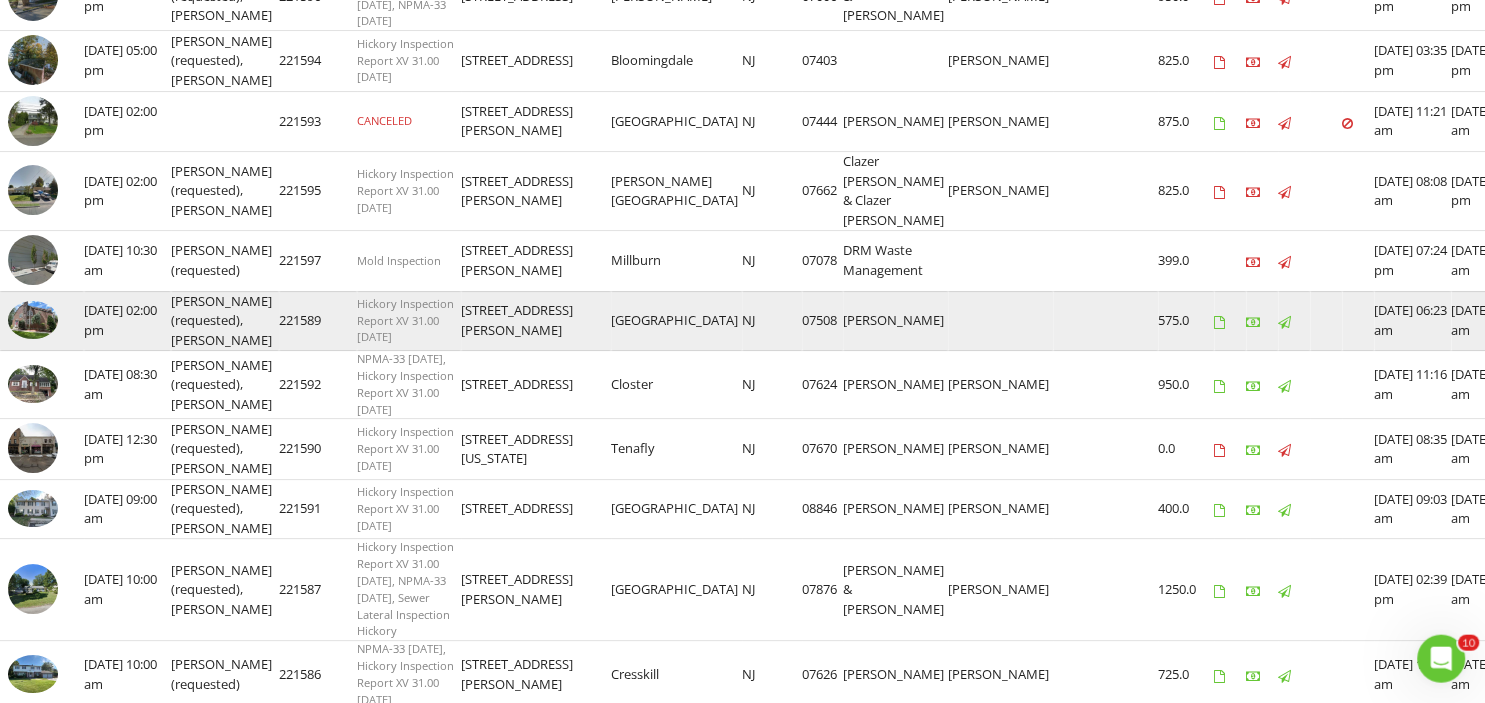 scroll, scrollTop: 352, scrollLeft: 0, axis: vertical 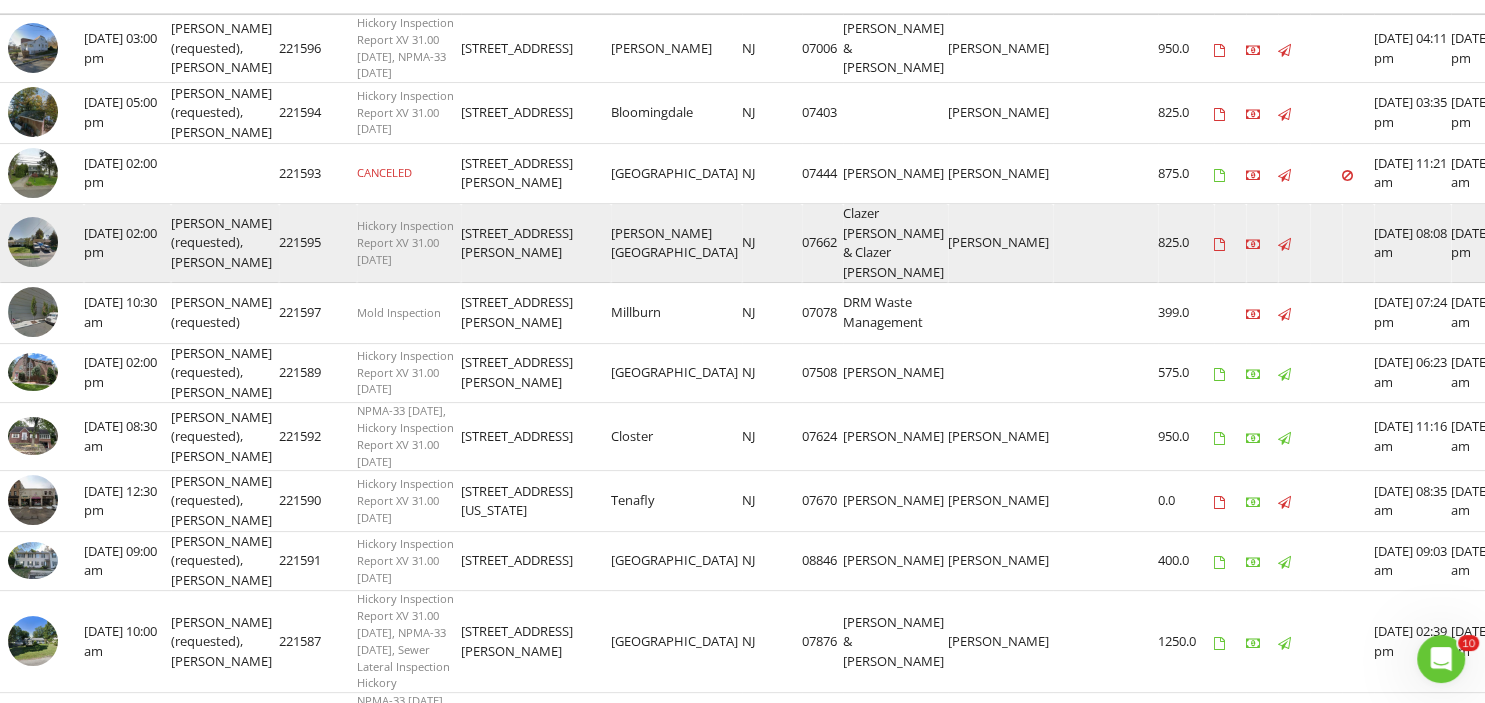 click at bounding box center (33, 242) 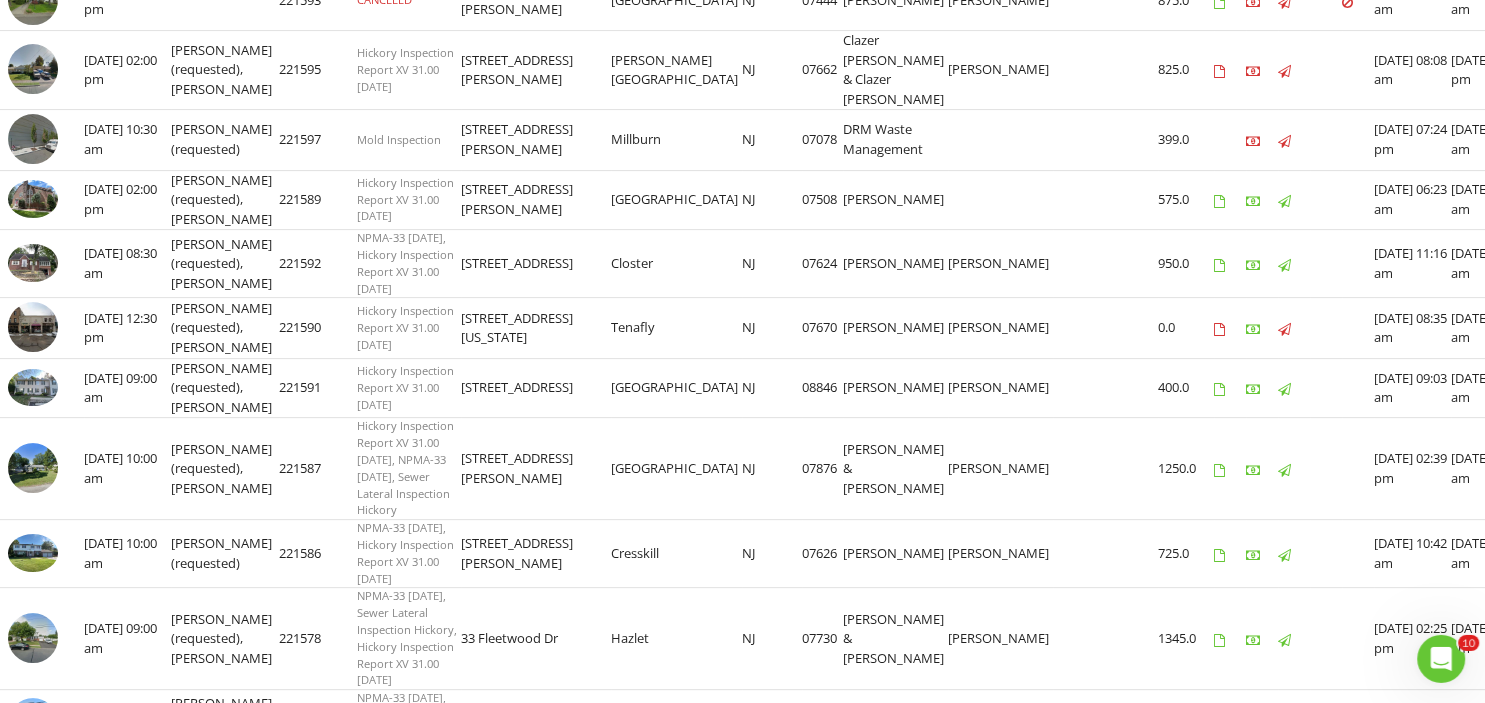 scroll, scrollTop: 0, scrollLeft: 0, axis: both 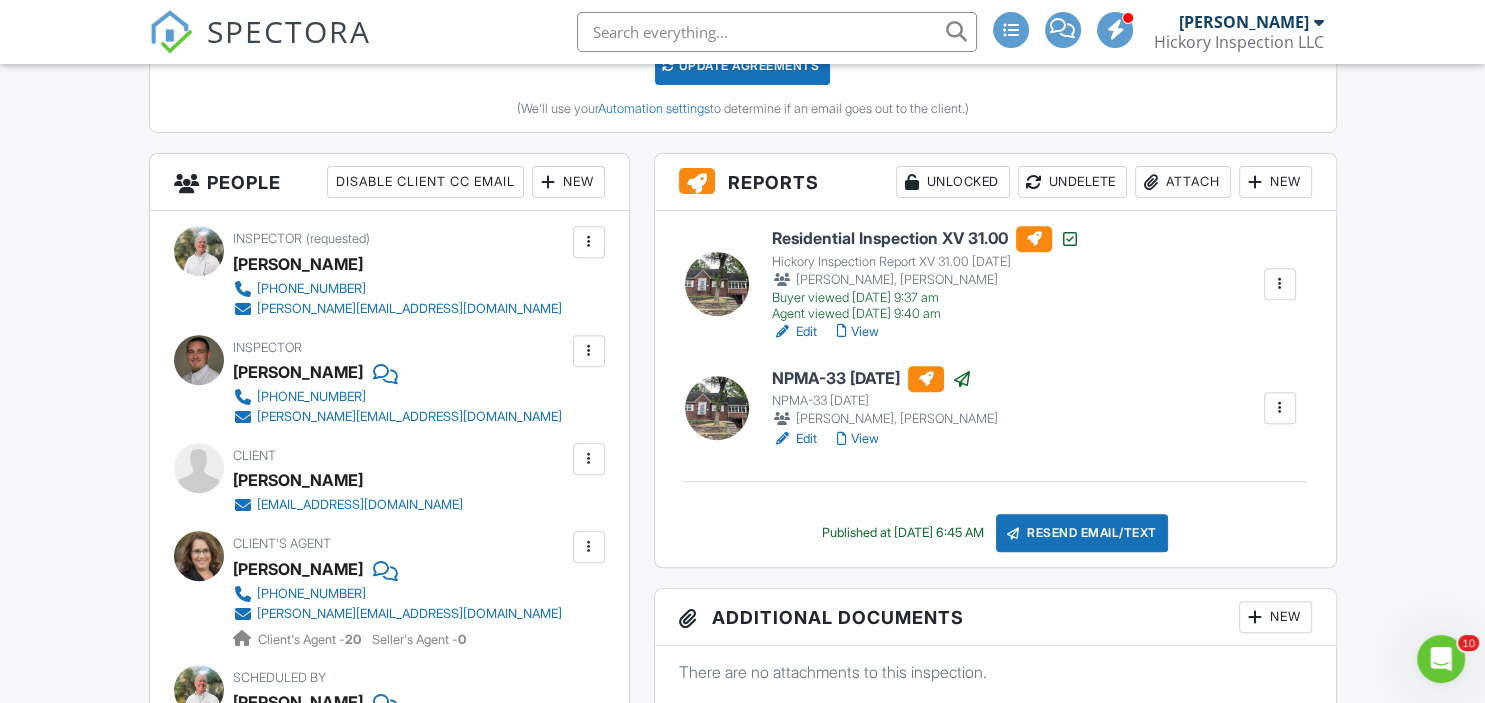 click on "Edit" at bounding box center (794, 332) 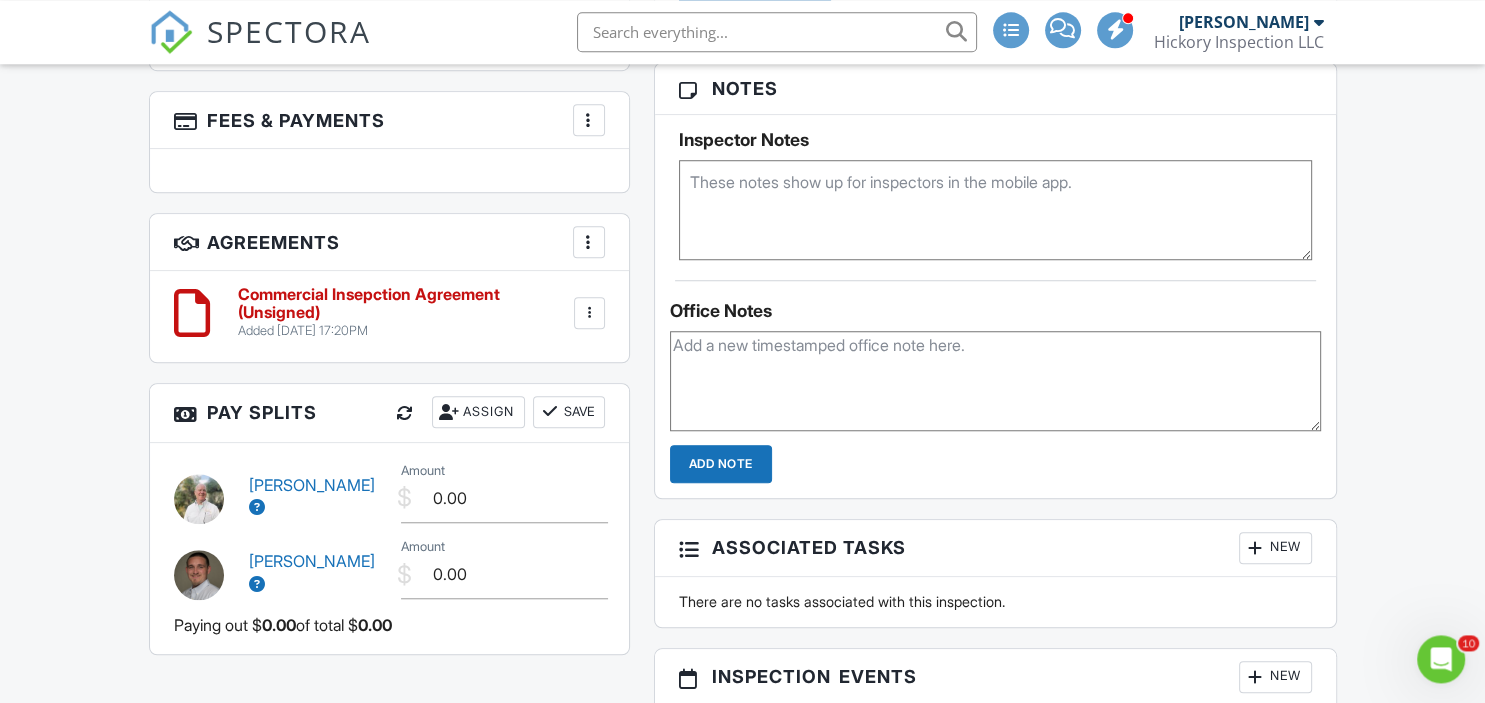 scroll, scrollTop: 1584, scrollLeft: 0, axis: vertical 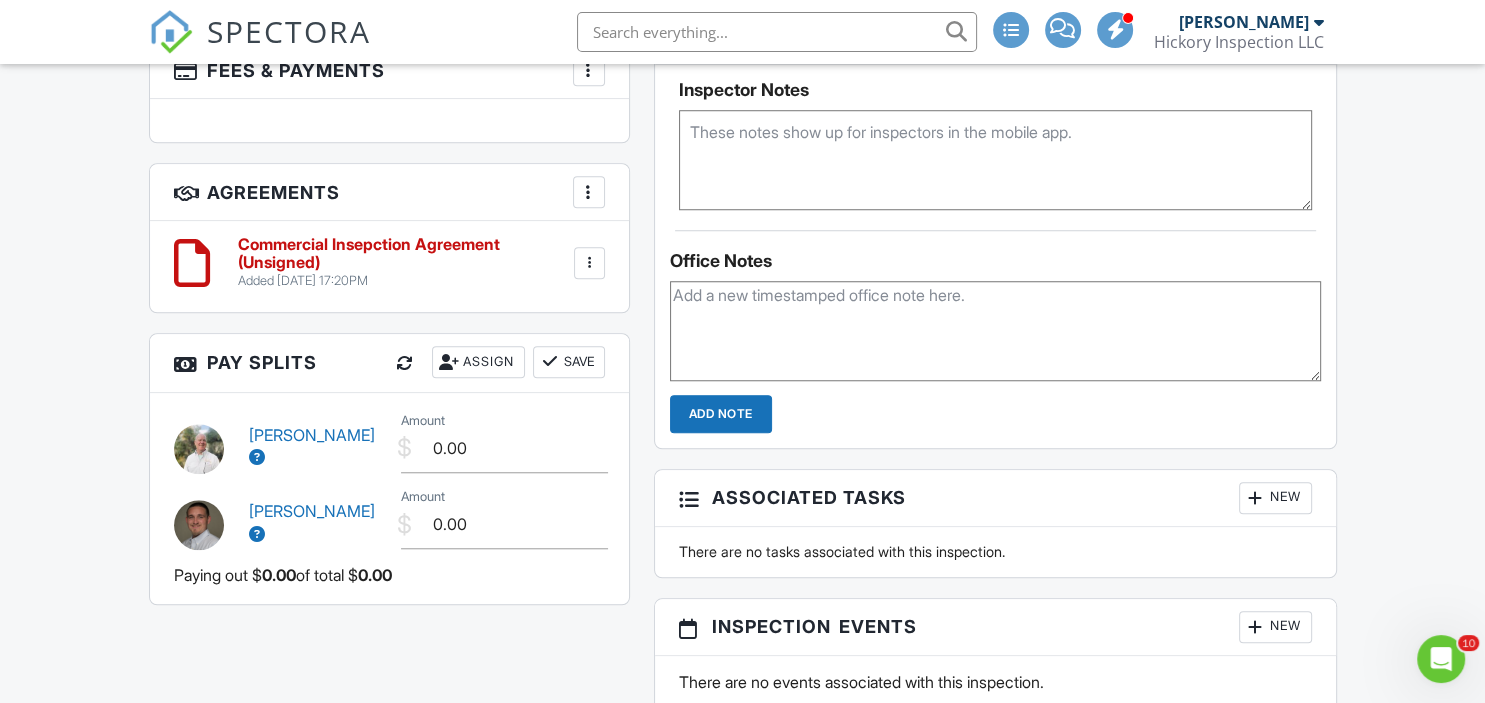 click at bounding box center (589, 263) 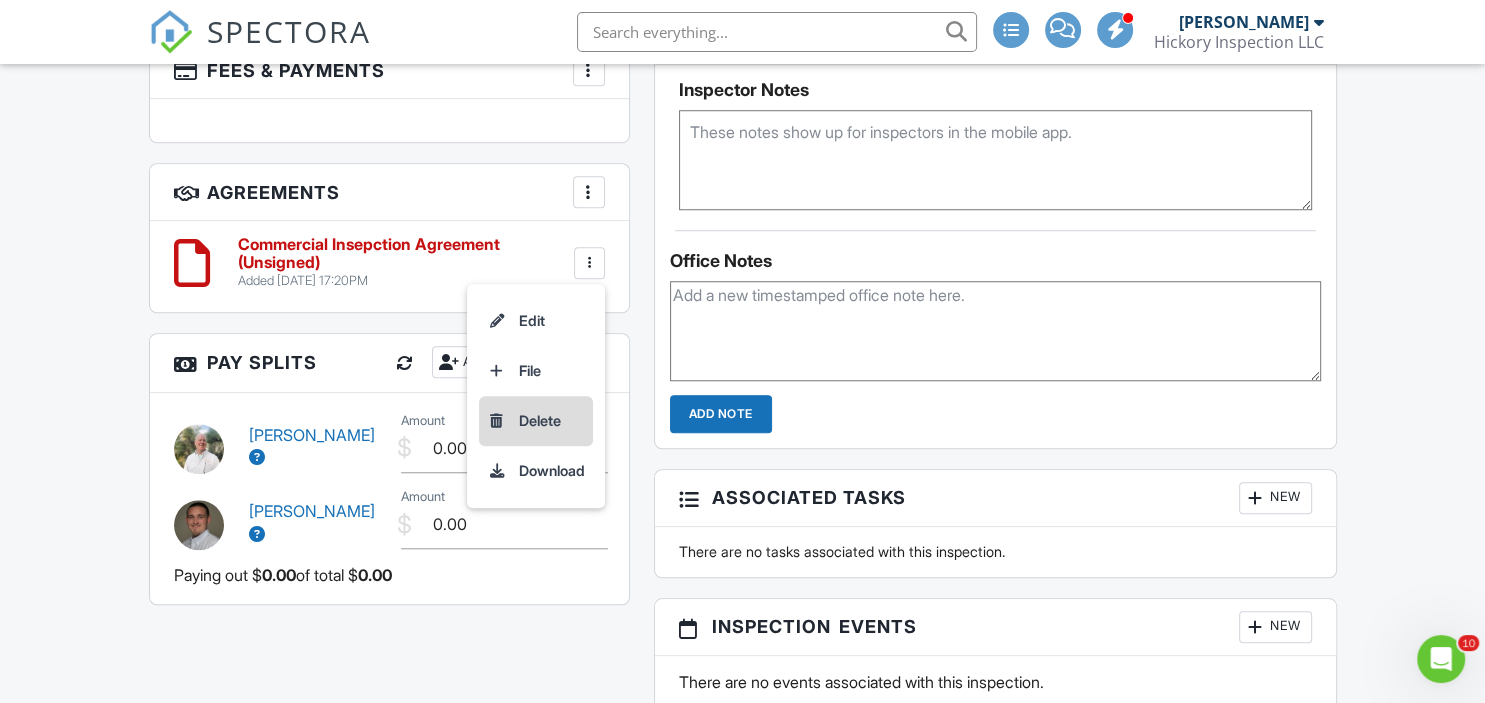 click on "Delete" at bounding box center [536, 421] 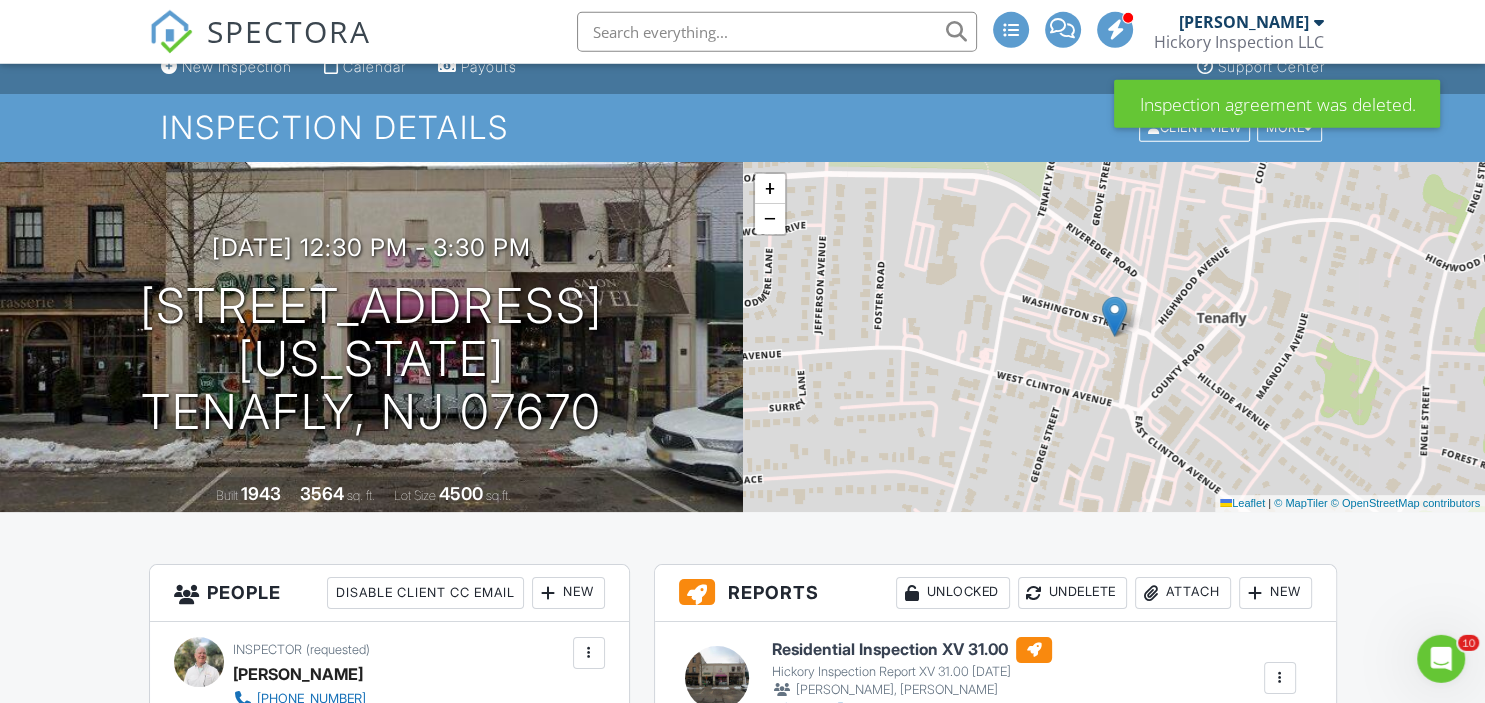 scroll, scrollTop: 0, scrollLeft: 0, axis: both 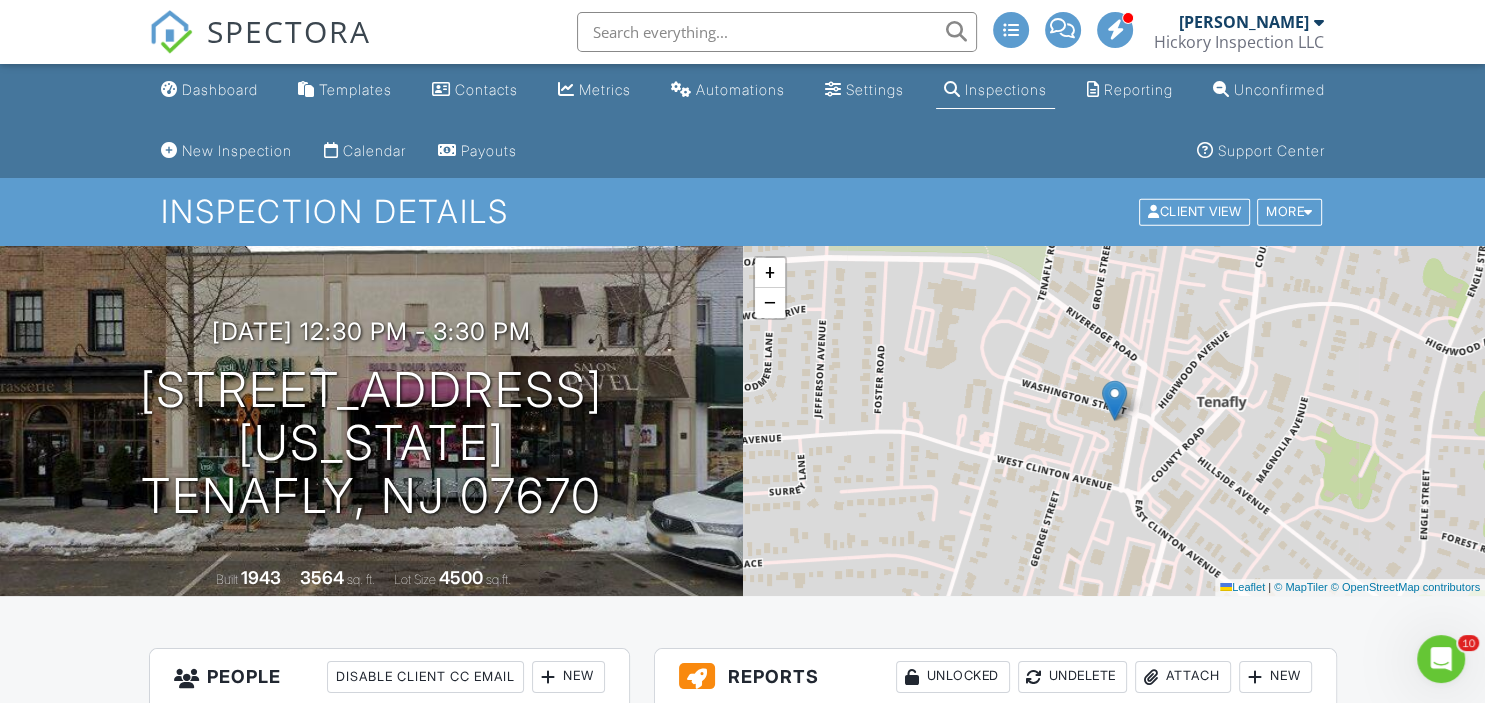 click on "Inspections" at bounding box center [995, 90] 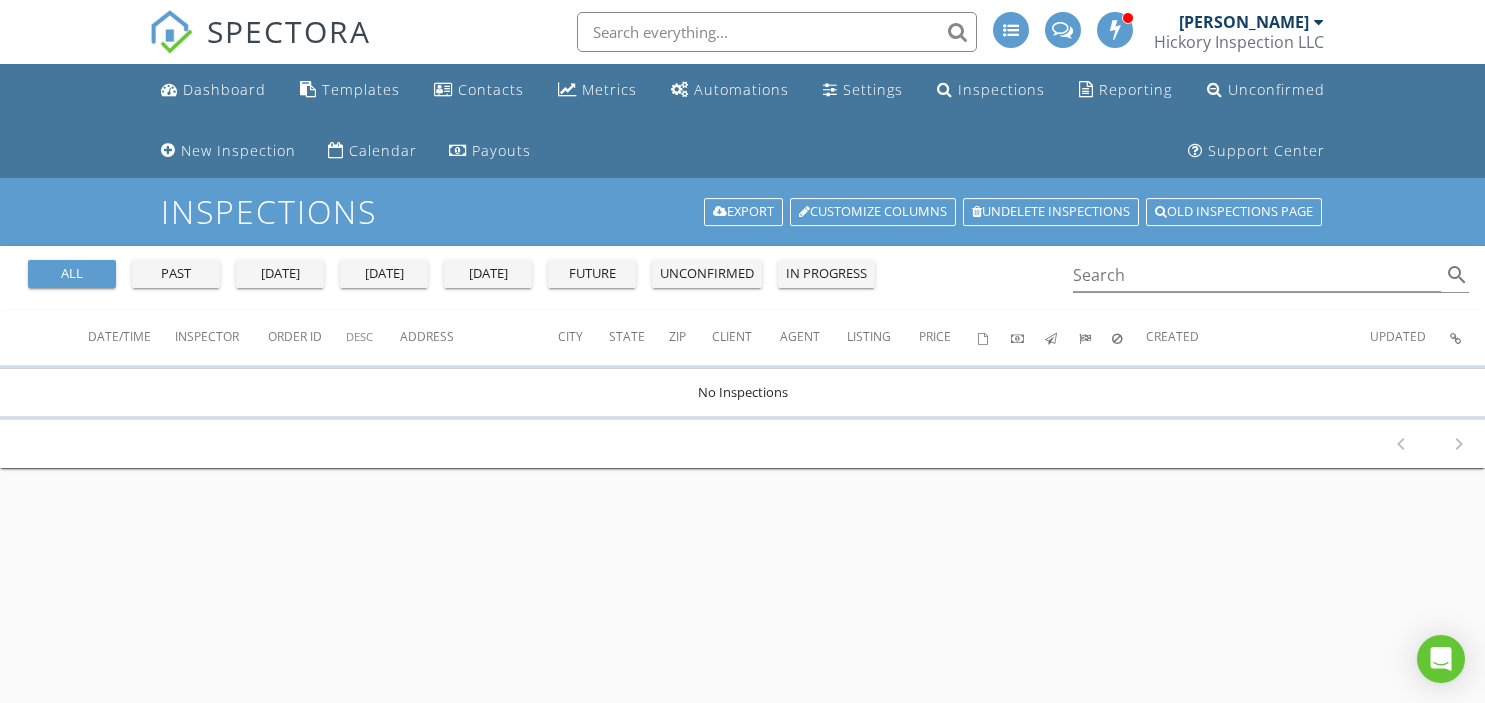 scroll, scrollTop: 0, scrollLeft: 0, axis: both 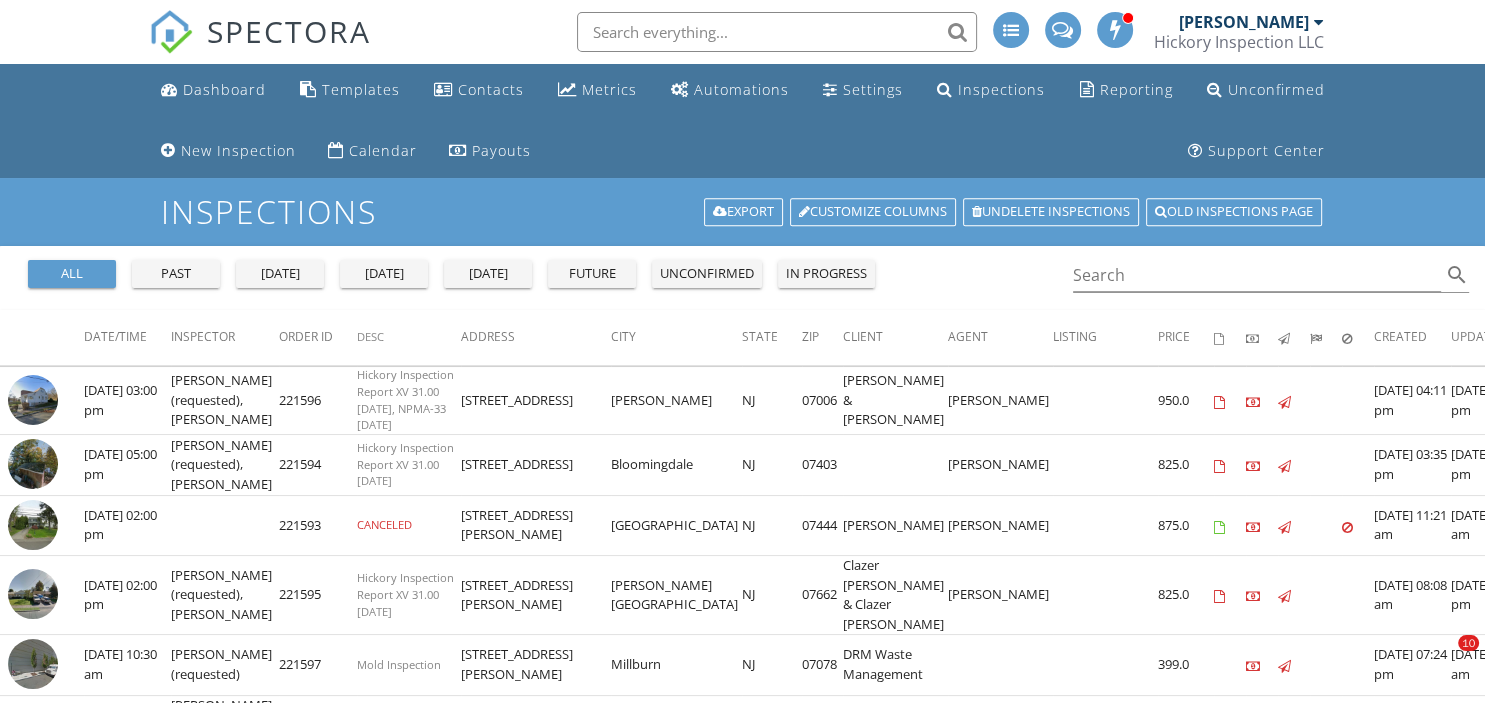 click on "all" at bounding box center (72, 274) 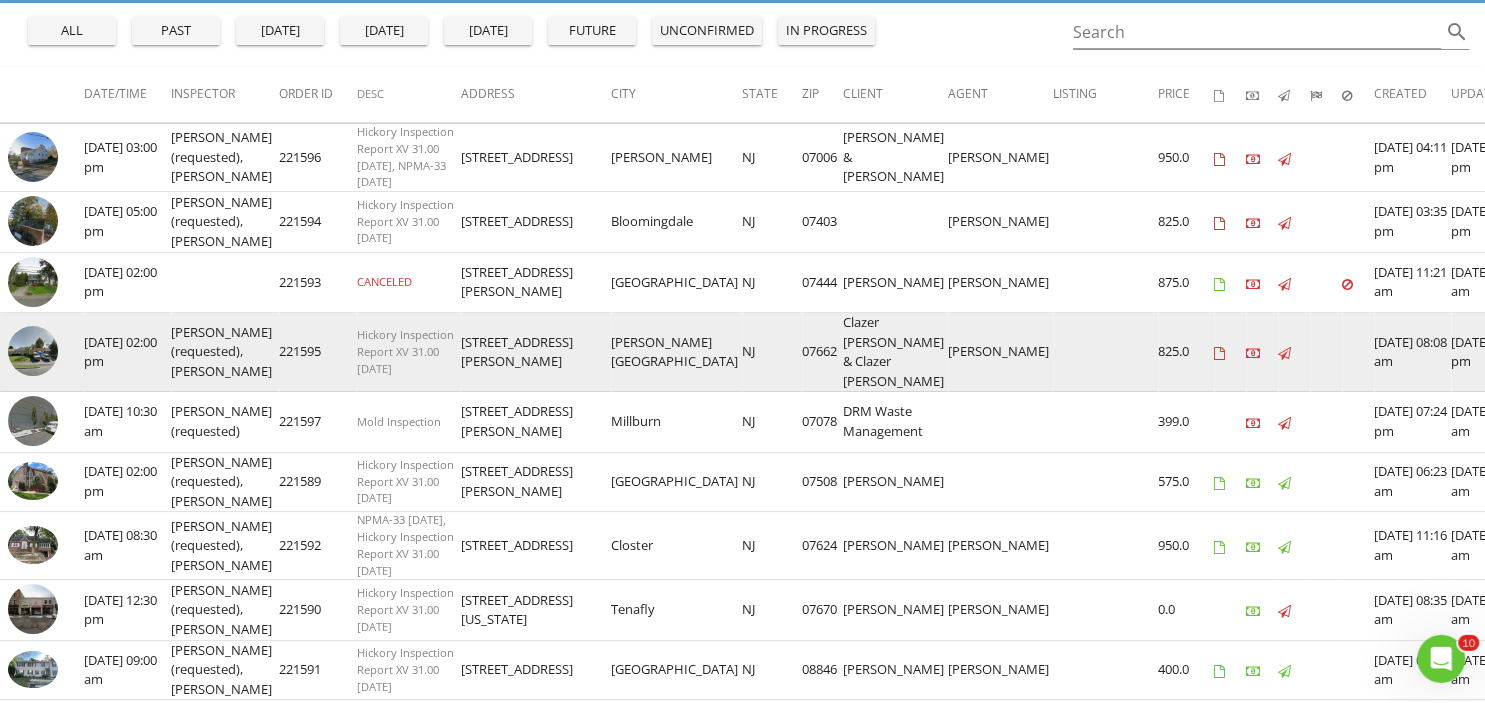 scroll, scrollTop: 176, scrollLeft: 0, axis: vertical 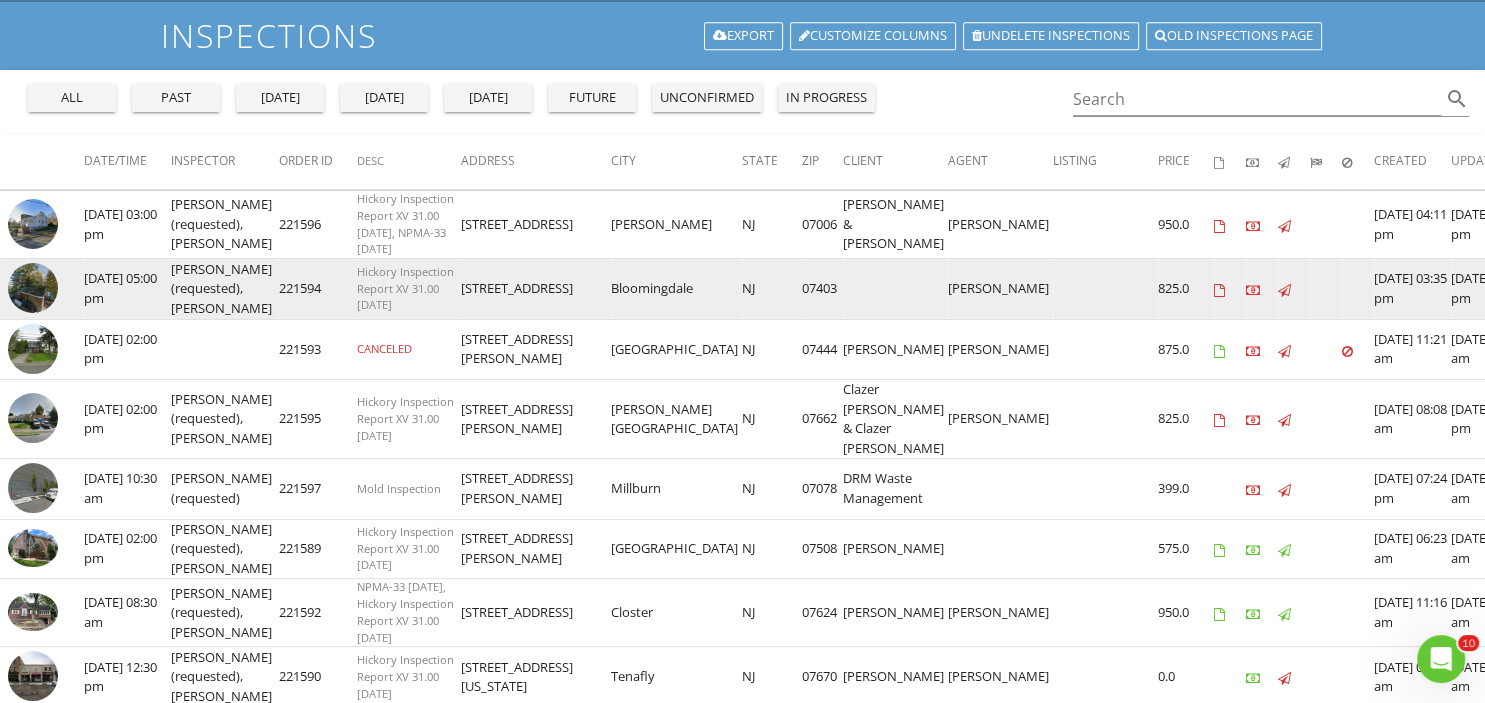 click at bounding box center [33, 288] 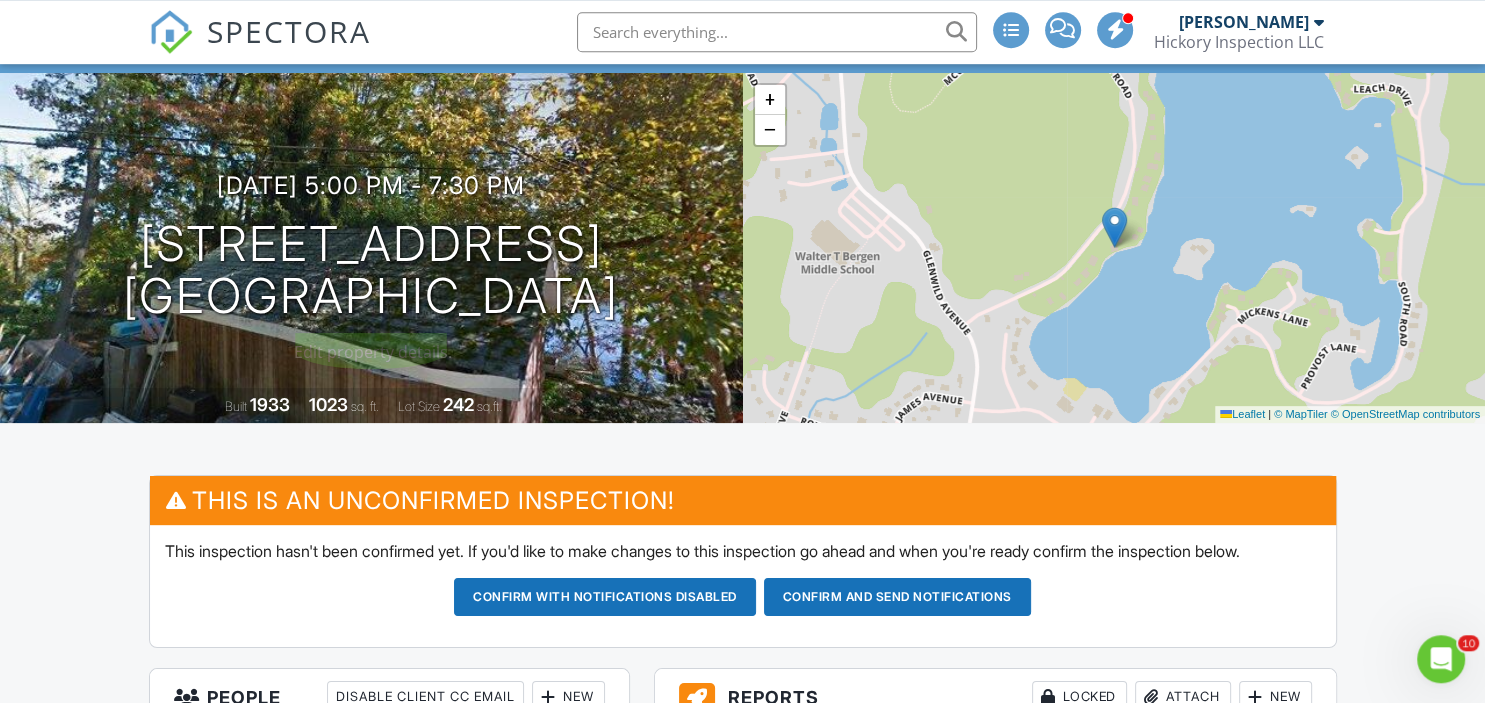 scroll, scrollTop: 176, scrollLeft: 0, axis: vertical 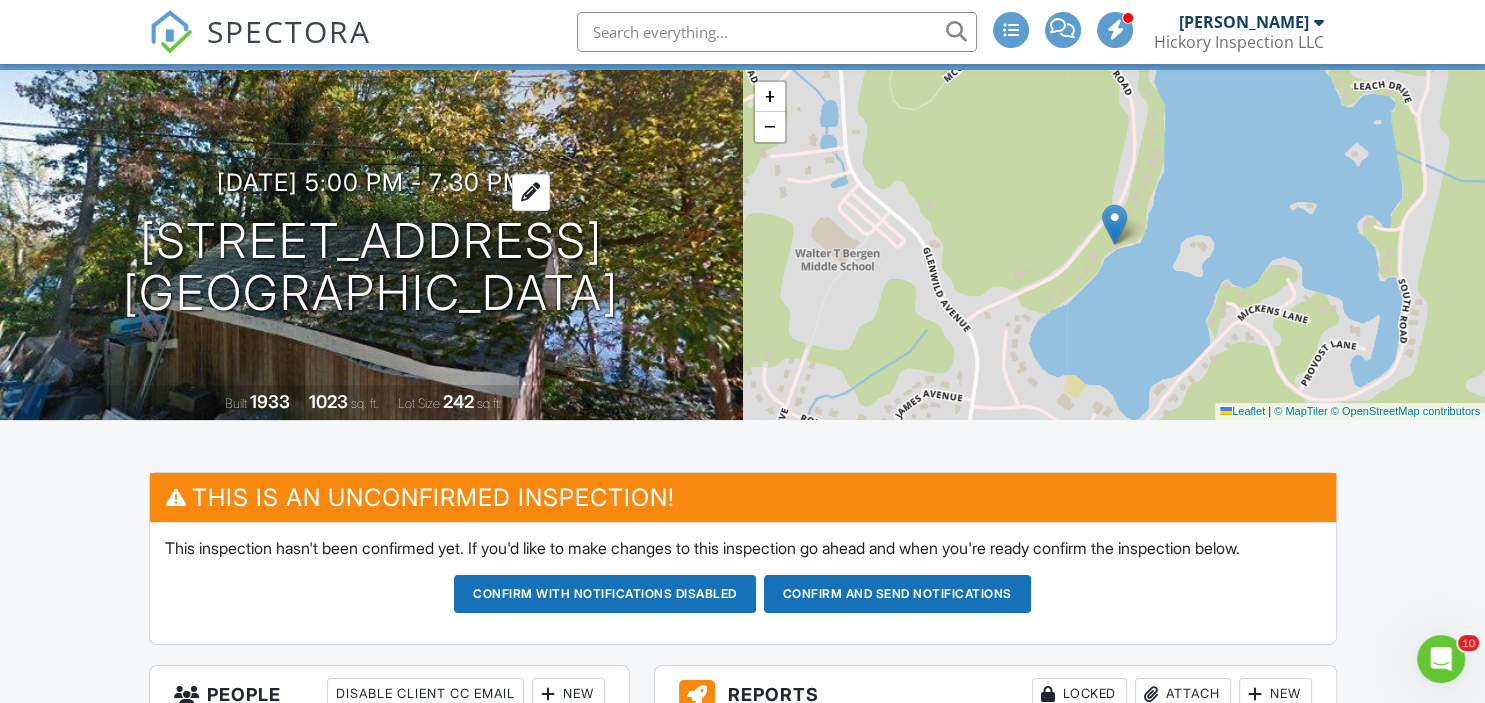 click on "[DATE]  5:00 pm
- 7:30 pm" at bounding box center (371, 182) 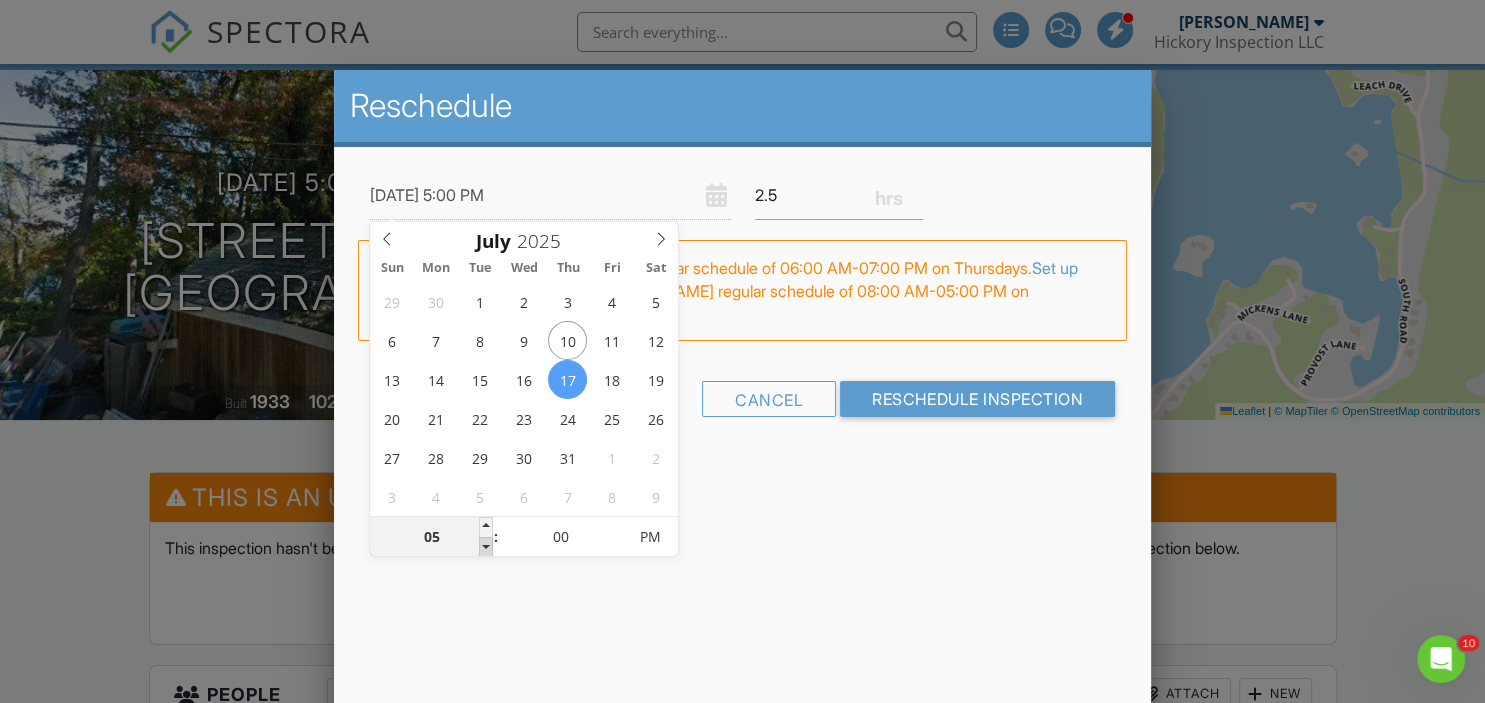 type on "07/17/2025 4:00 PM" 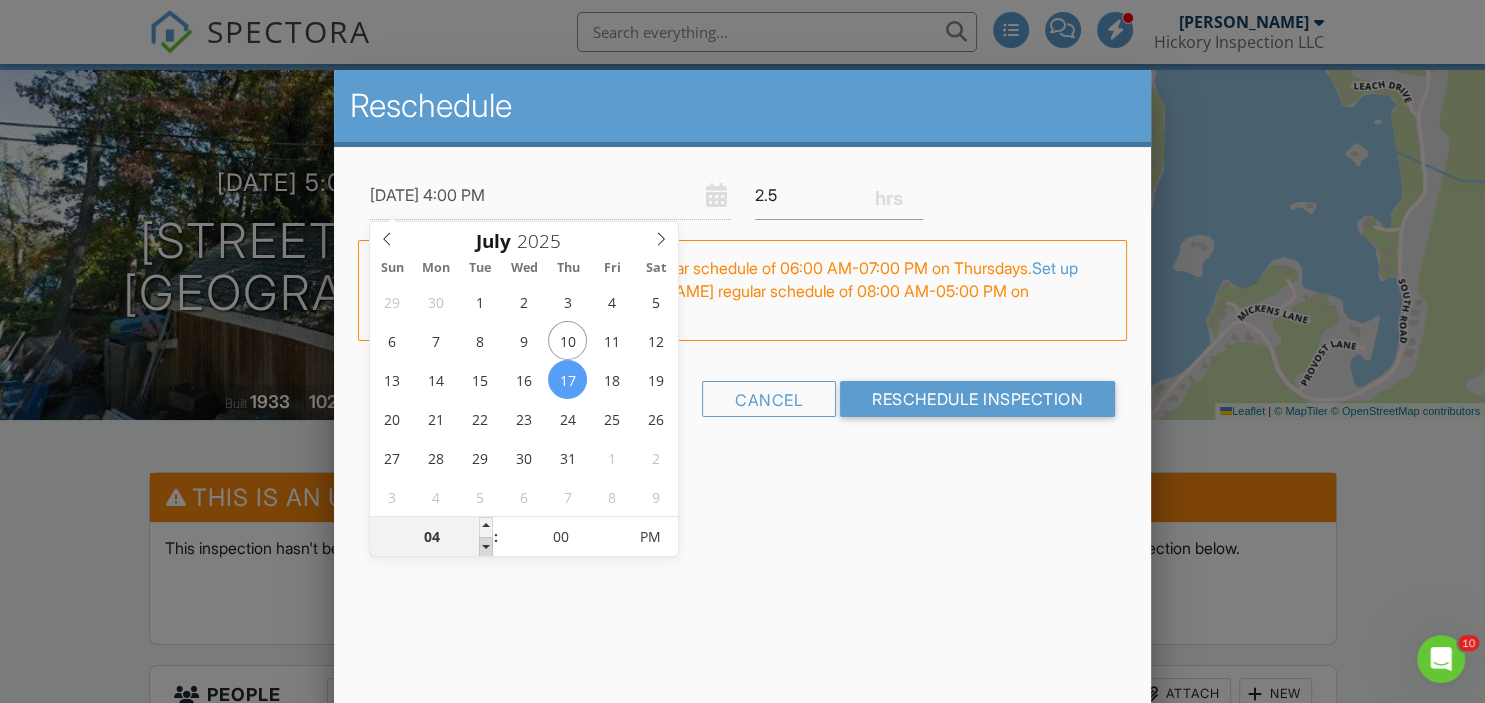 click at bounding box center [486, 547] 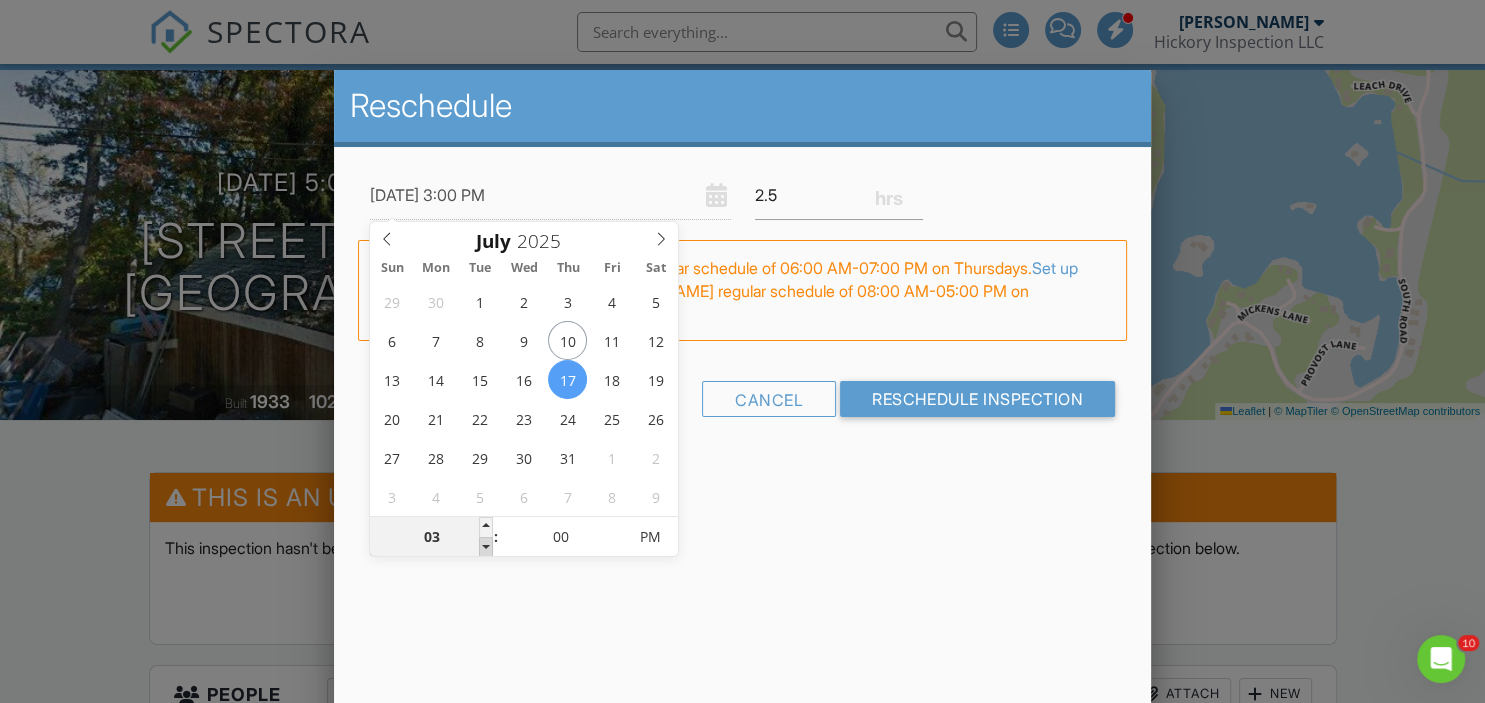 click at bounding box center (486, 547) 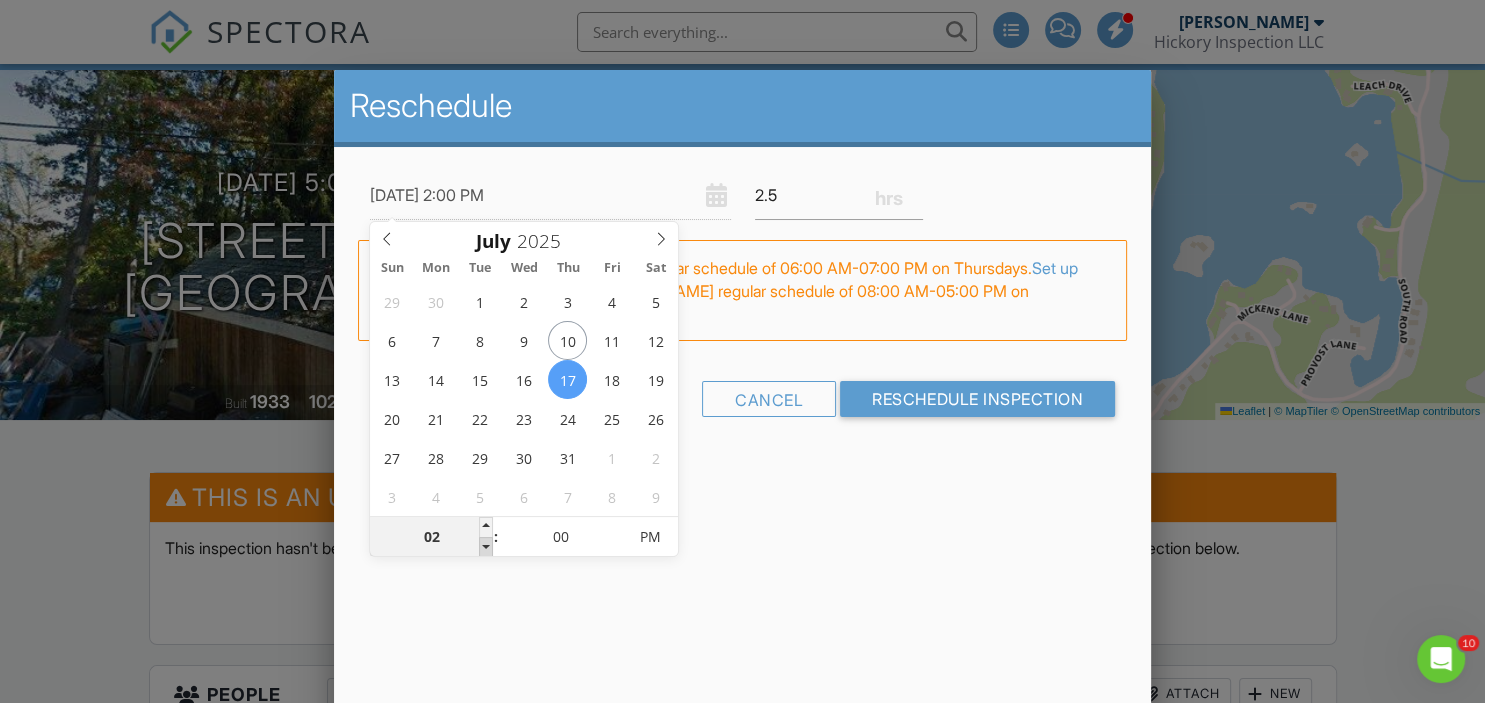 click at bounding box center [486, 547] 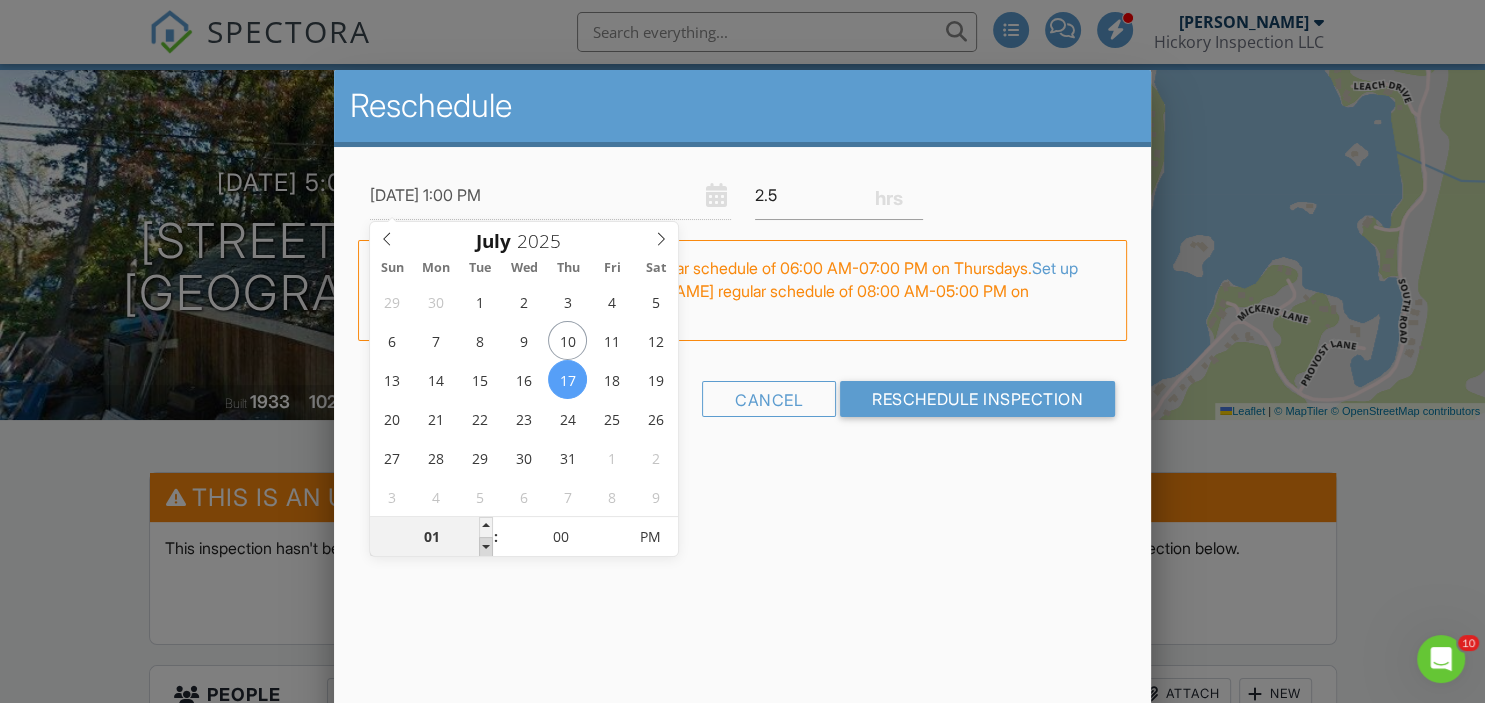 click at bounding box center (486, 547) 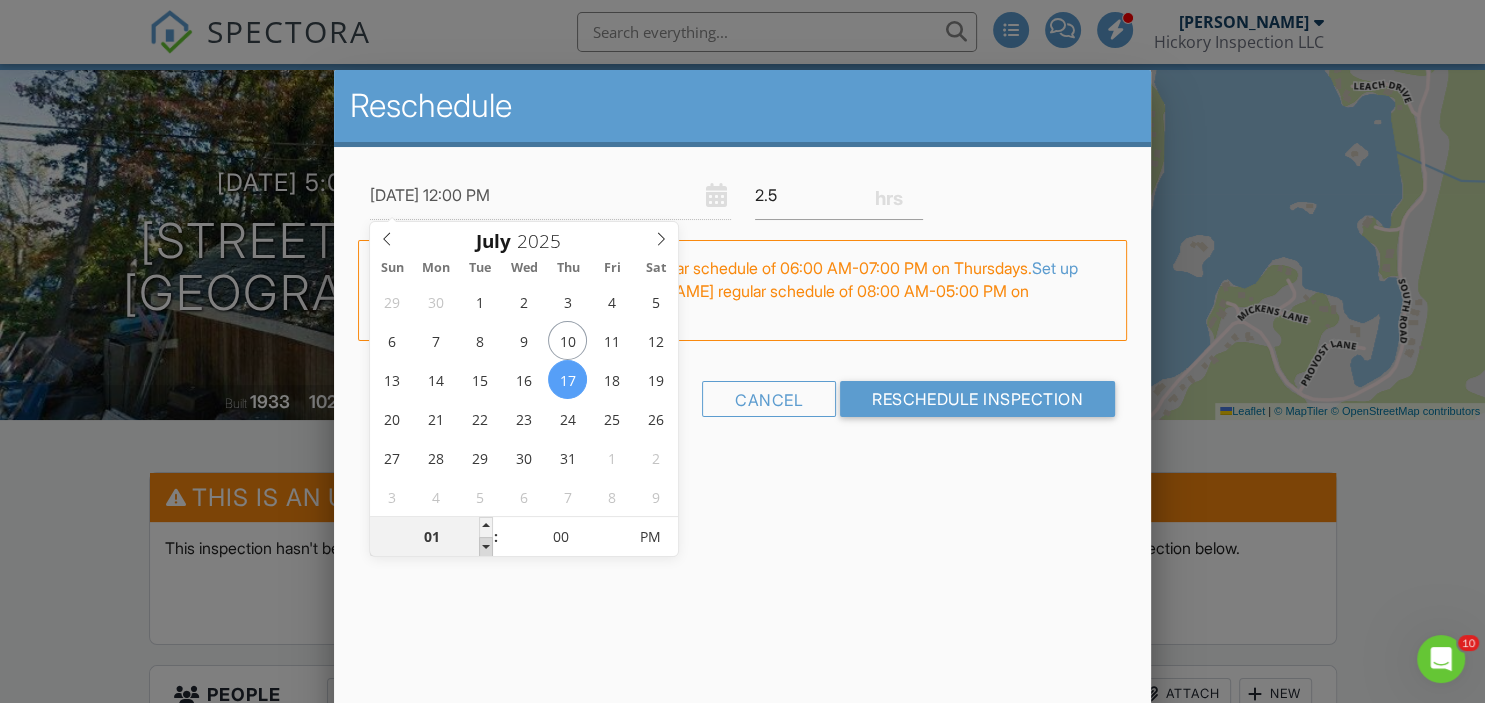 type on "12" 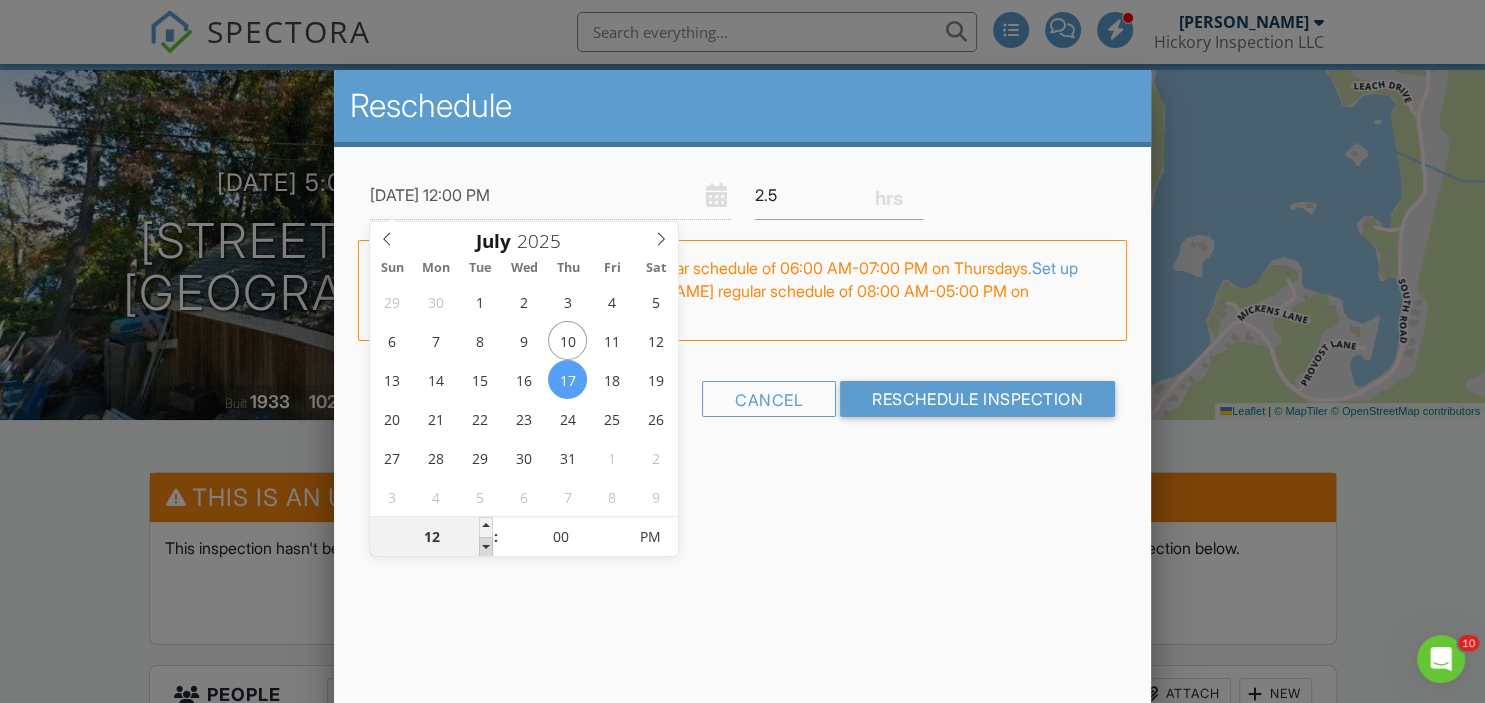 click at bounding box center (486, 547) 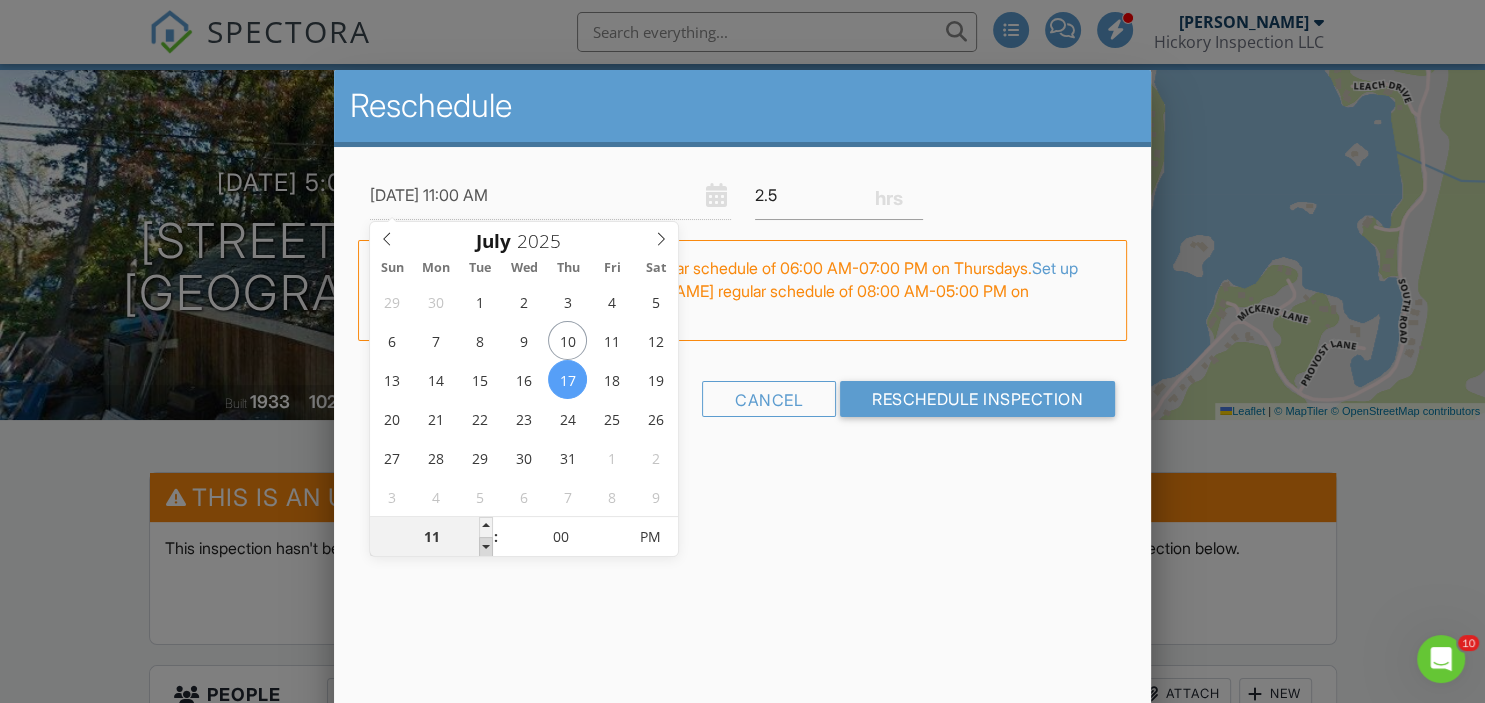 click at bounding box center (486, 547) 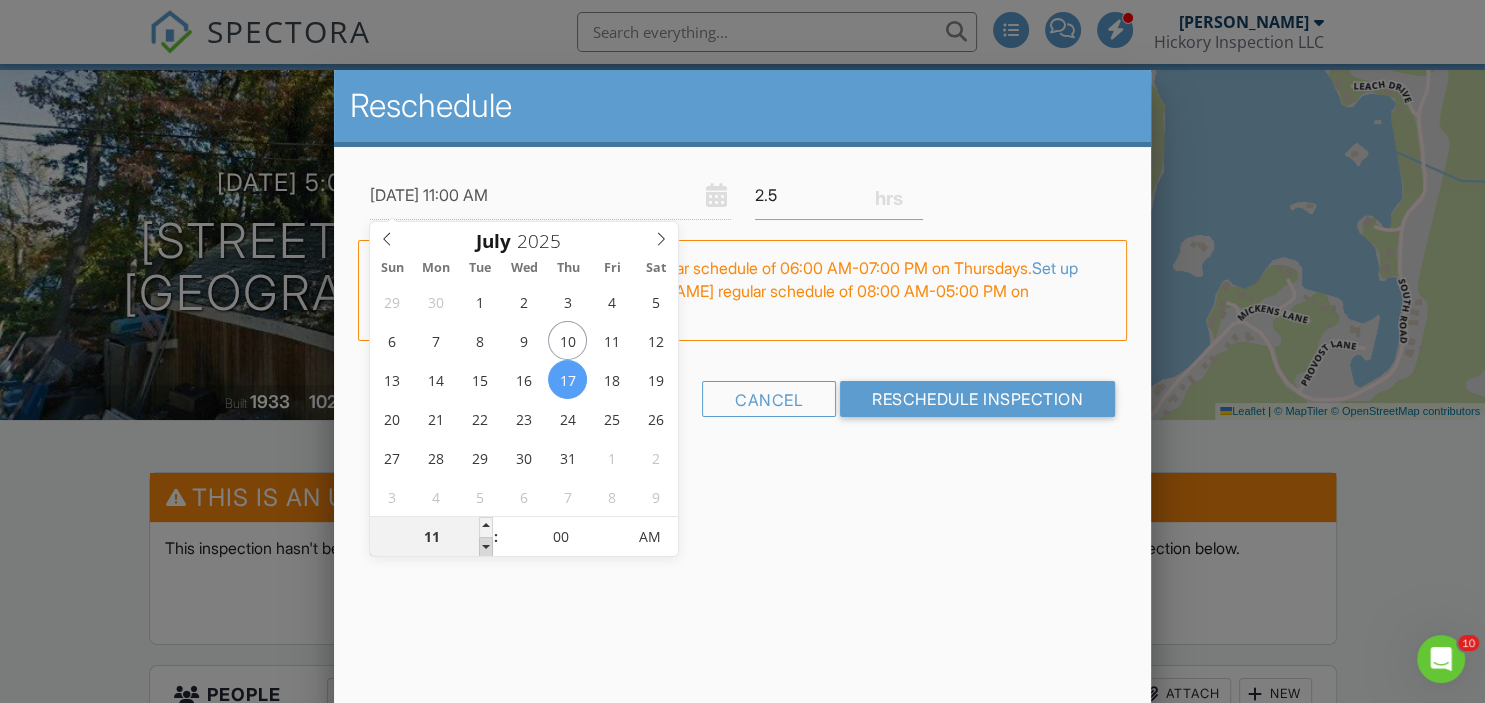 type on "07/17/2025 10:00 AM" 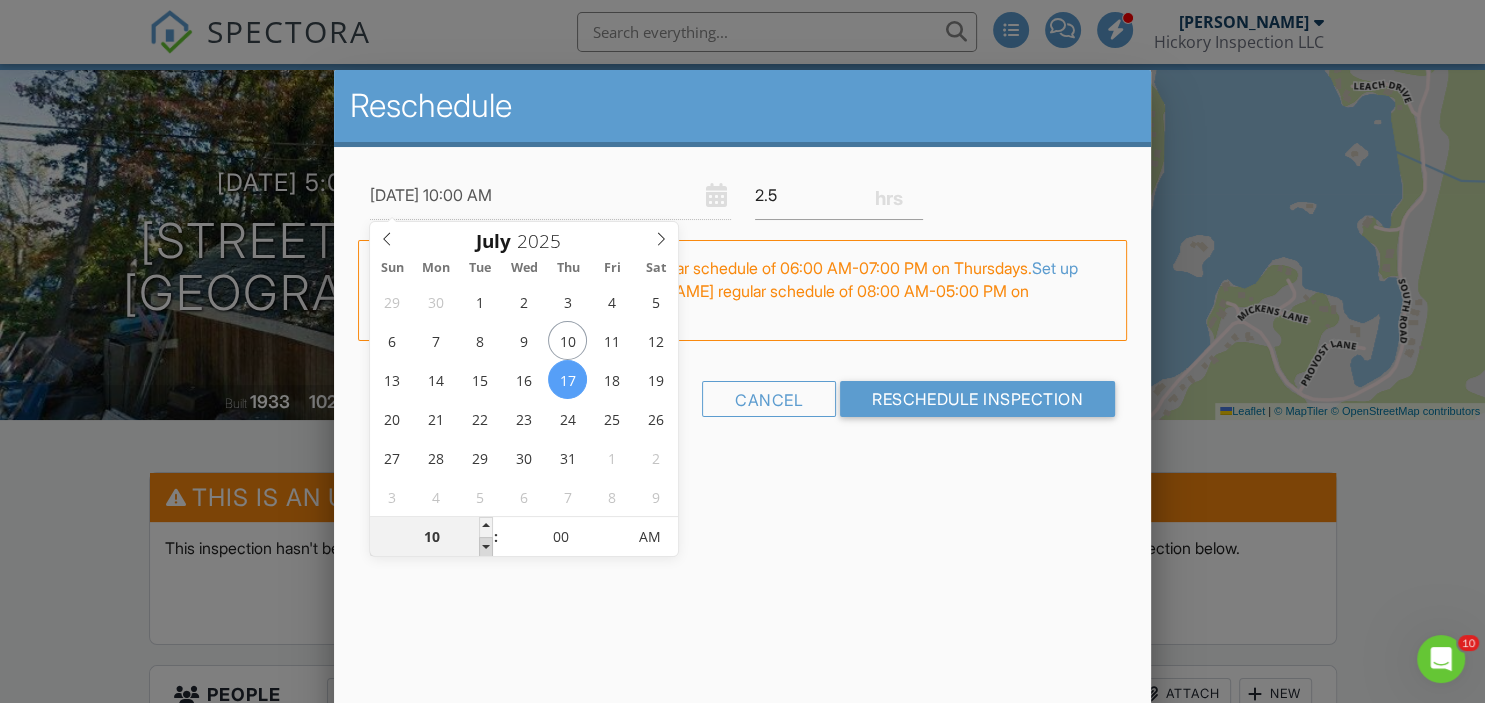 click at bounding box center (486, 547) 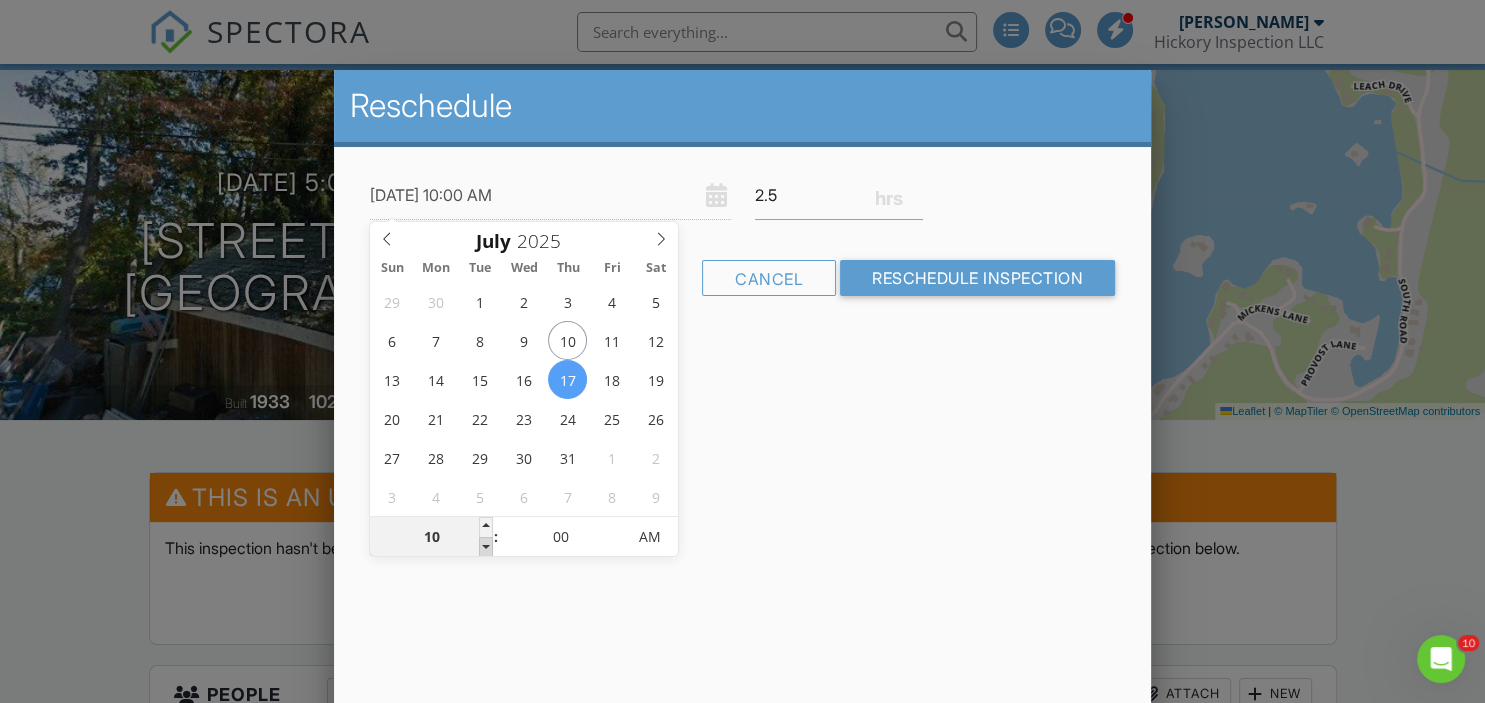 type on "[DATE] 9:00 AM" 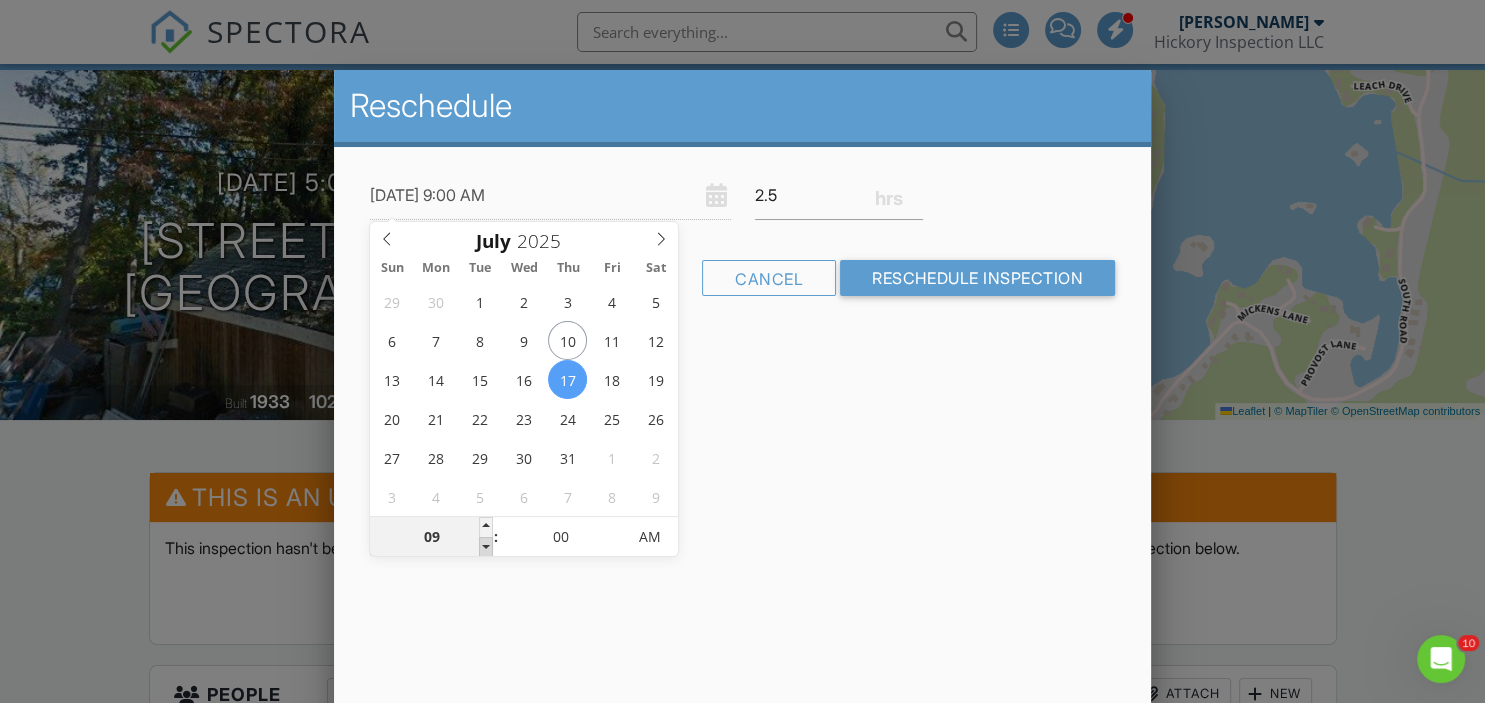 click at bounding box center [486, 547] 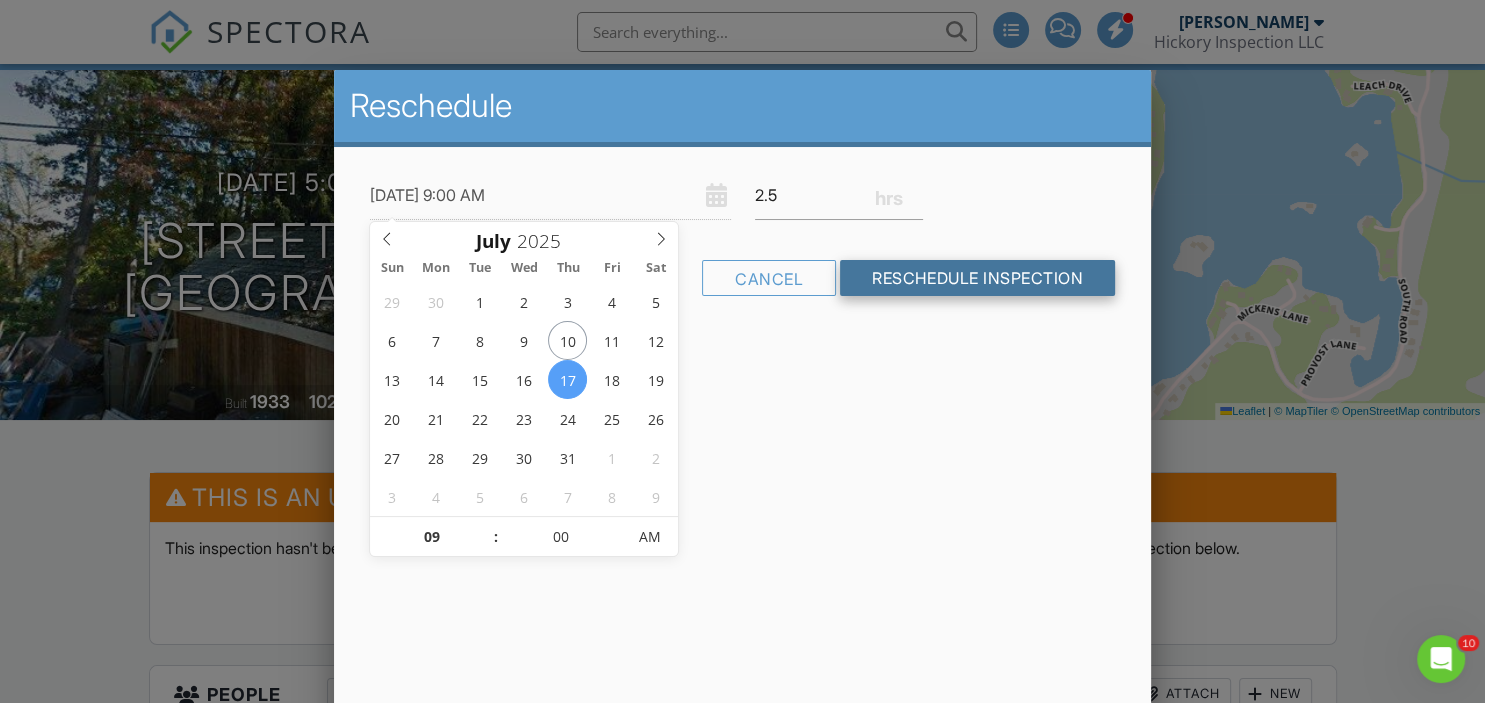 click on "Reschedule Inspection" at bounding box center (977, 278) 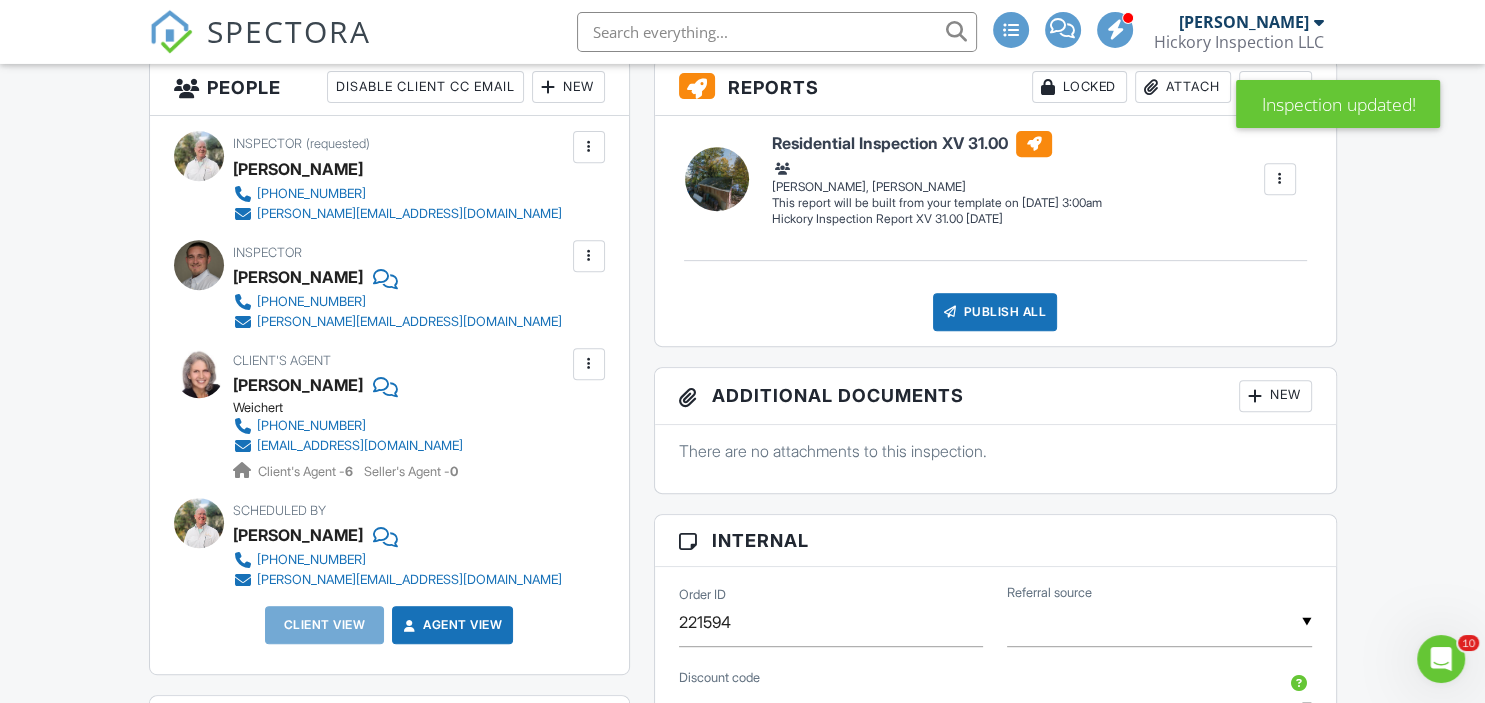 scroll, scrollTop: 704, scrollLeft: 0, axis: vertical 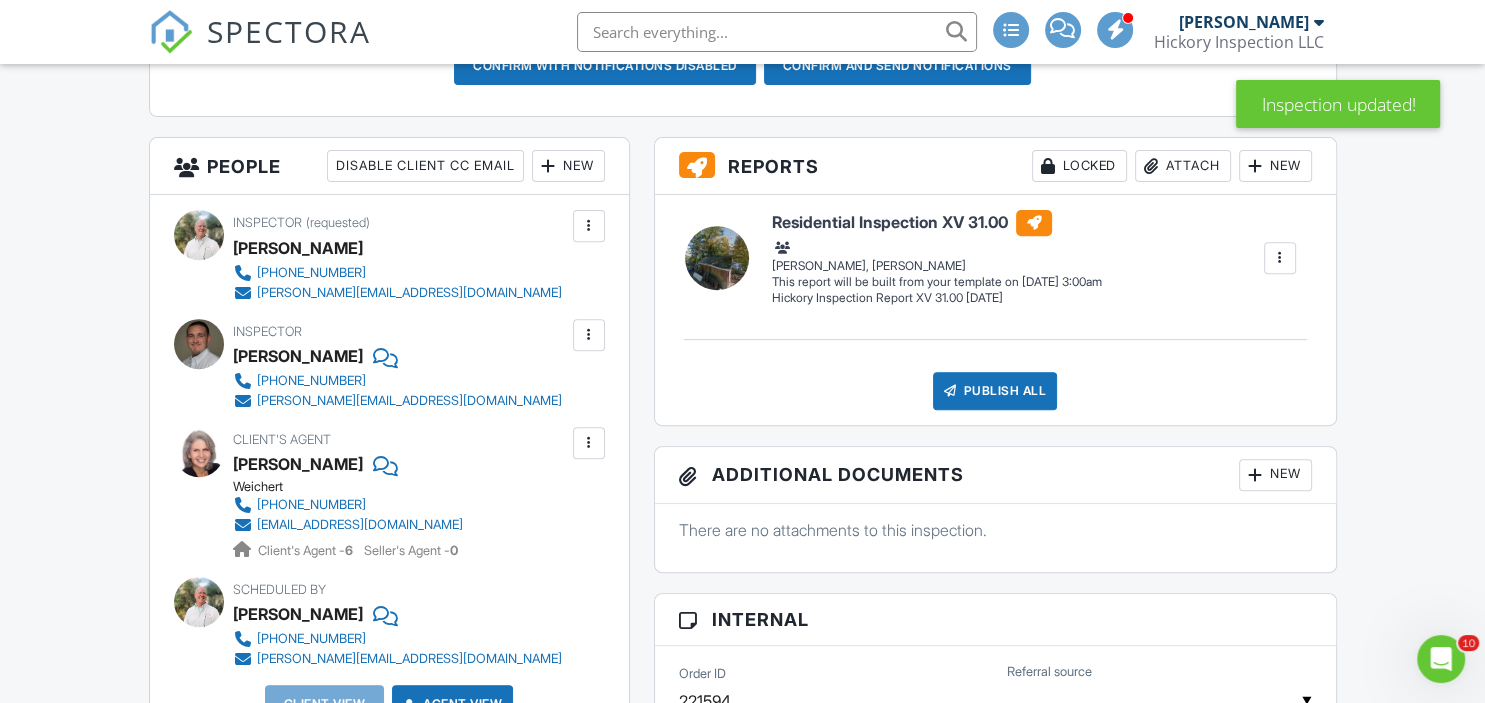 click on "New" at bounding box center (568, 166) 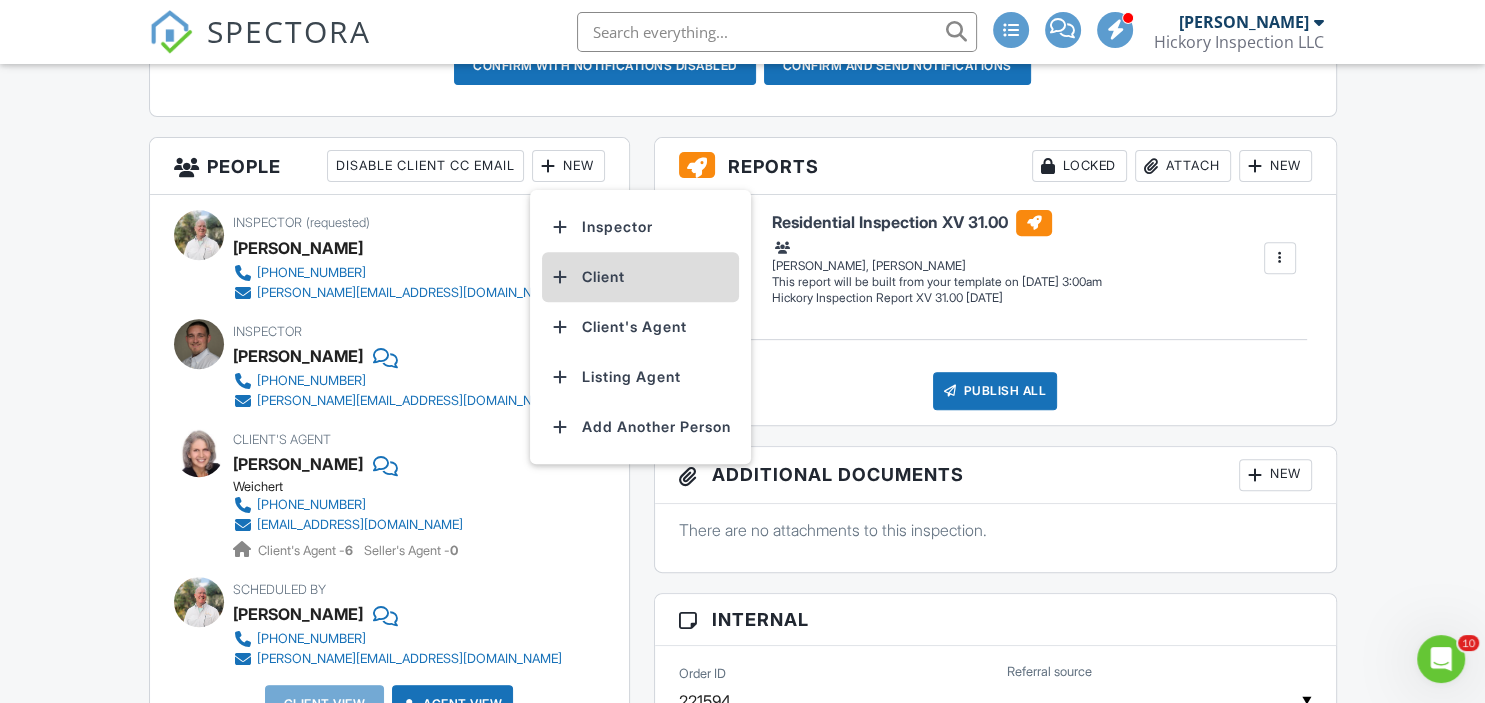 click on "Client" at bounding box center [640, 277] 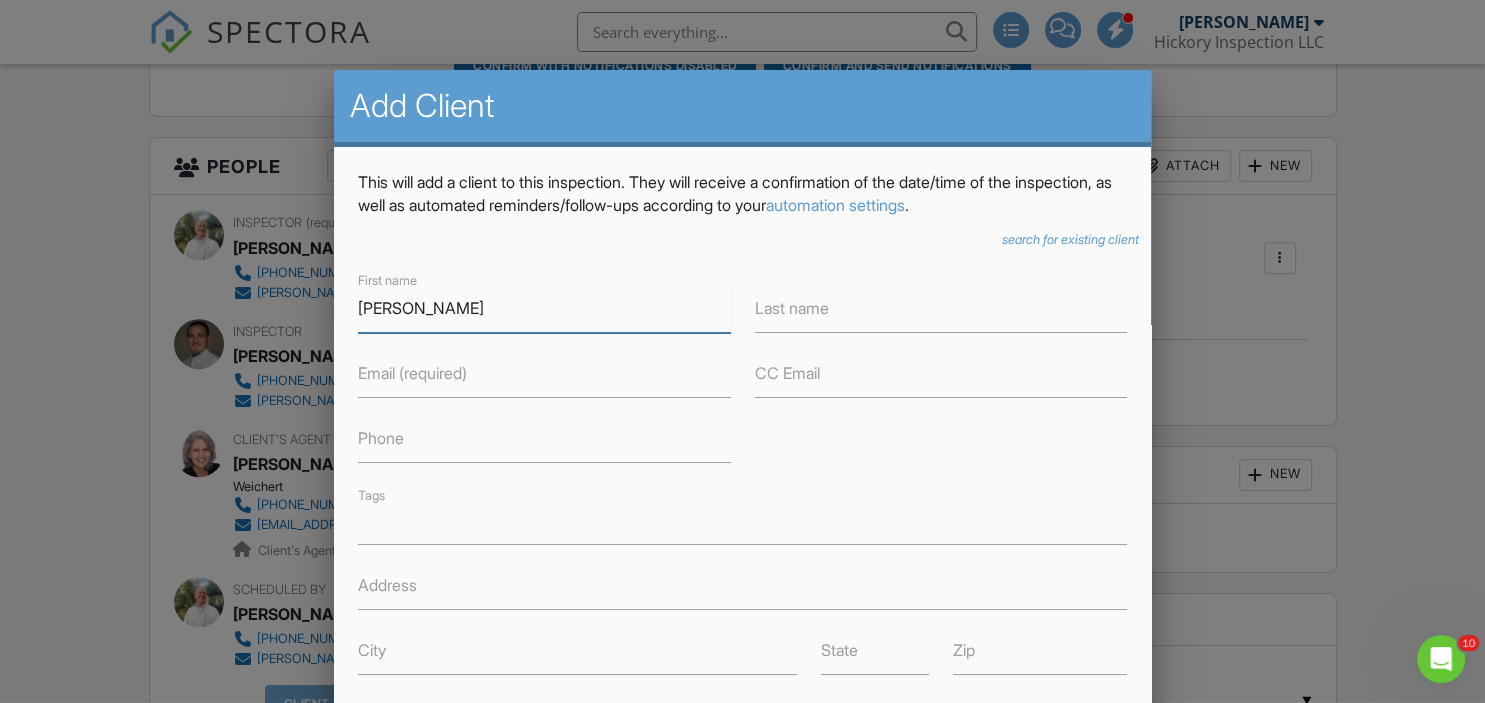 type on "[PERSON_NAME]" 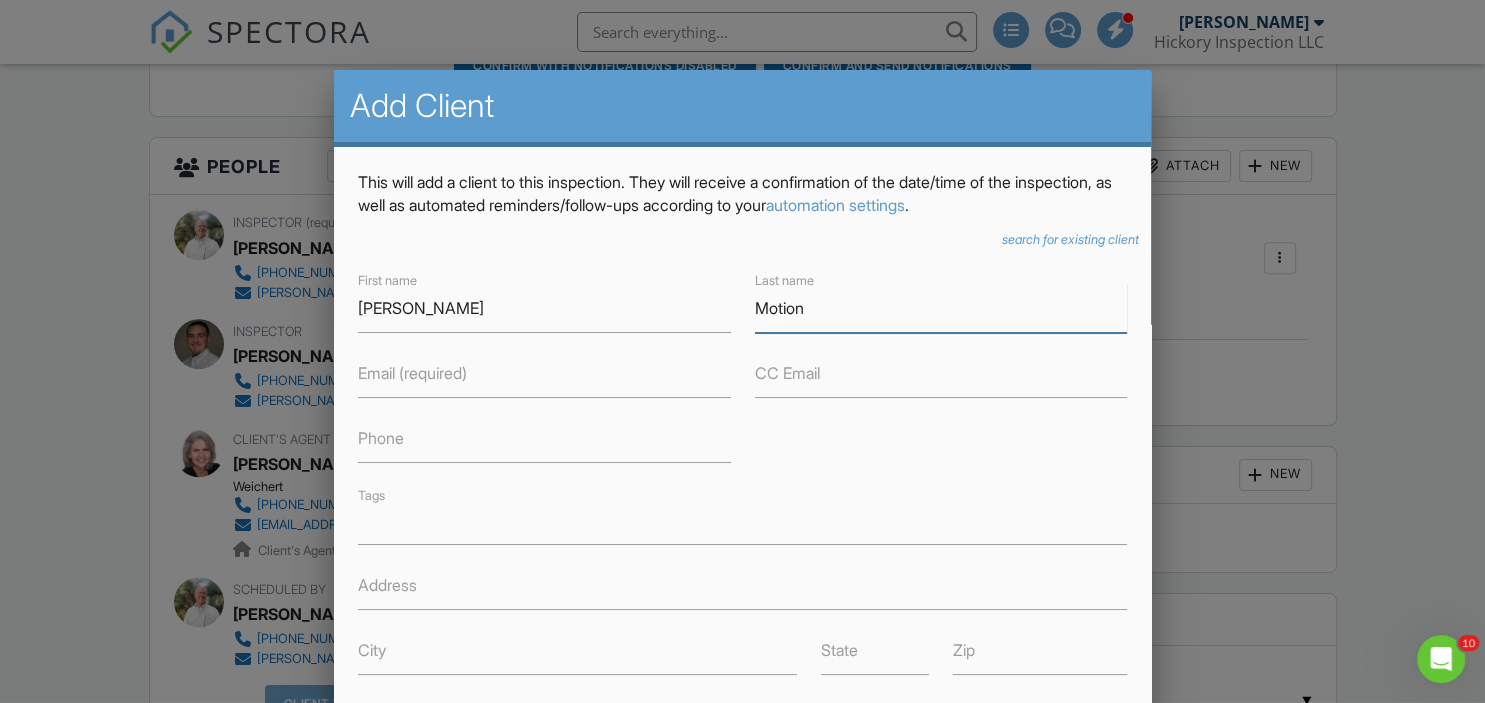 type on "Motion" 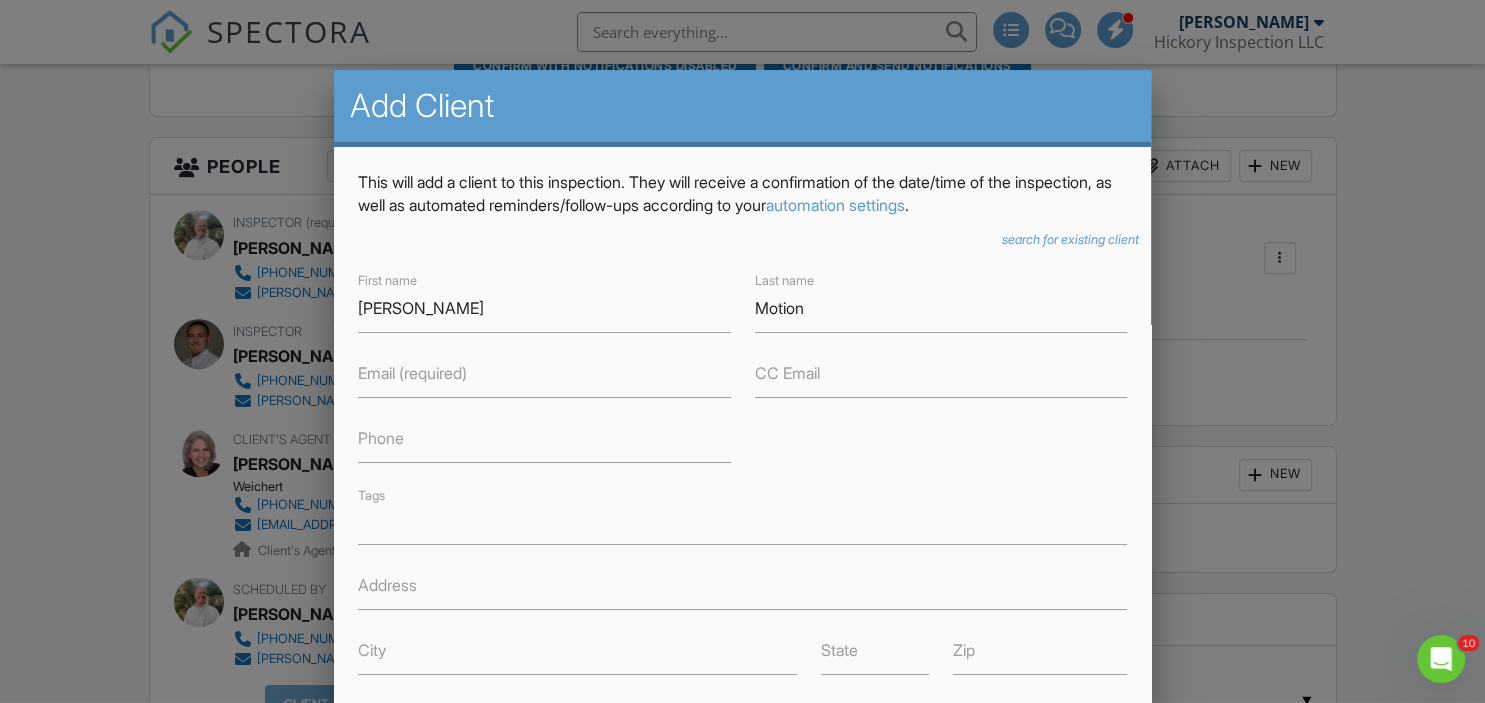 click on "Email (required)" at bounding box center [412, 373] 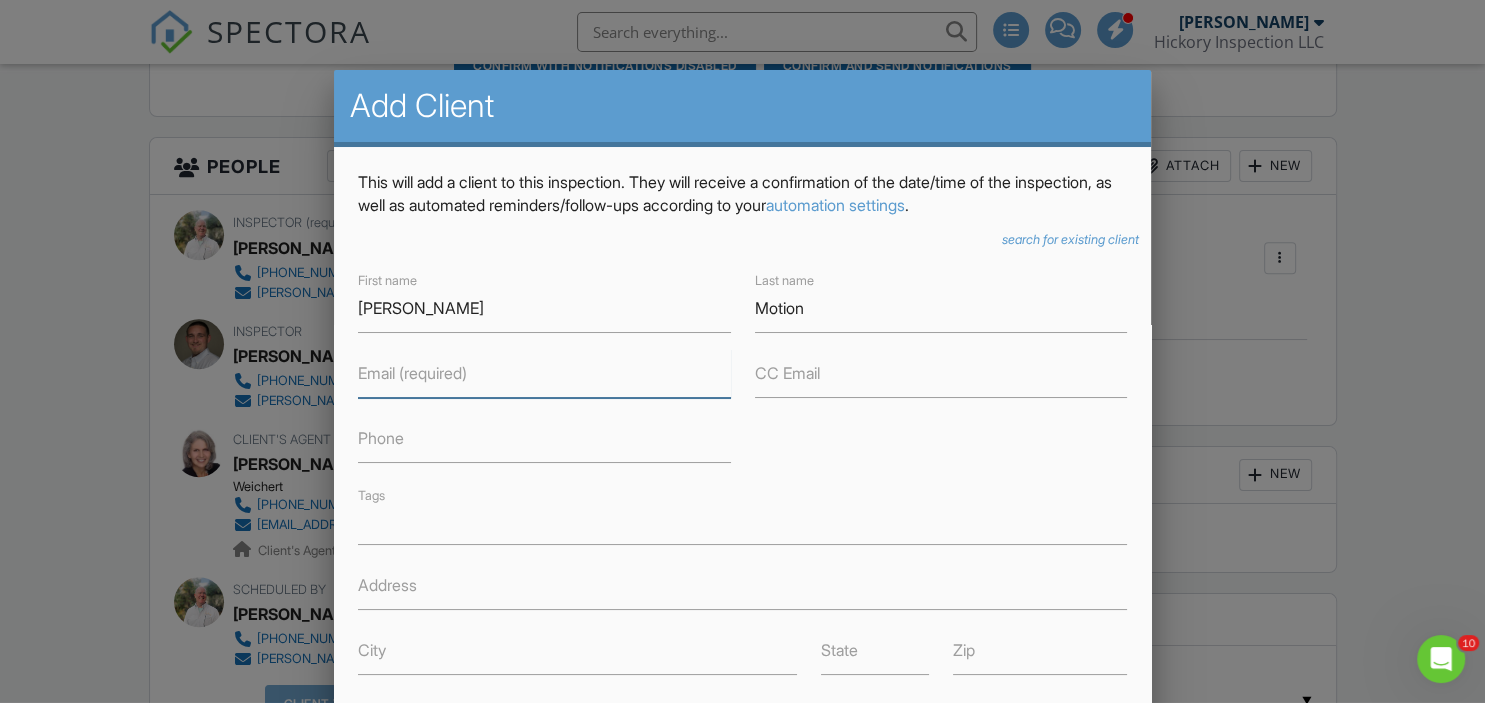 click on "Email (required)" at bounding box center [544, 373] 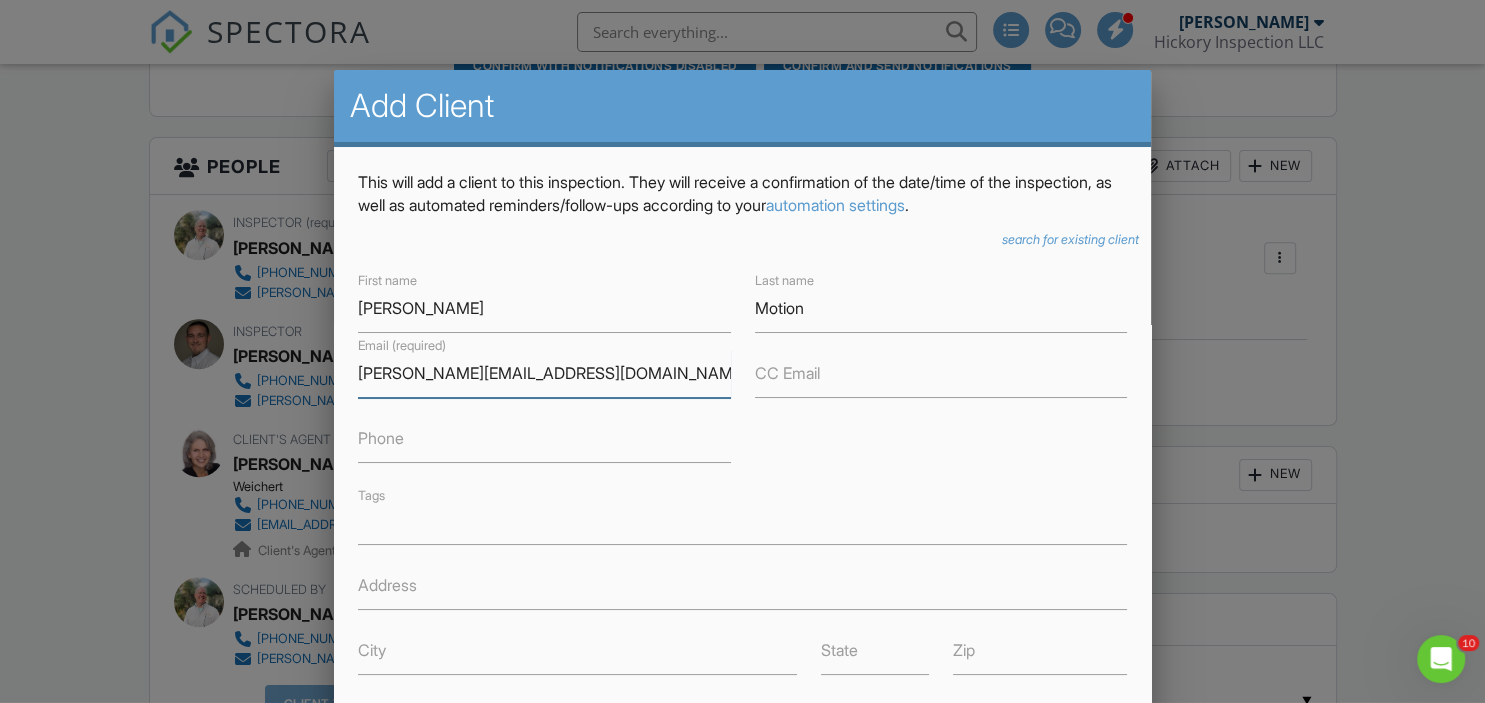 type on "[PERSON_NAME][EMAIL_ADDRESS][DOMAIN_NAME]" 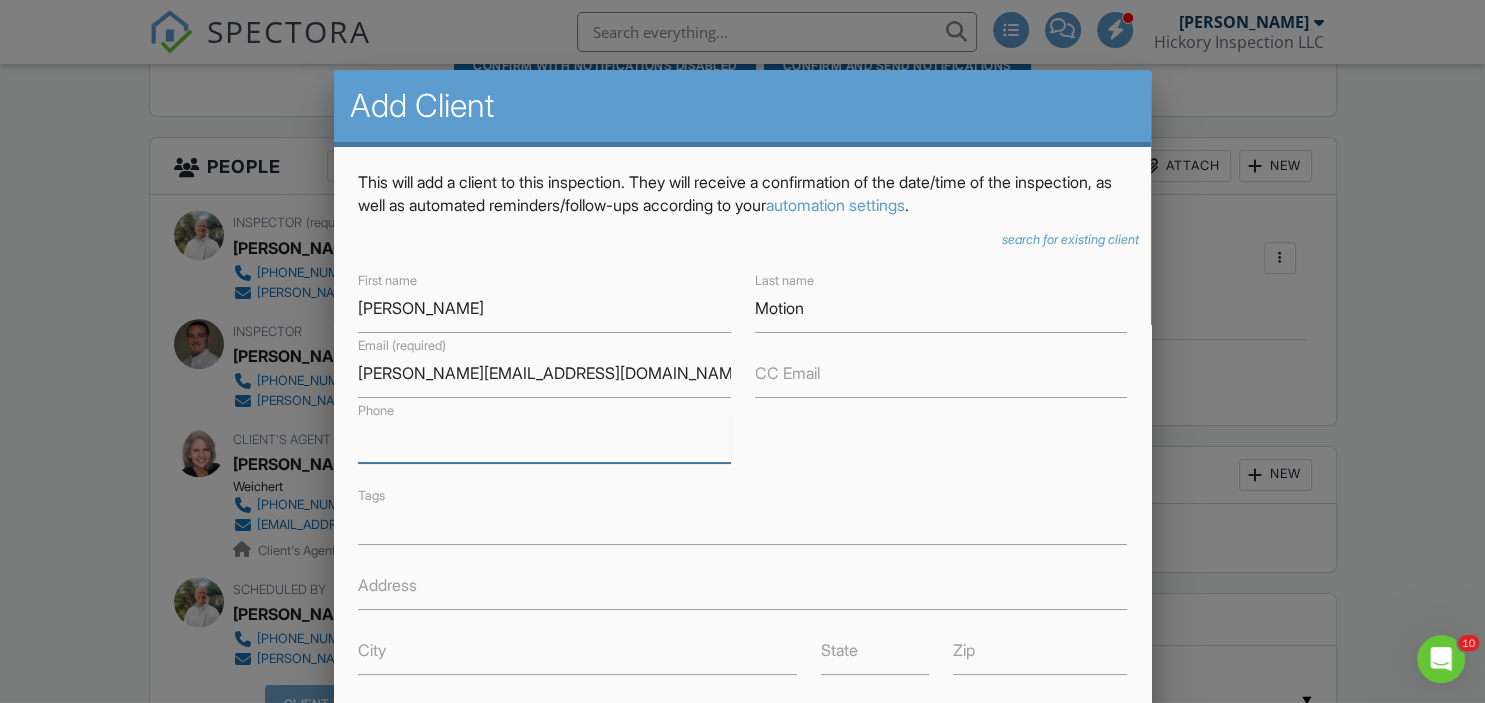 click on "Phone" at bounding box center [544, 438] 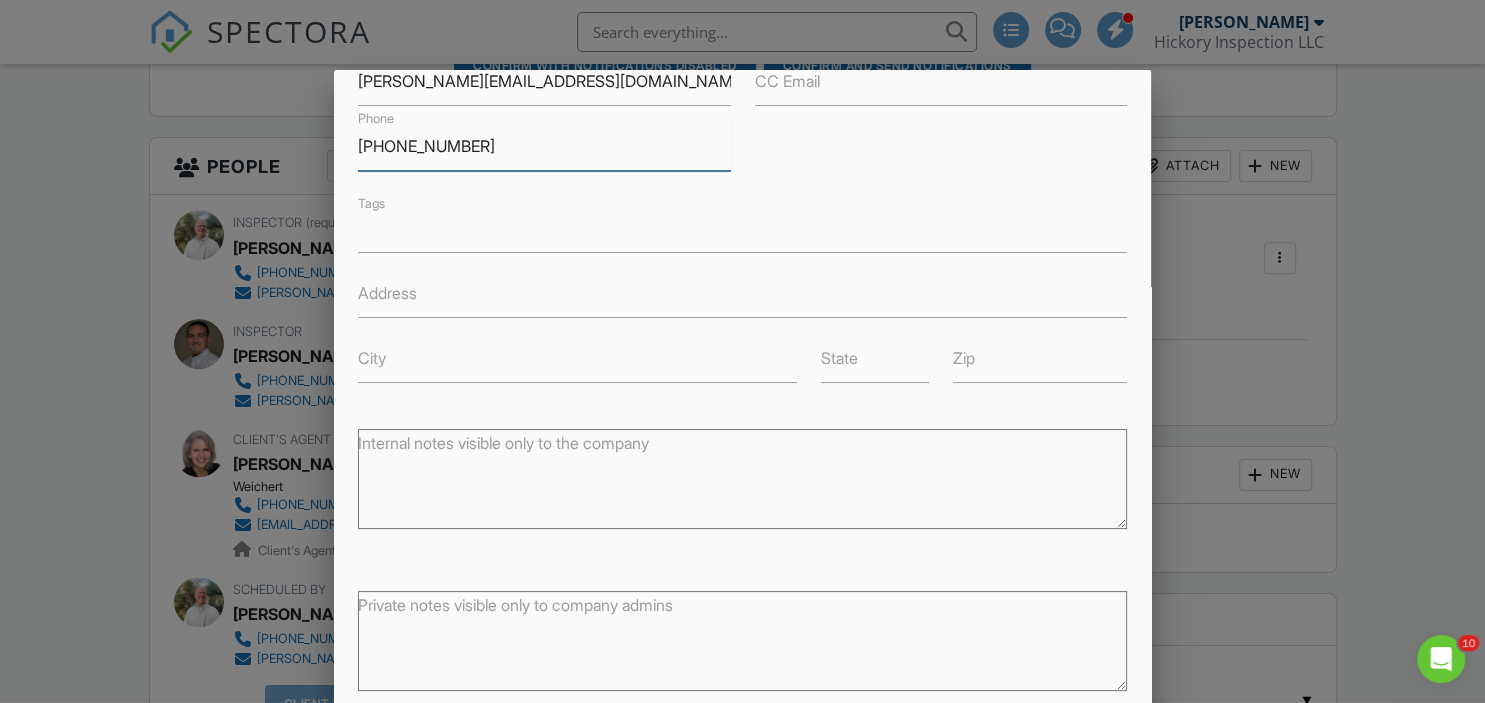 scroll, scrollTop: 339, scrollLeft: 0, axis: vertical 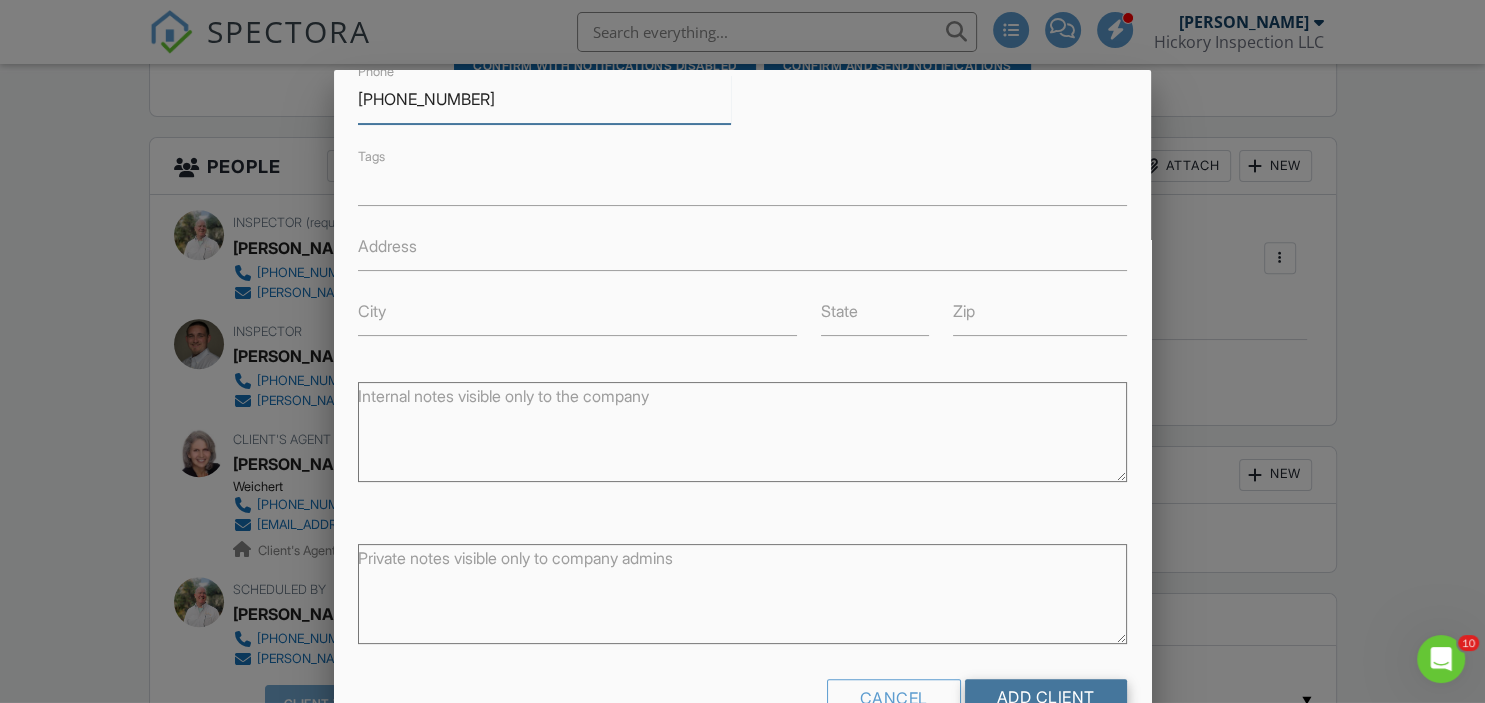 type on "[PHONE_NUMBER]" 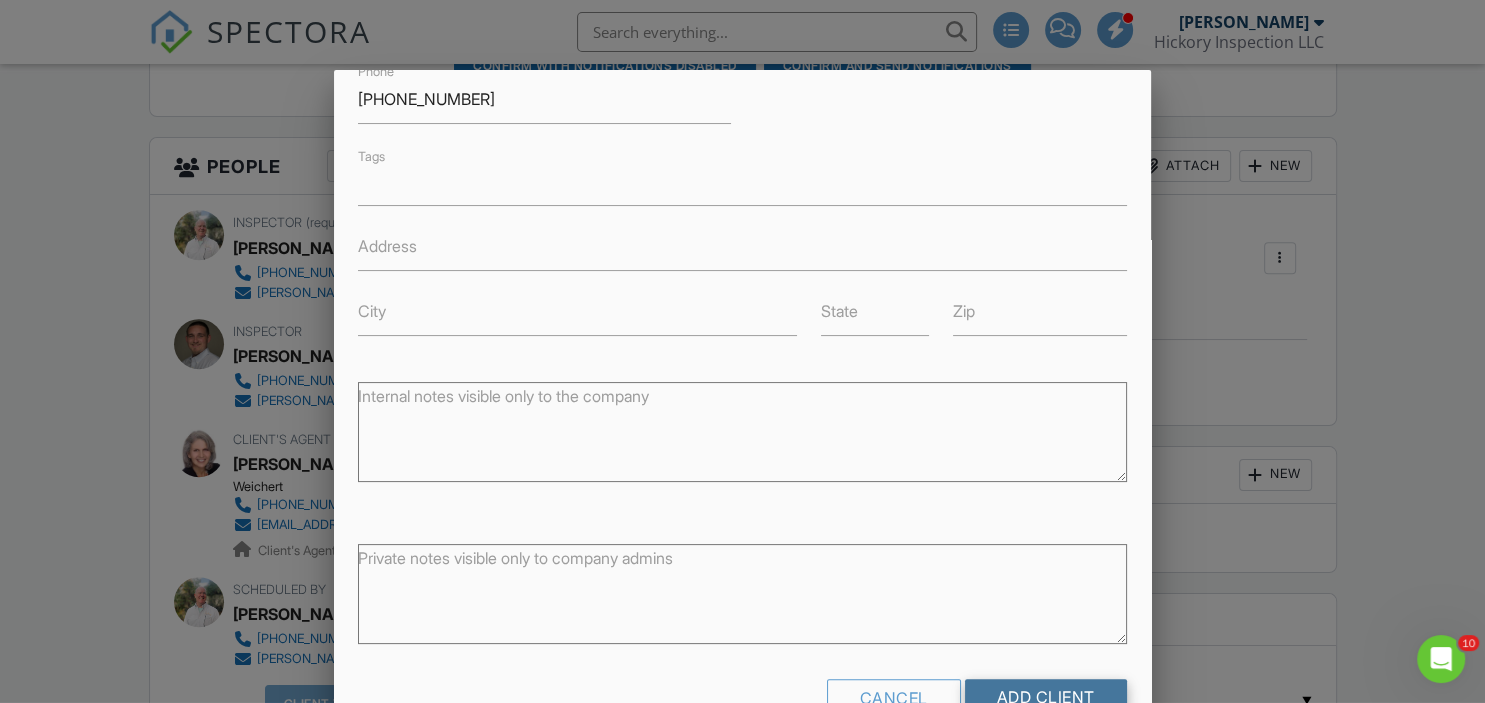 click on "Add Client" at bounding box center (1046, 697) 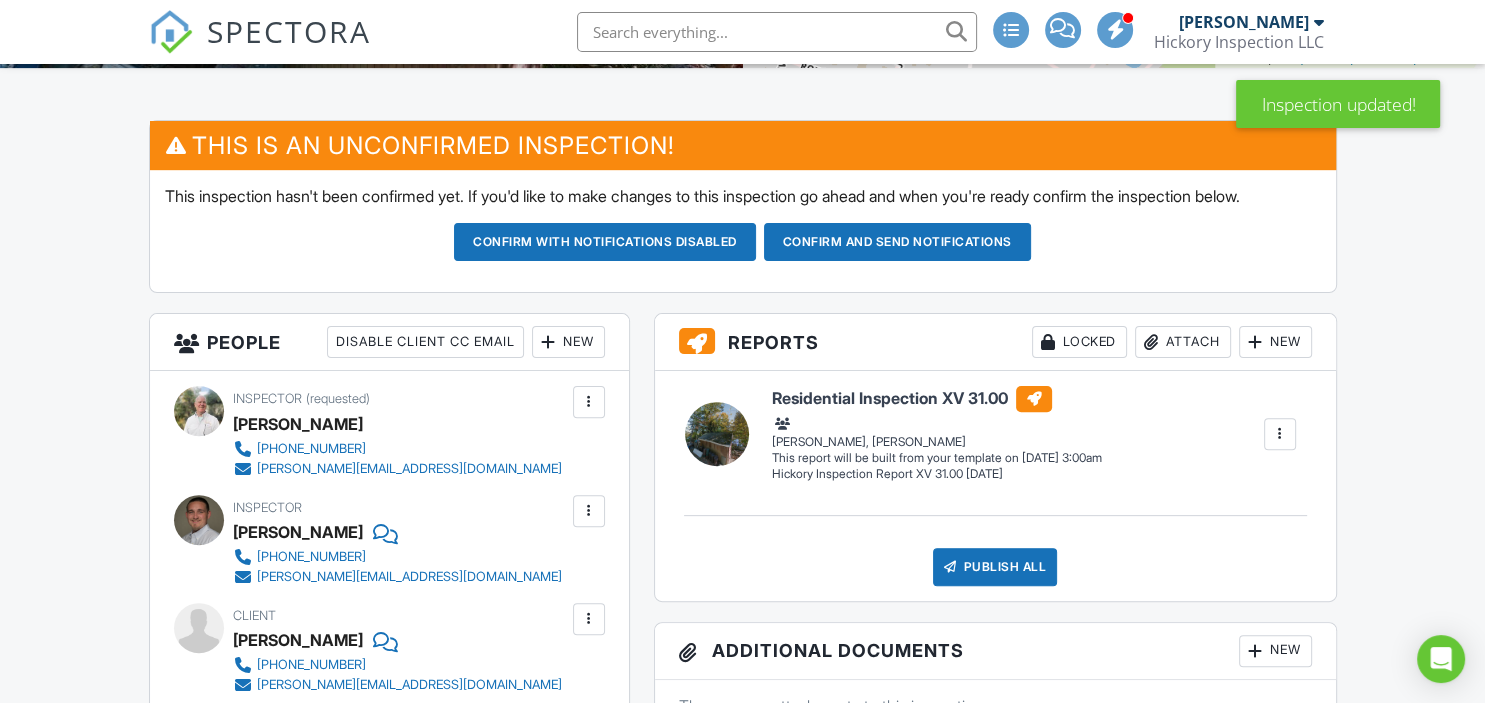 scroll, scrollTop: 528, scrollLeft: 0, axis: vertical 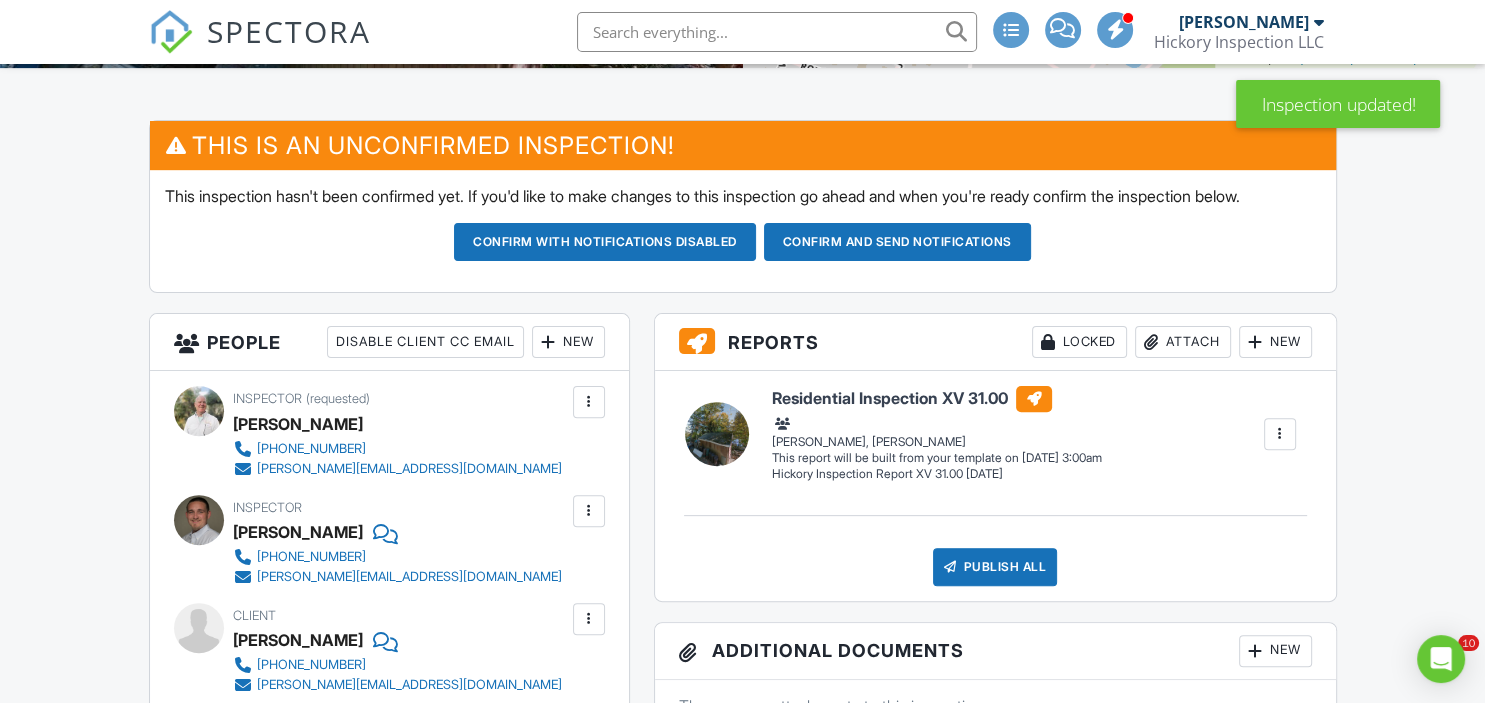 click on "New" at bounding box center [568, 342] 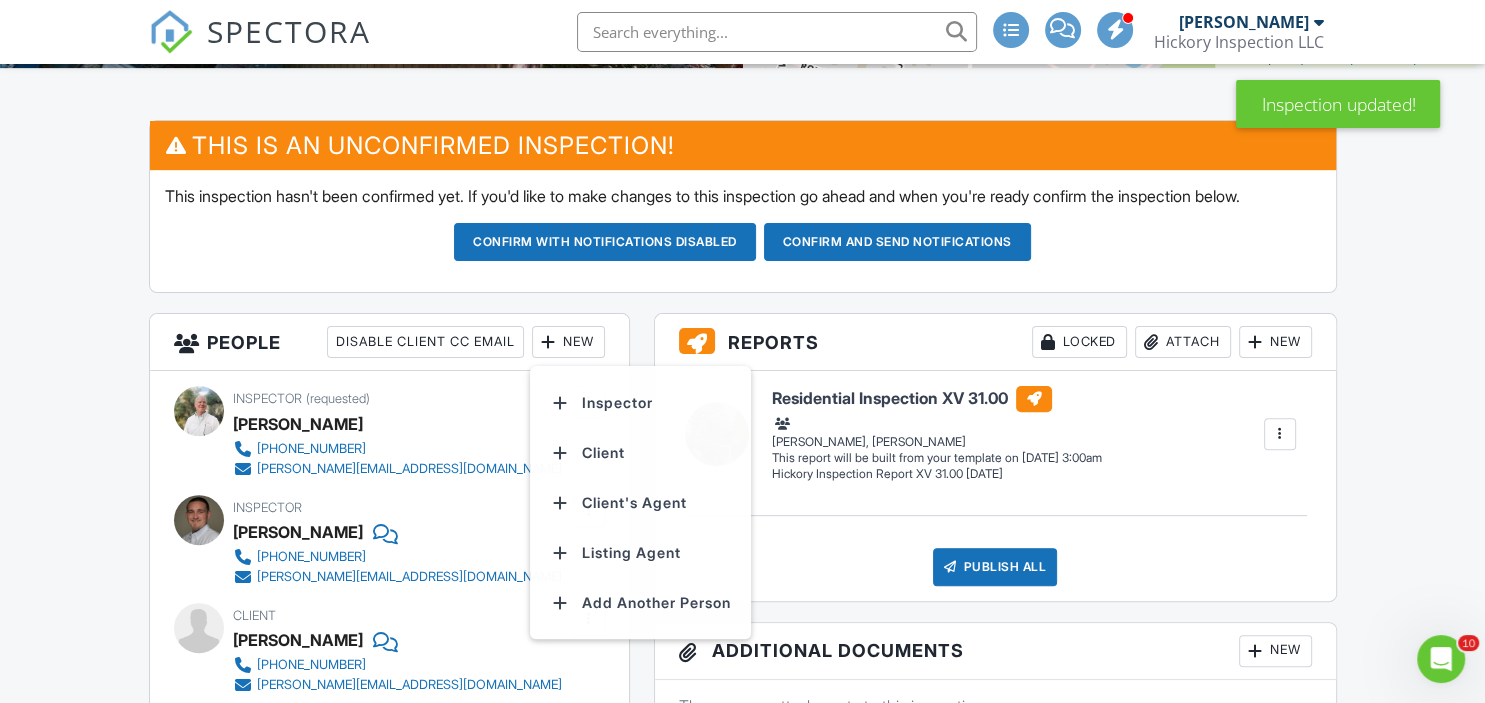 scroll, scrollTop: 0, scrollLeft: 0, axis: both 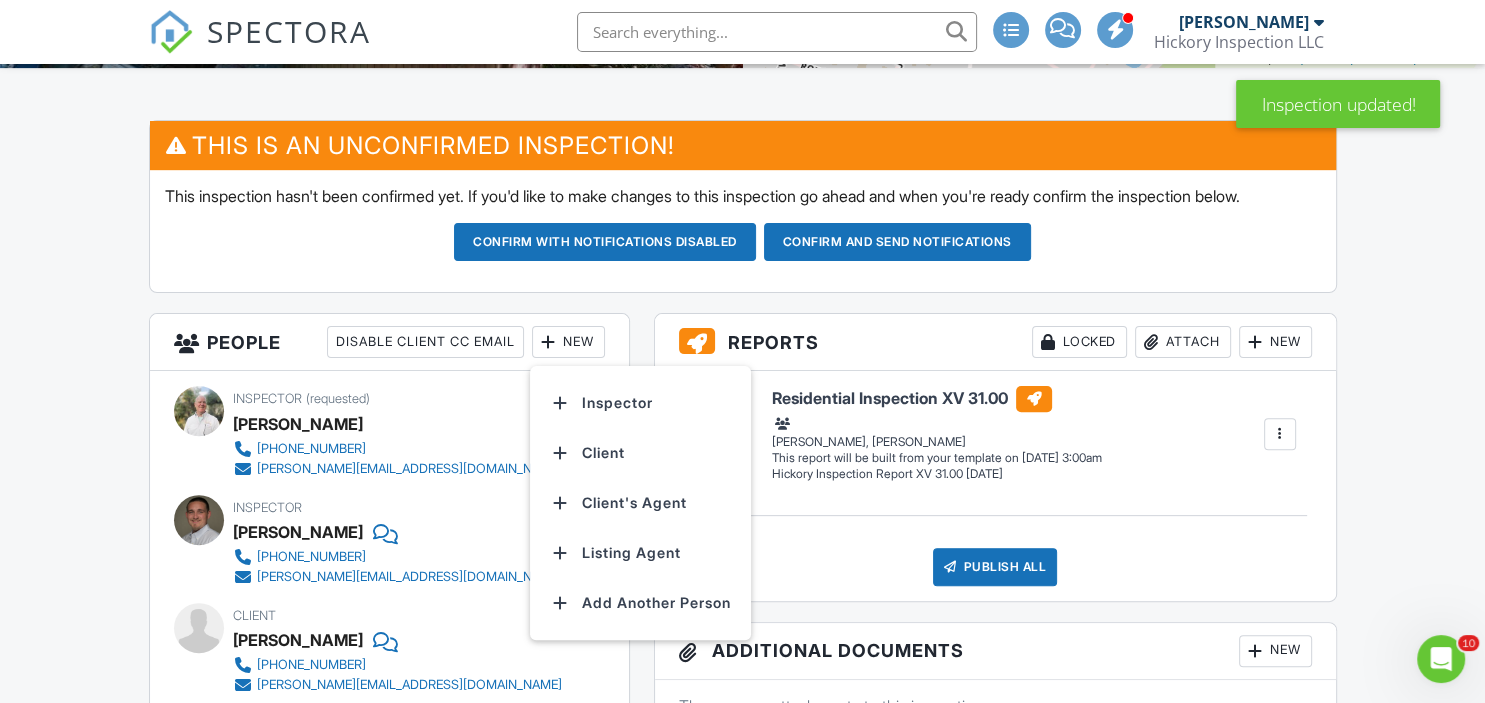 click on "Client" at bounding box center [640, 453] 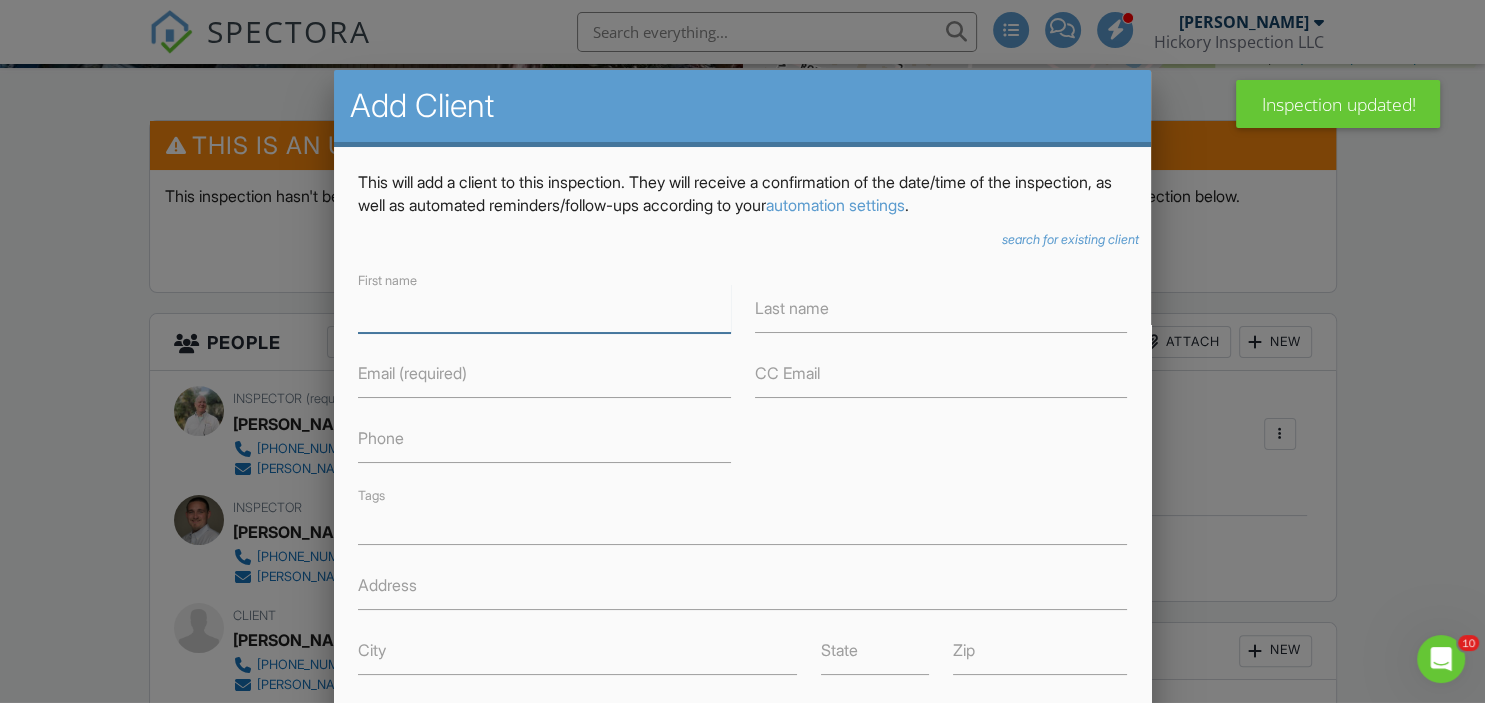 type on "X" 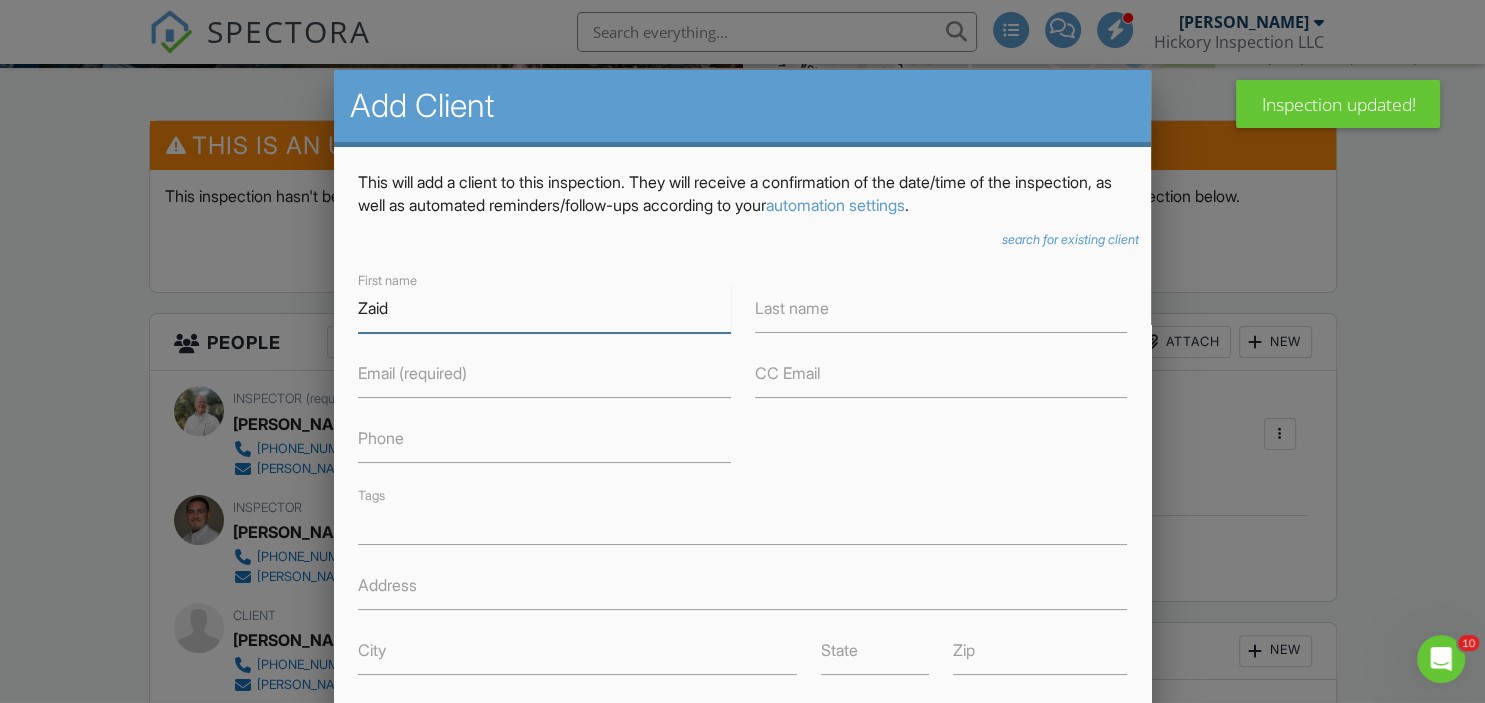 type on "Zaid" 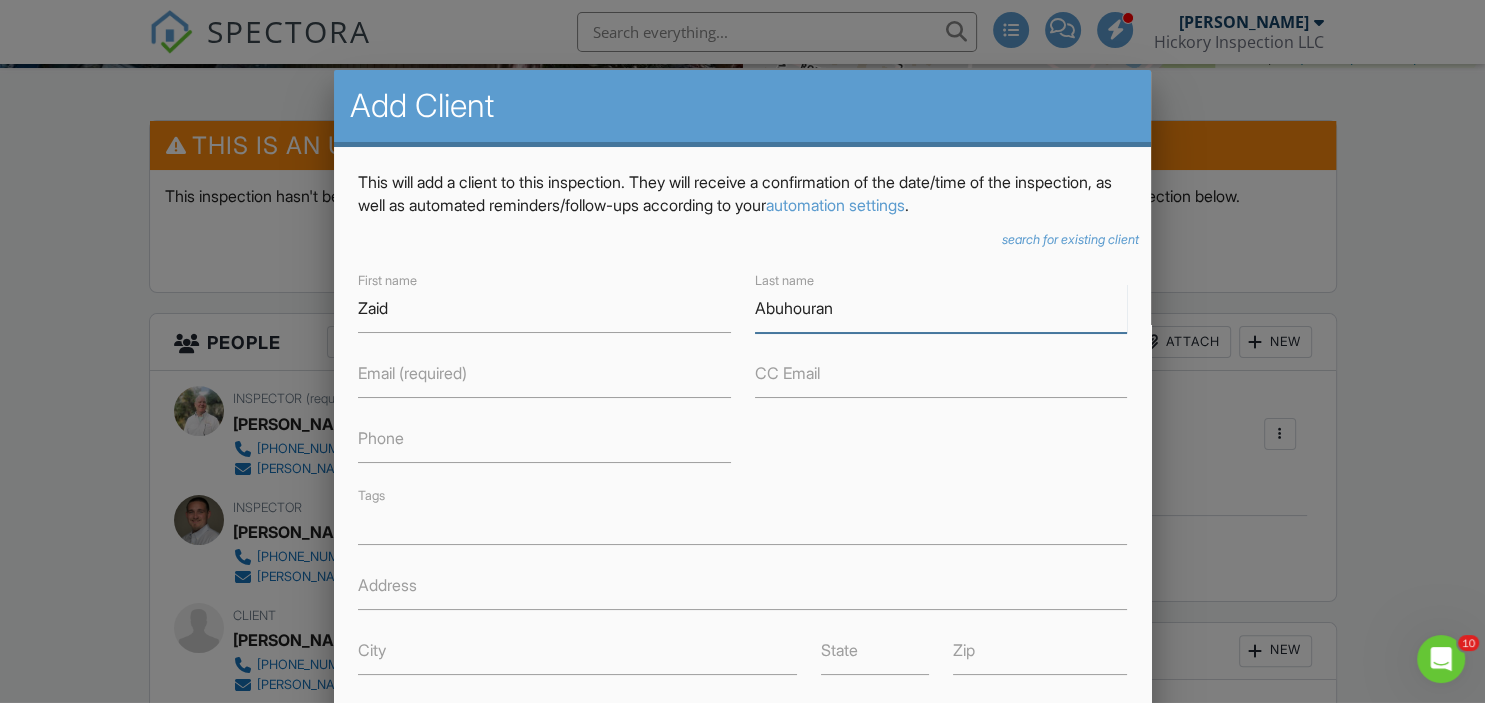 type on "Abuhouran" 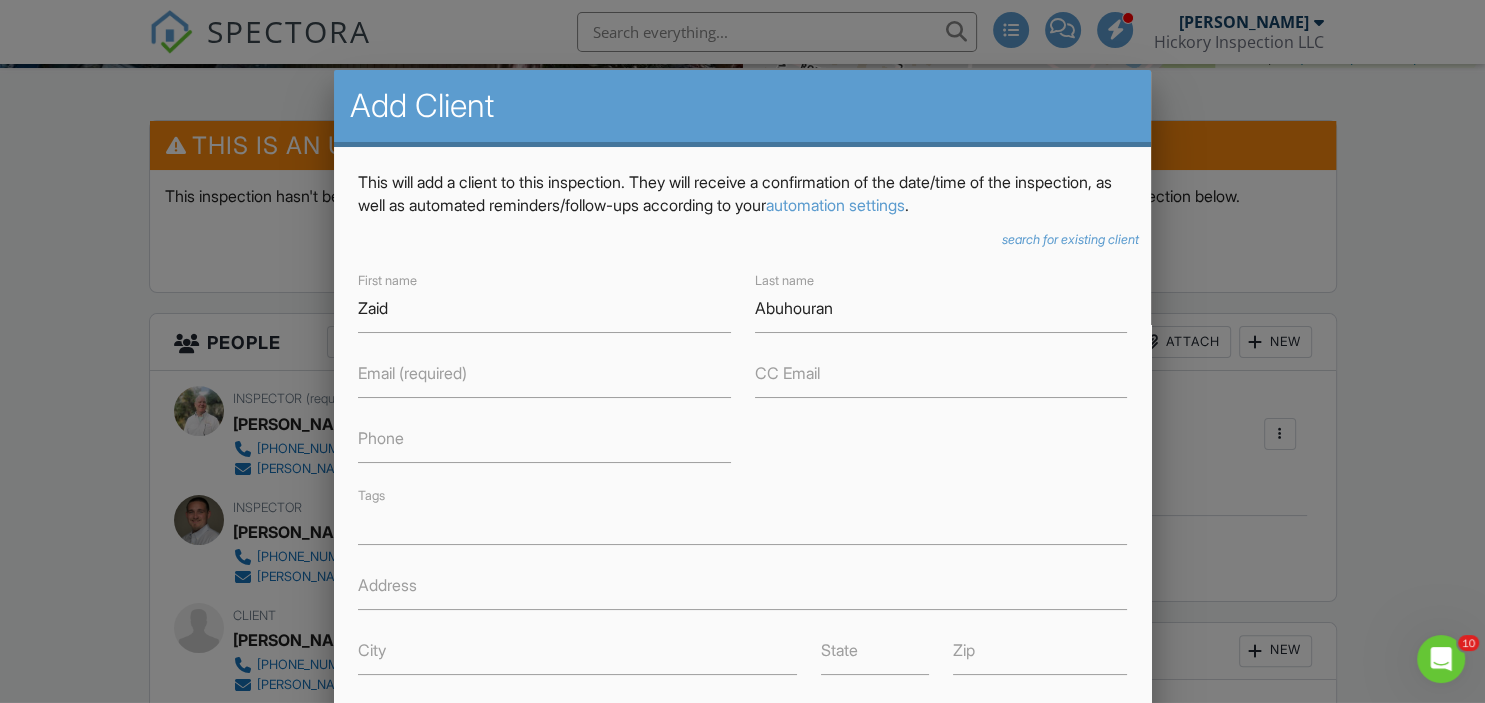click on "Email (required)" at bounding box center (412, 373) 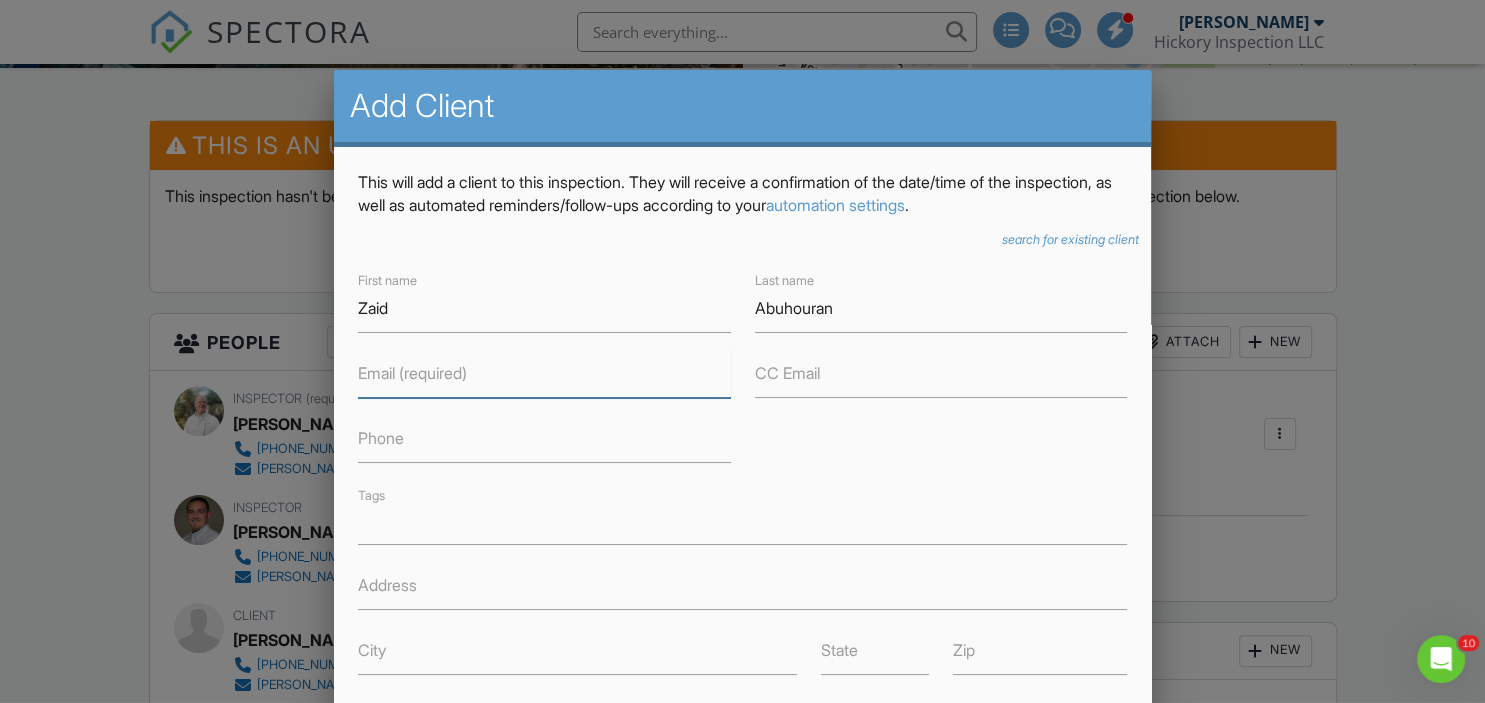 click on "Email (required)" at bounding box center [544, 373] 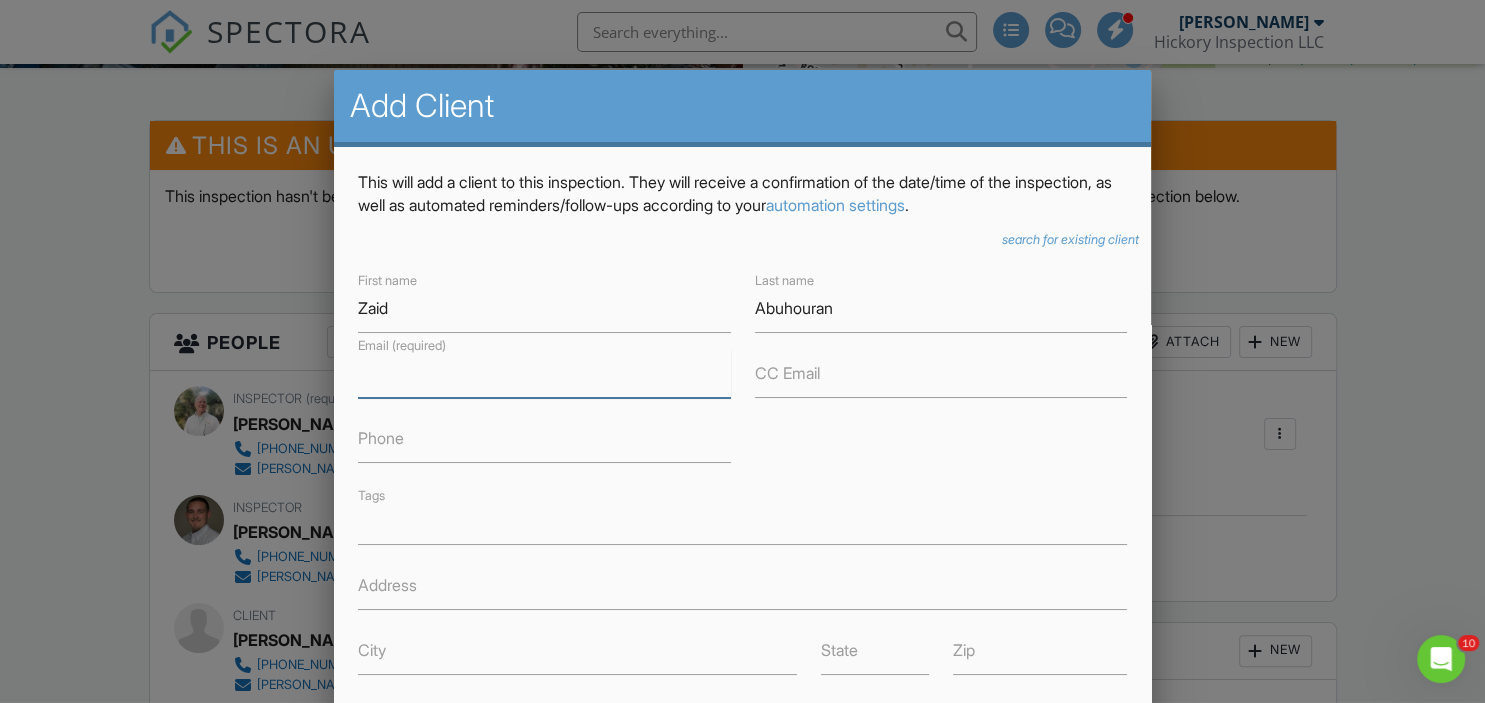 paste on "Various areas on the block walls in the basement show efflorescence indicating previous moisture entry. Although these areas were just treated, they should be re-painted after they dry out.  Inspector advises installing a dehumidifier in the basement with its discharge plumbed to a drain or sump pit (so the tank does not need to be emptied daily) to dry the area out prior to repainting ." 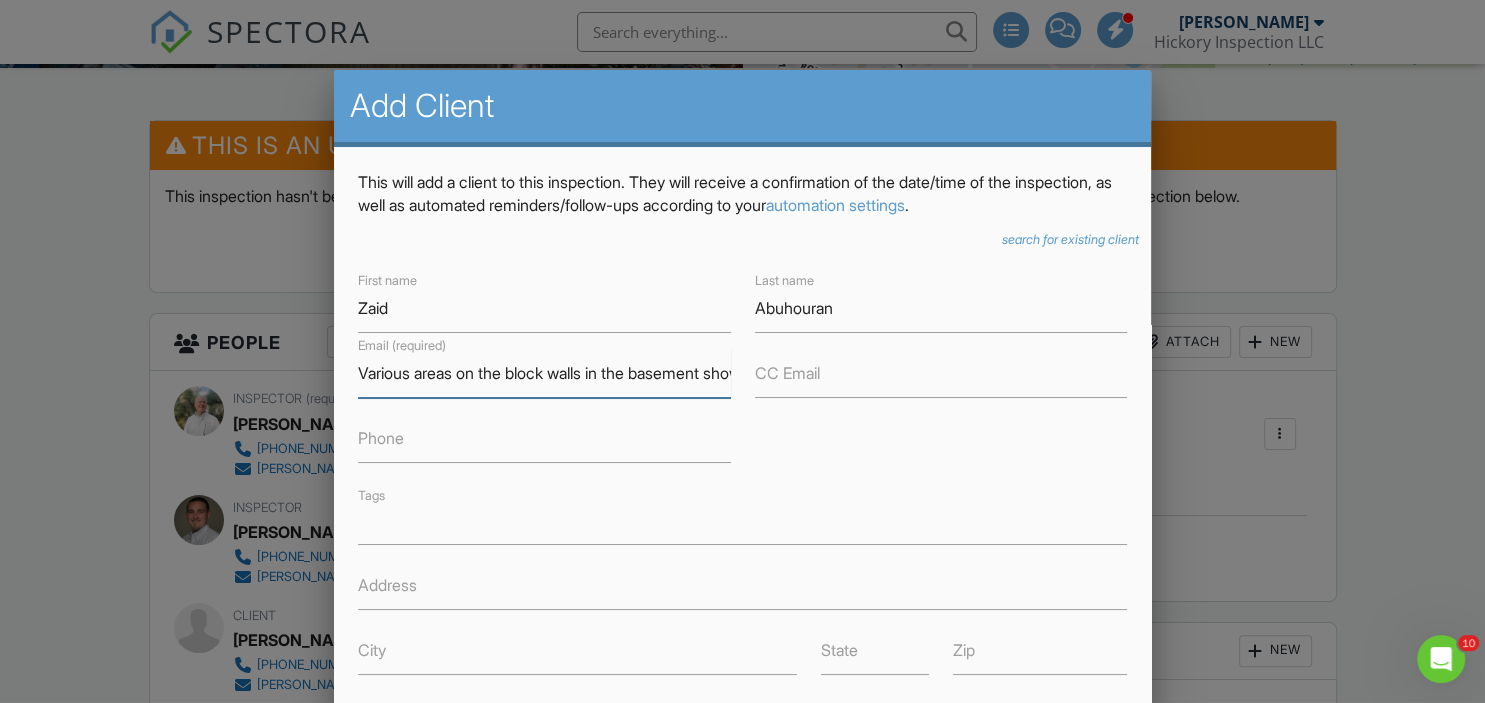 scroll, scrollTop: 0, scrollLeft: 2515, axis: horizontal 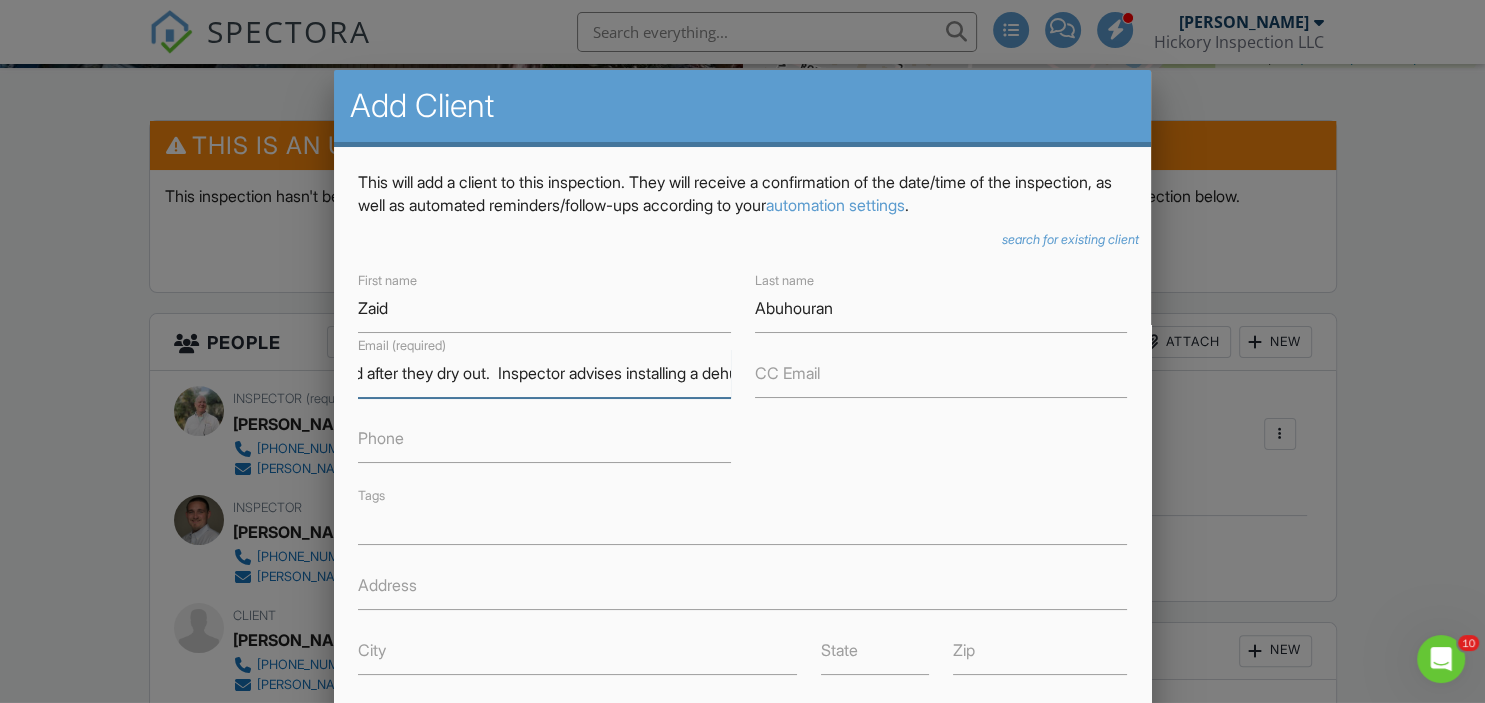 drag, startPoint x: 725, startPoint y: 366, endPoint x: 142, endPoint y: 364, distance: 583.0034 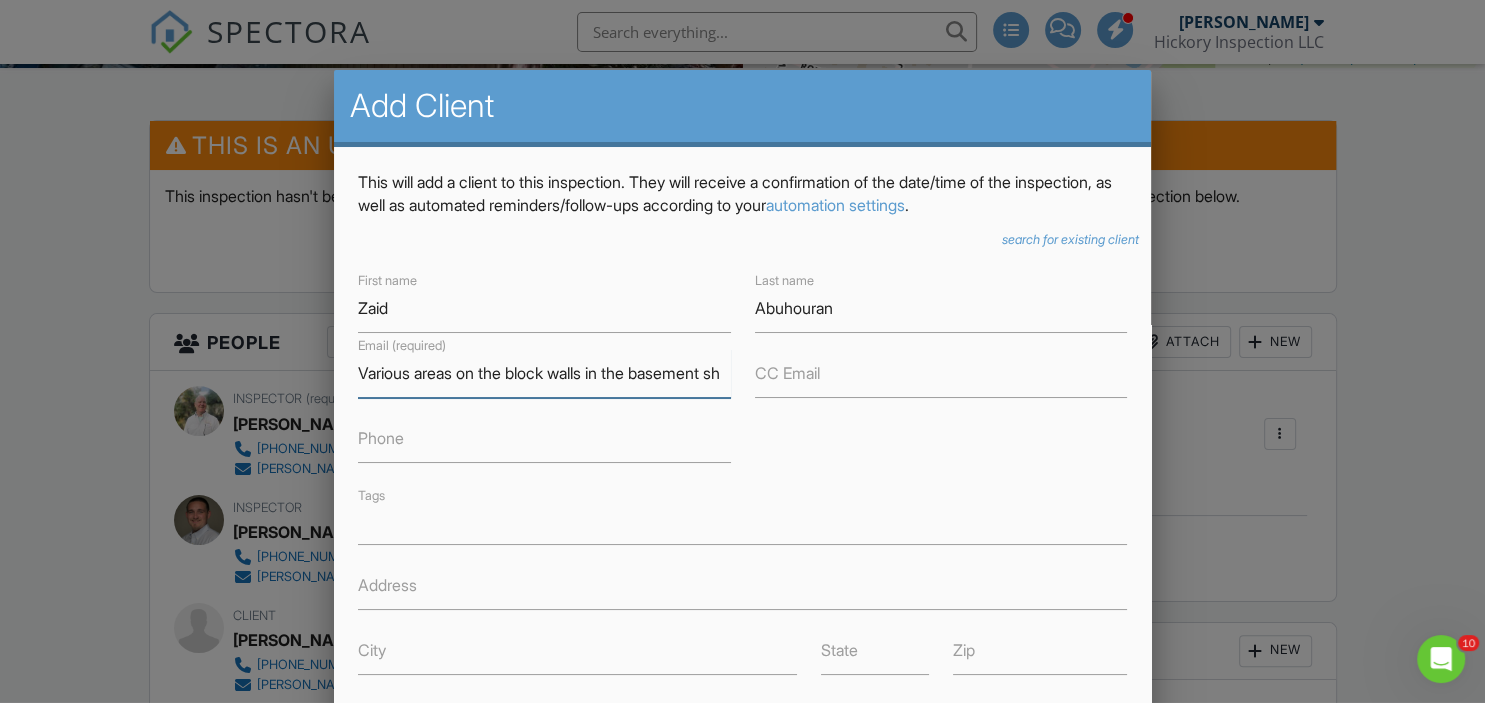 scroll, scrollTop: 0, scrollLeft: 0, axis: both 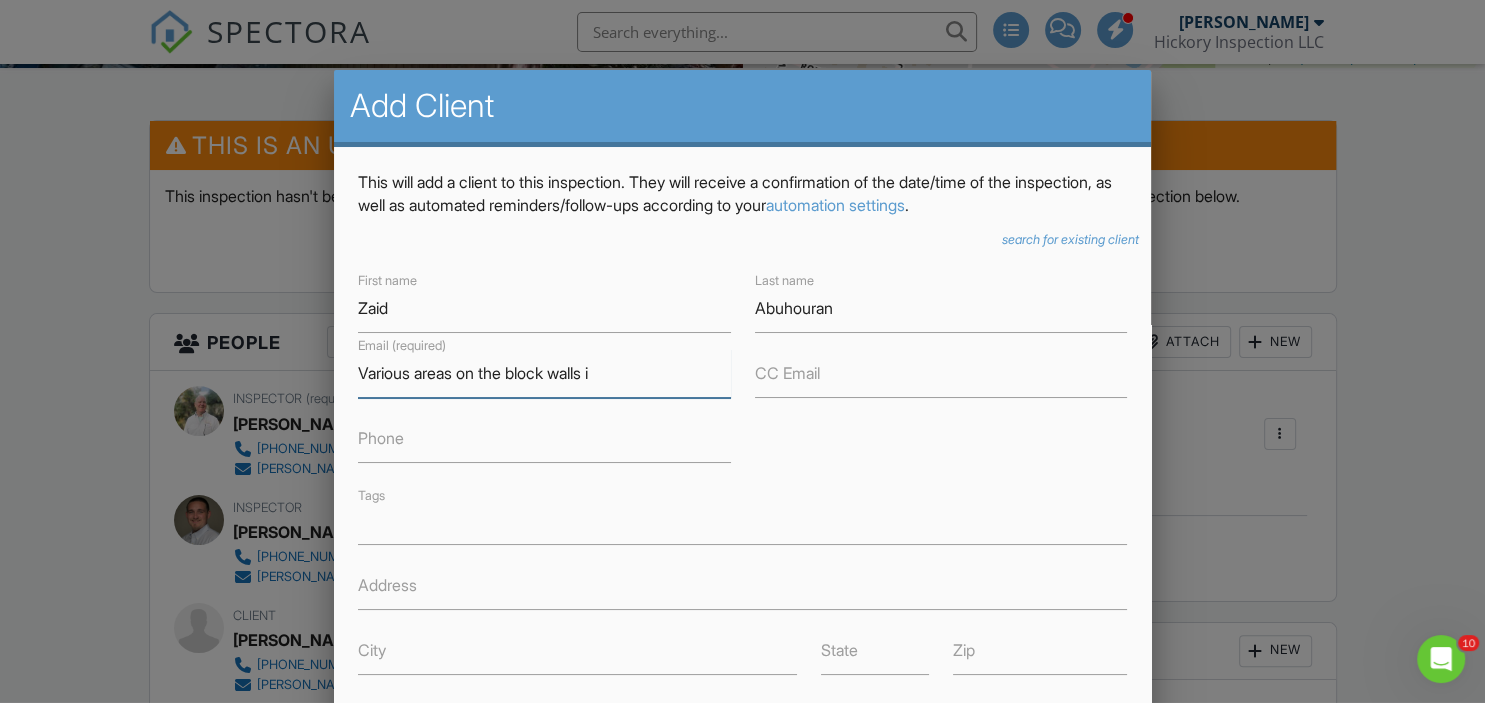 drag, startPoint x: 649, startPoint y: 371, endPoint x: 238, endPoint y: 370, distance: 411.00122 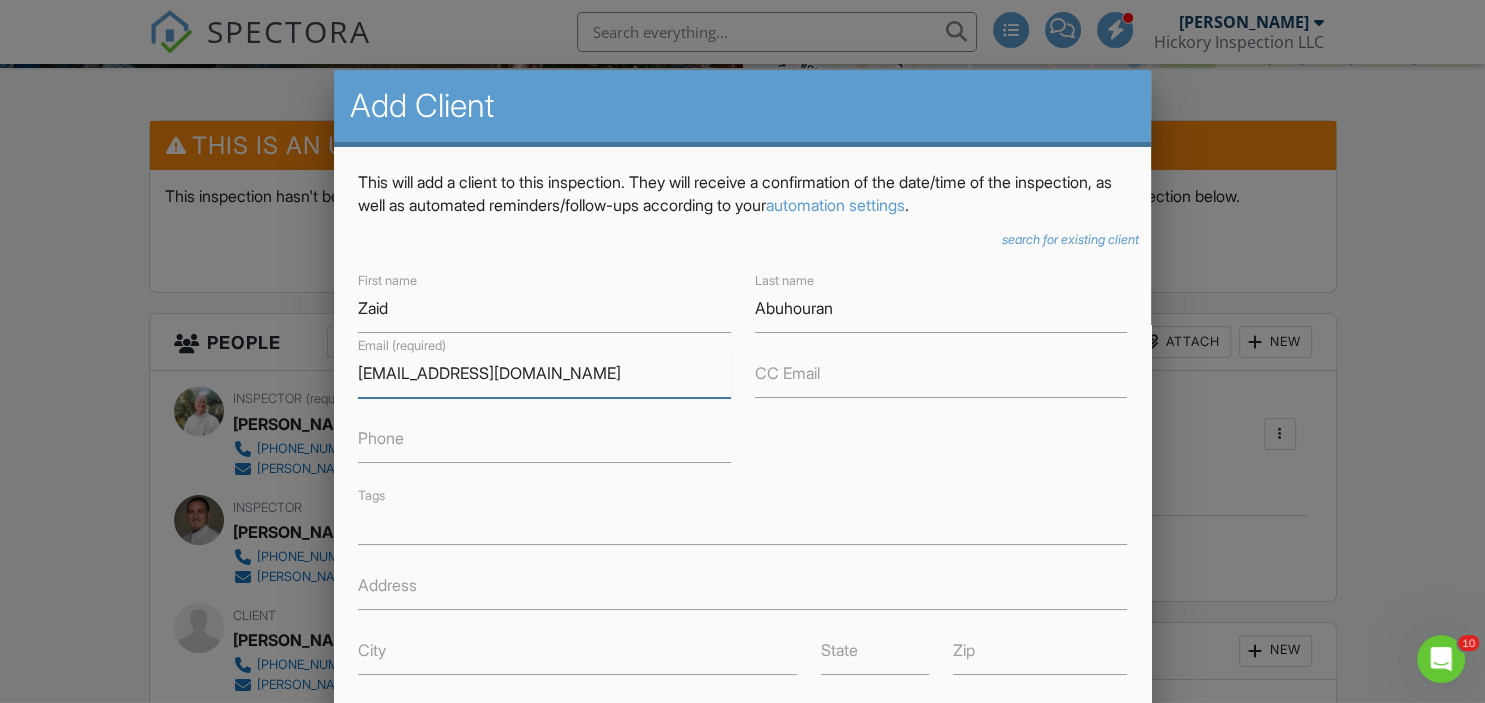 type on "[EMAIL_ADDRESS][DOMAIN_NAME]" 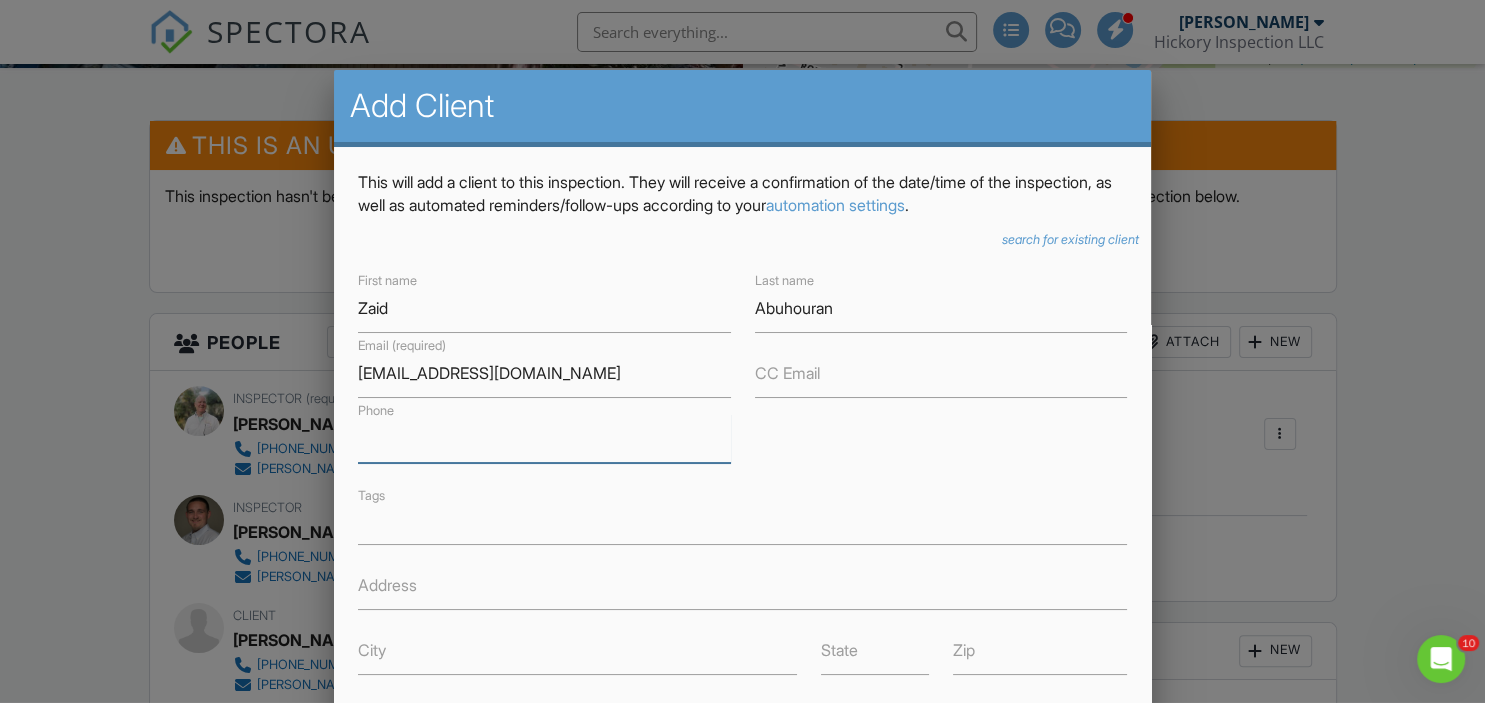 click on "Phone" at bounding box center [544, 438] 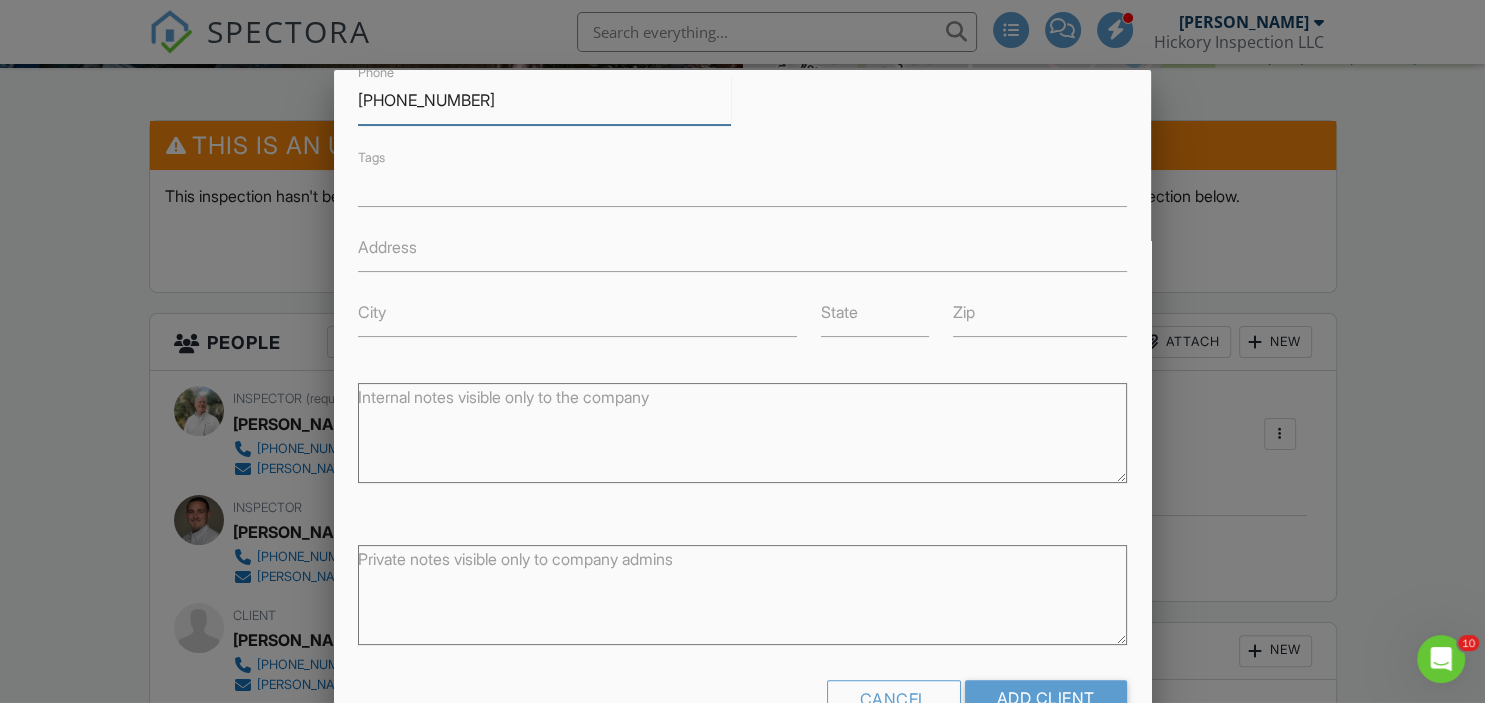 scroll, scrollTop: 339, scrollLeft: 0, axis: vertical 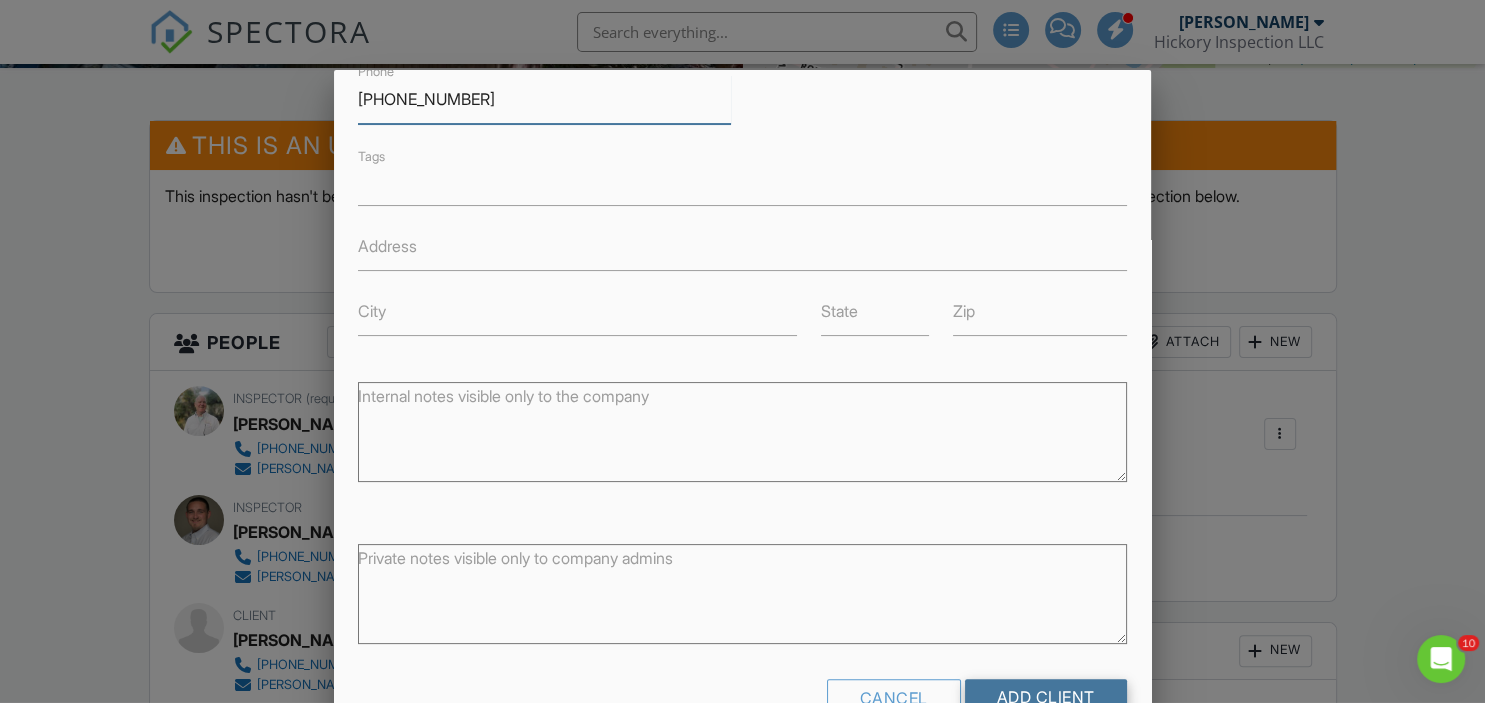 type on "[PHONE_NUMBER]" 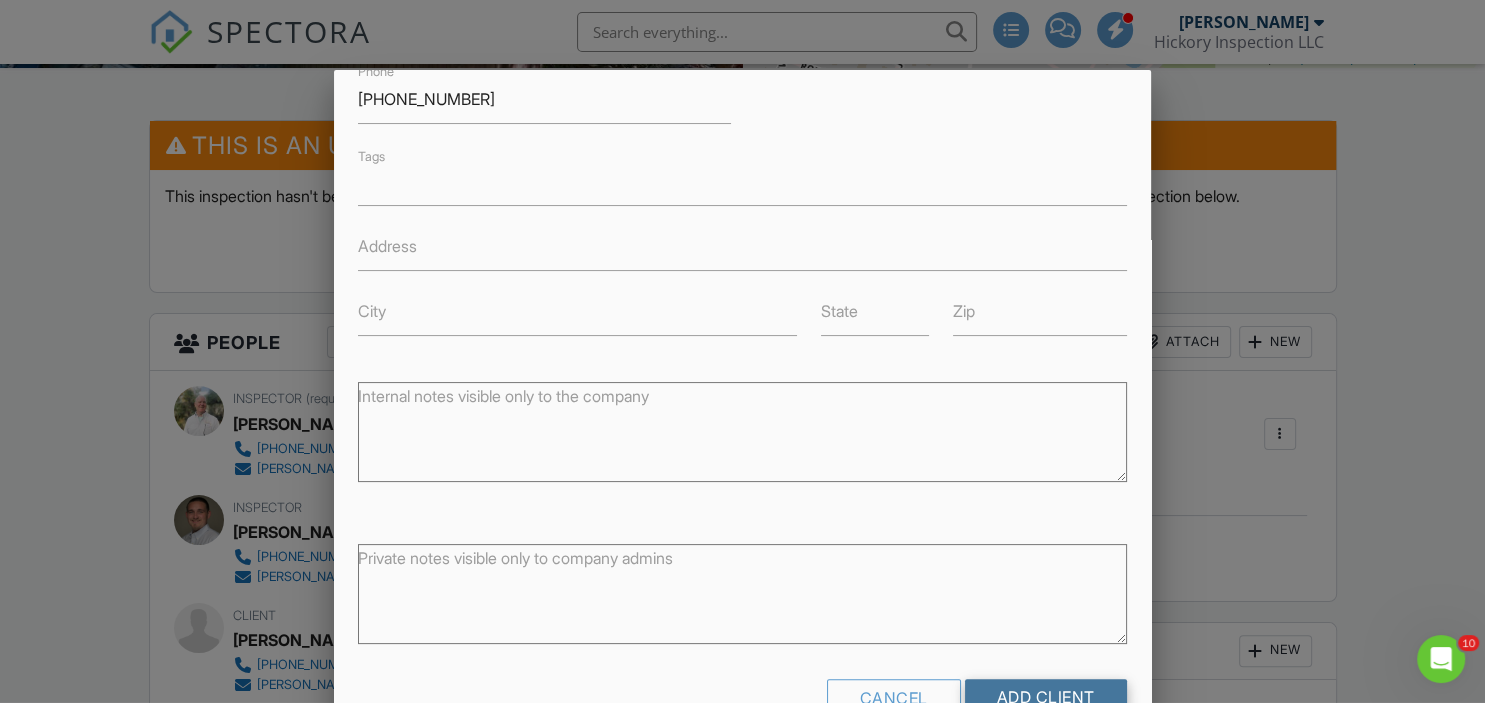 click on "Add Client" at bounding box center (1046, 697) 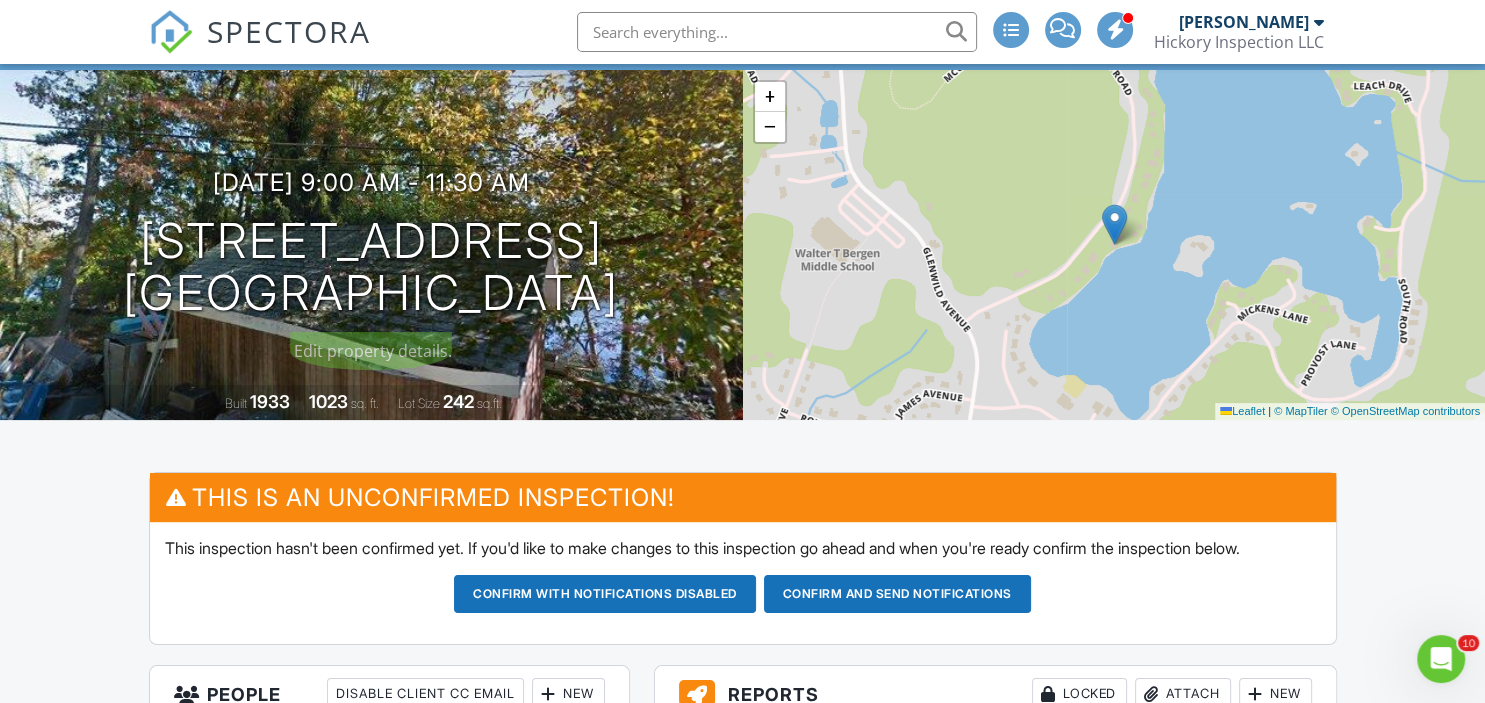 scroll, scrollTop: 0, scrollLeft: 0, axis: both 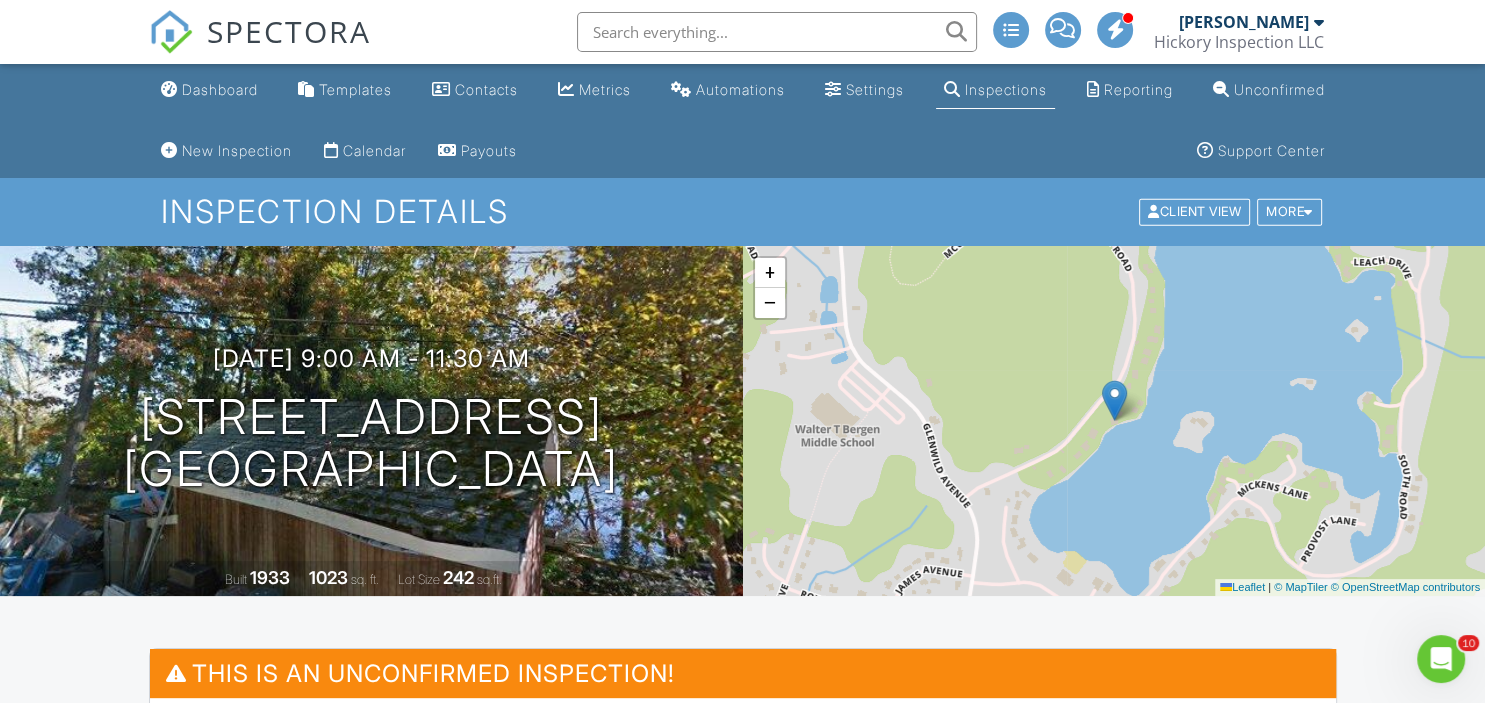 click on "Inspections" at bounding box center (1006, 89) 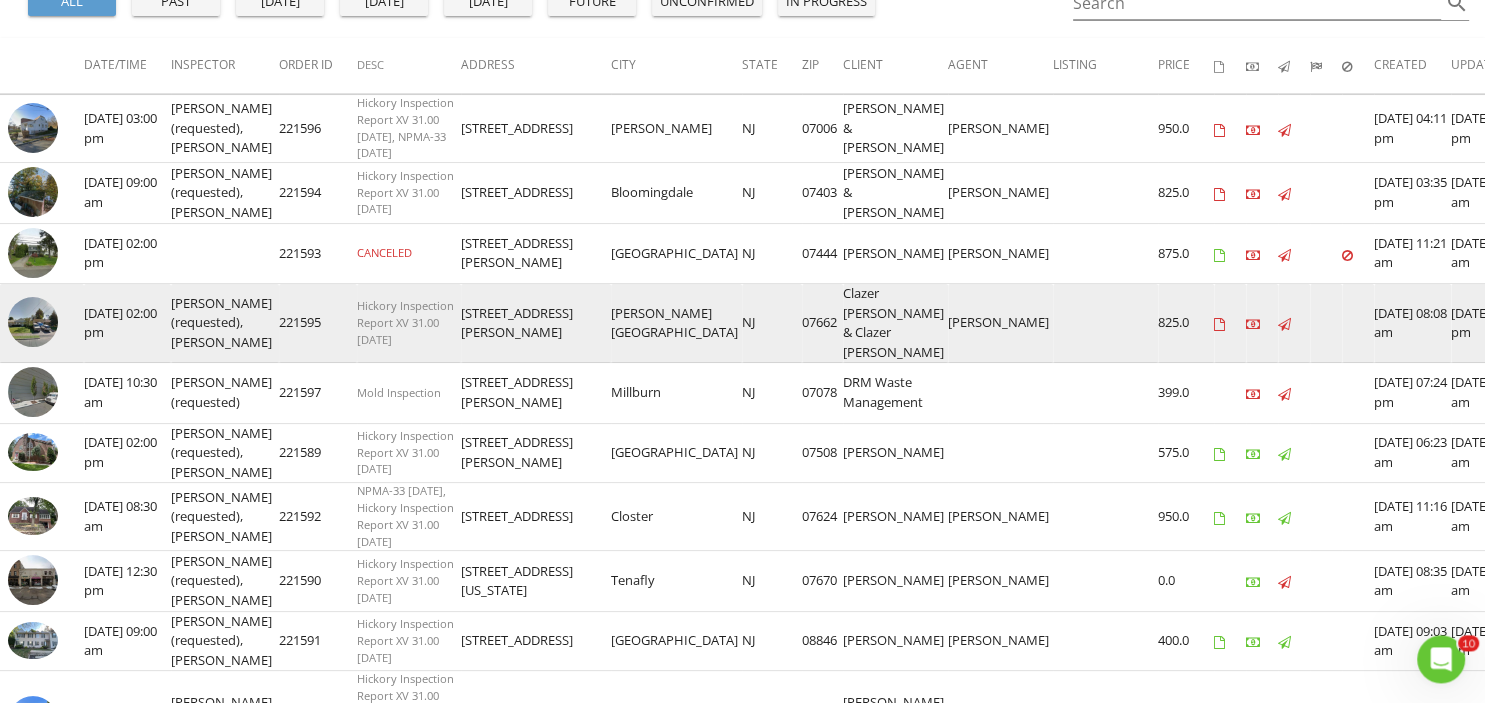 scroll, scrollTop: 352, scrollLeft: 0, axis: vertical 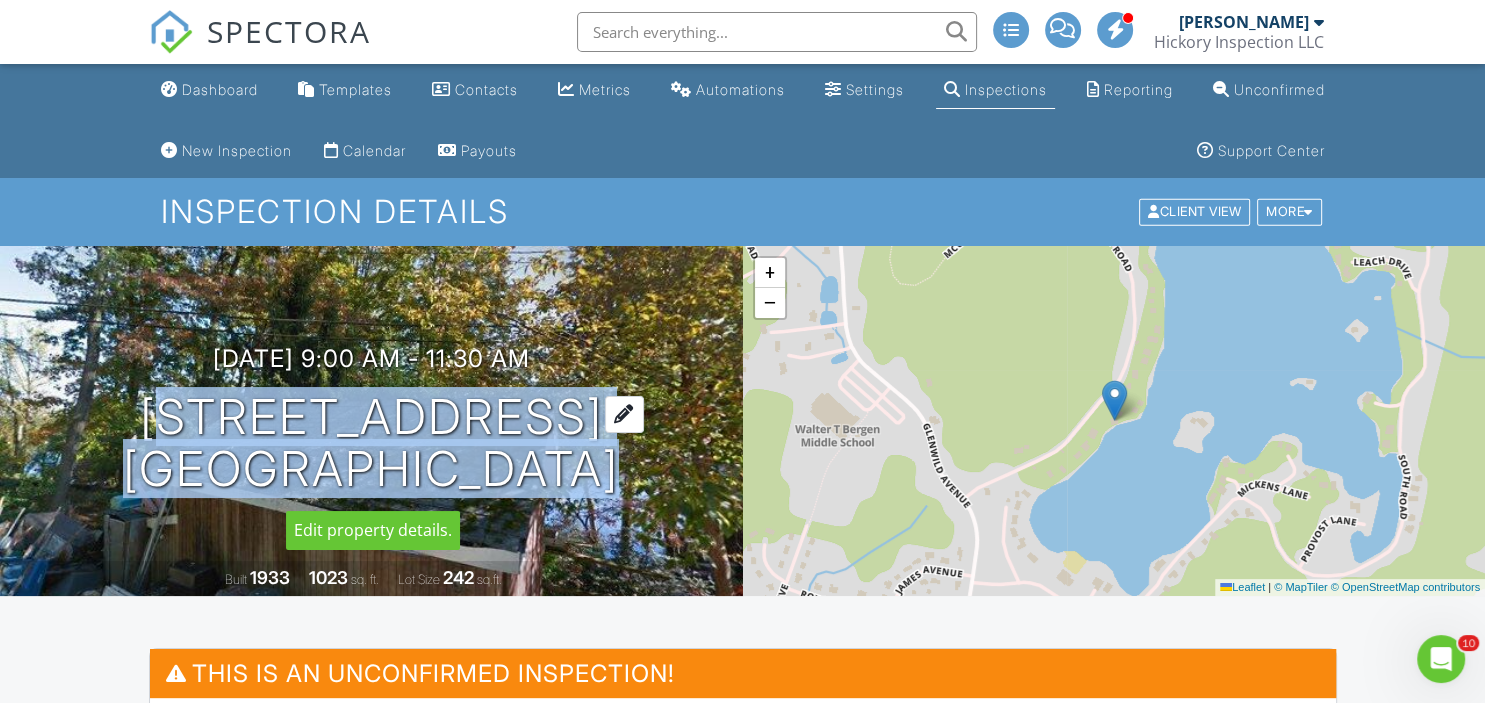 drag, startPoint x: 167, startPoint y: 408, endPoint x: 529, endPoint y: 461, distance: 365.85925 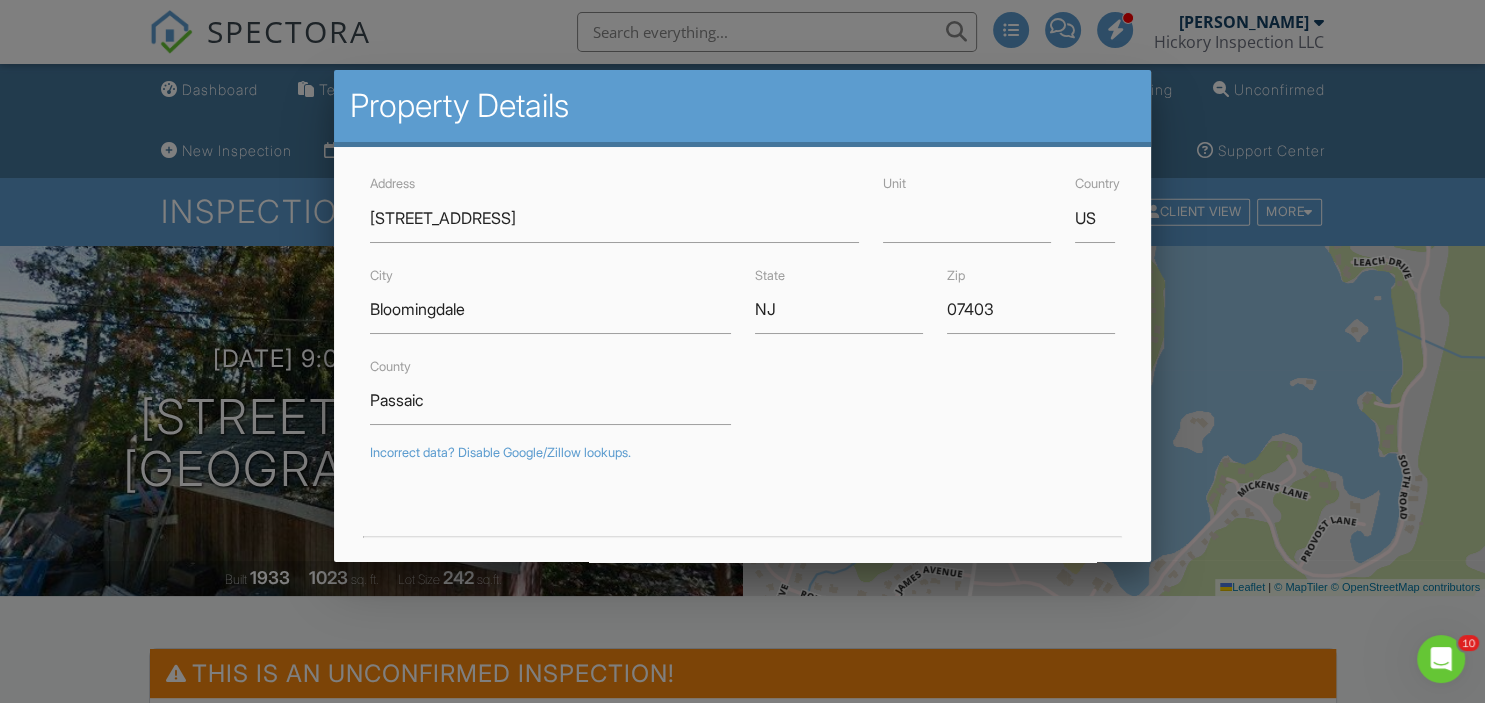 click at bounding box center (742, 339) 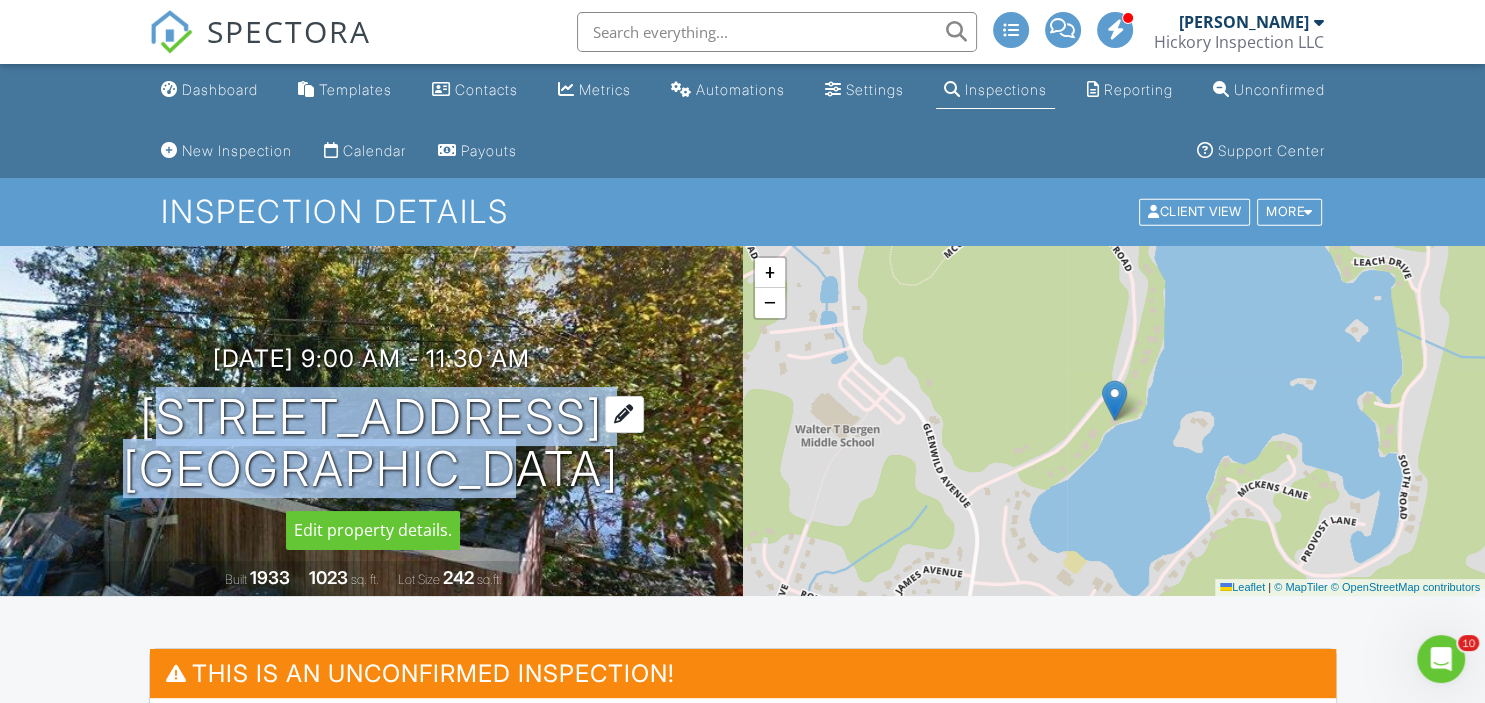 drag, startPoint x: 436, startPoint y: 469, endPoint x: 166, endPoint y: 412, distance: 275.95108 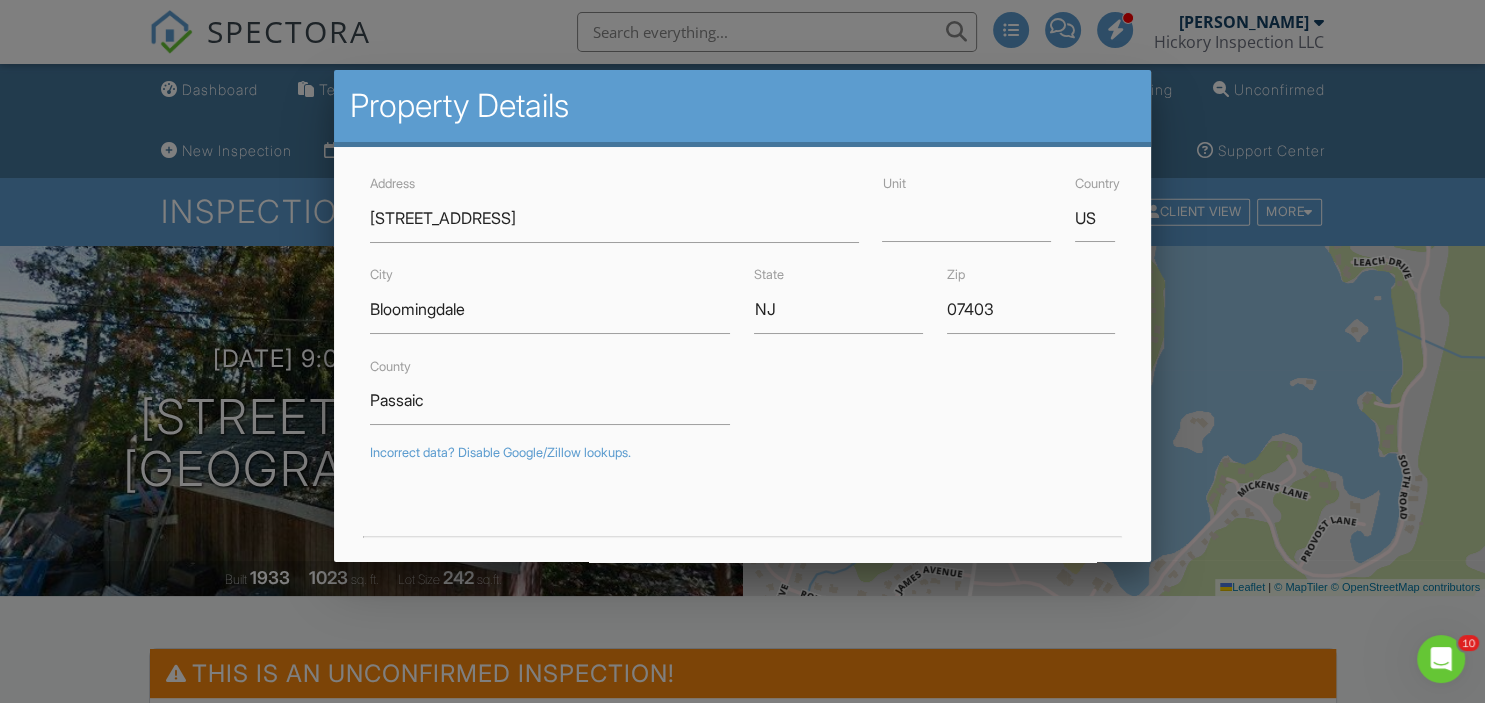 click at bounding box center [742, 339] 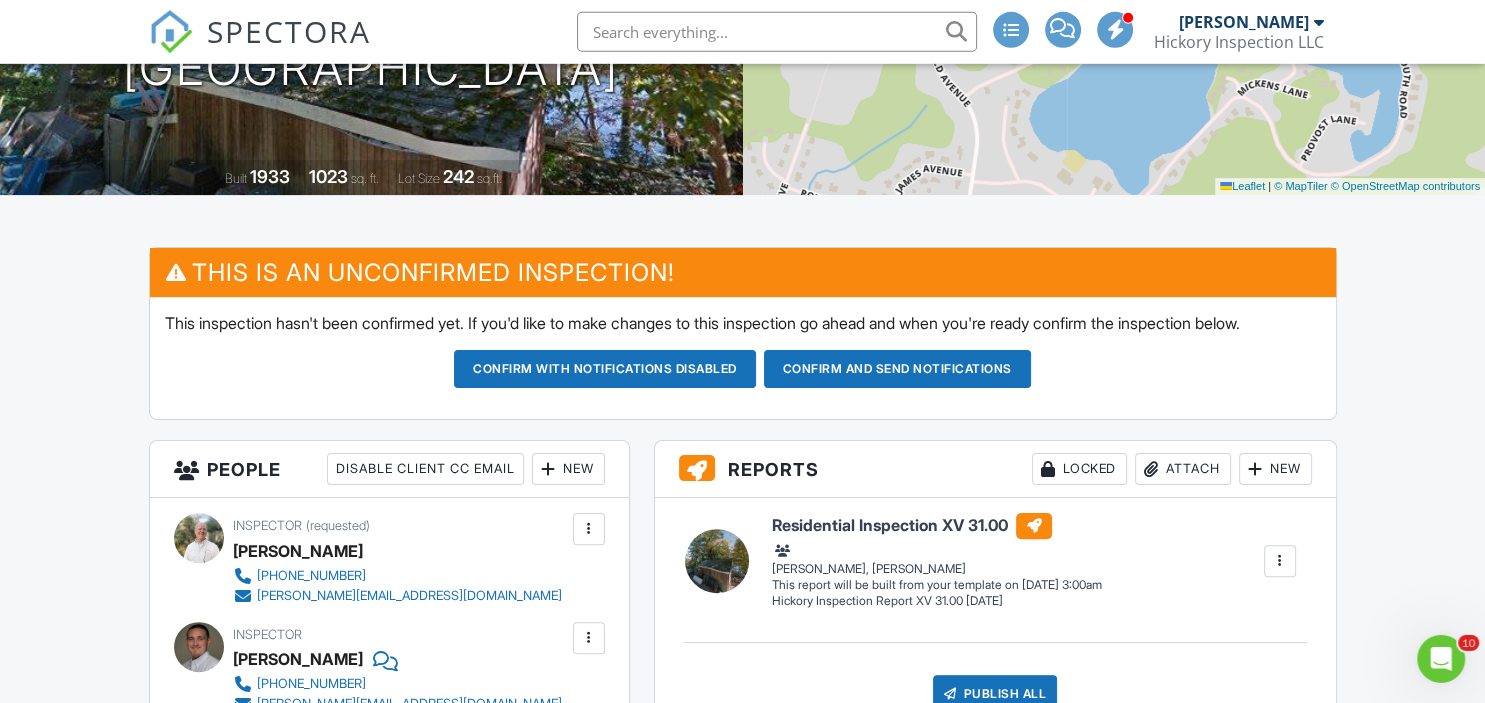 scroll, scrollTop: 352, scrollLeft: 0, axis: vertical 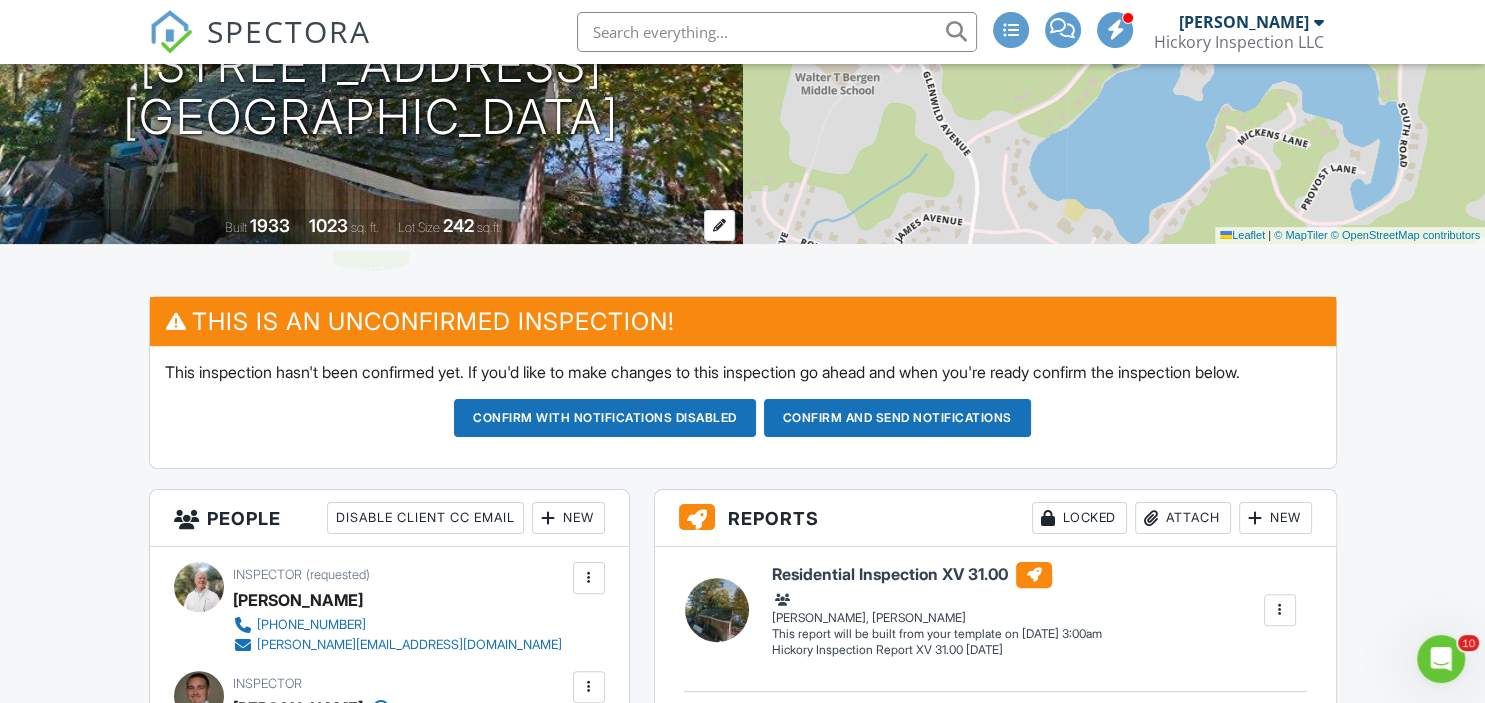click on "1023" at bounding box center [328, 225] 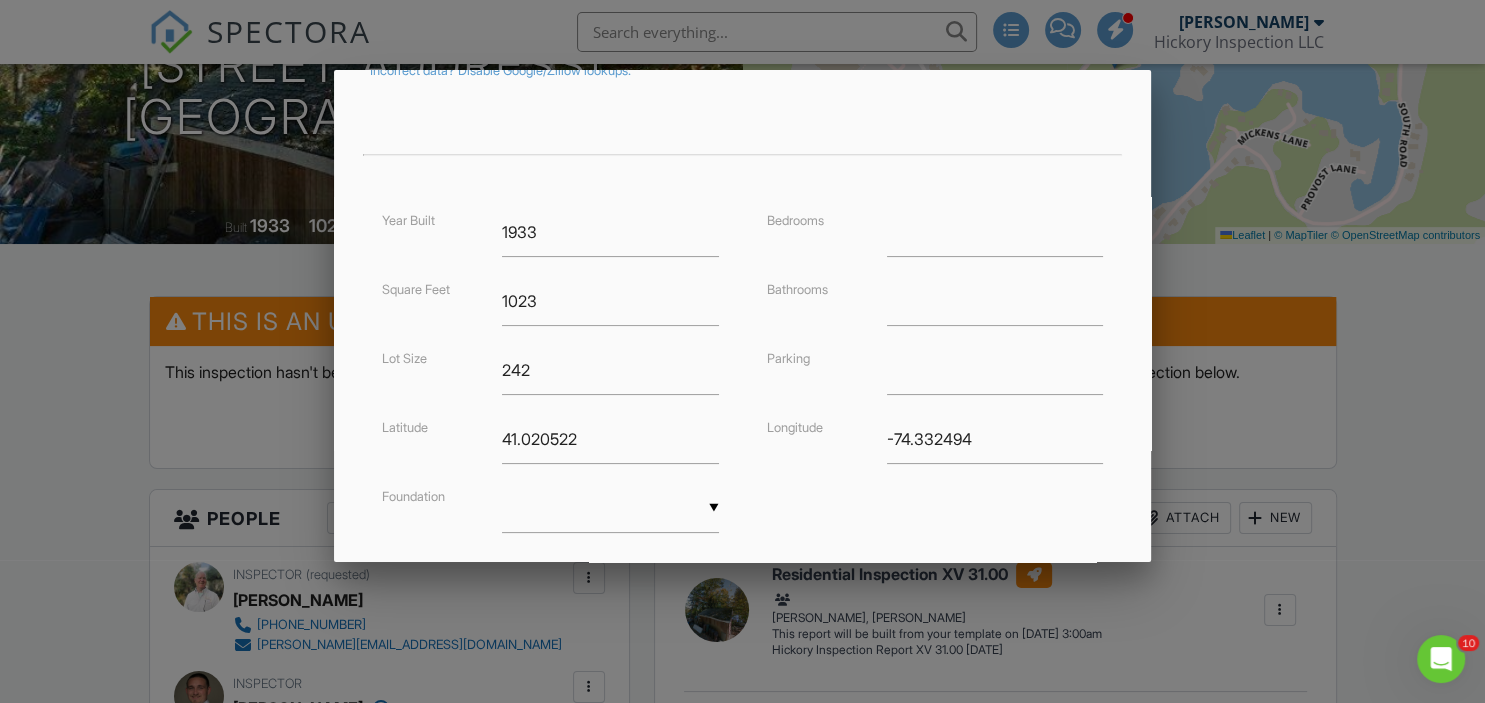 scroll, scrollTop: 384, scrollLeft: 0, axis: vertical 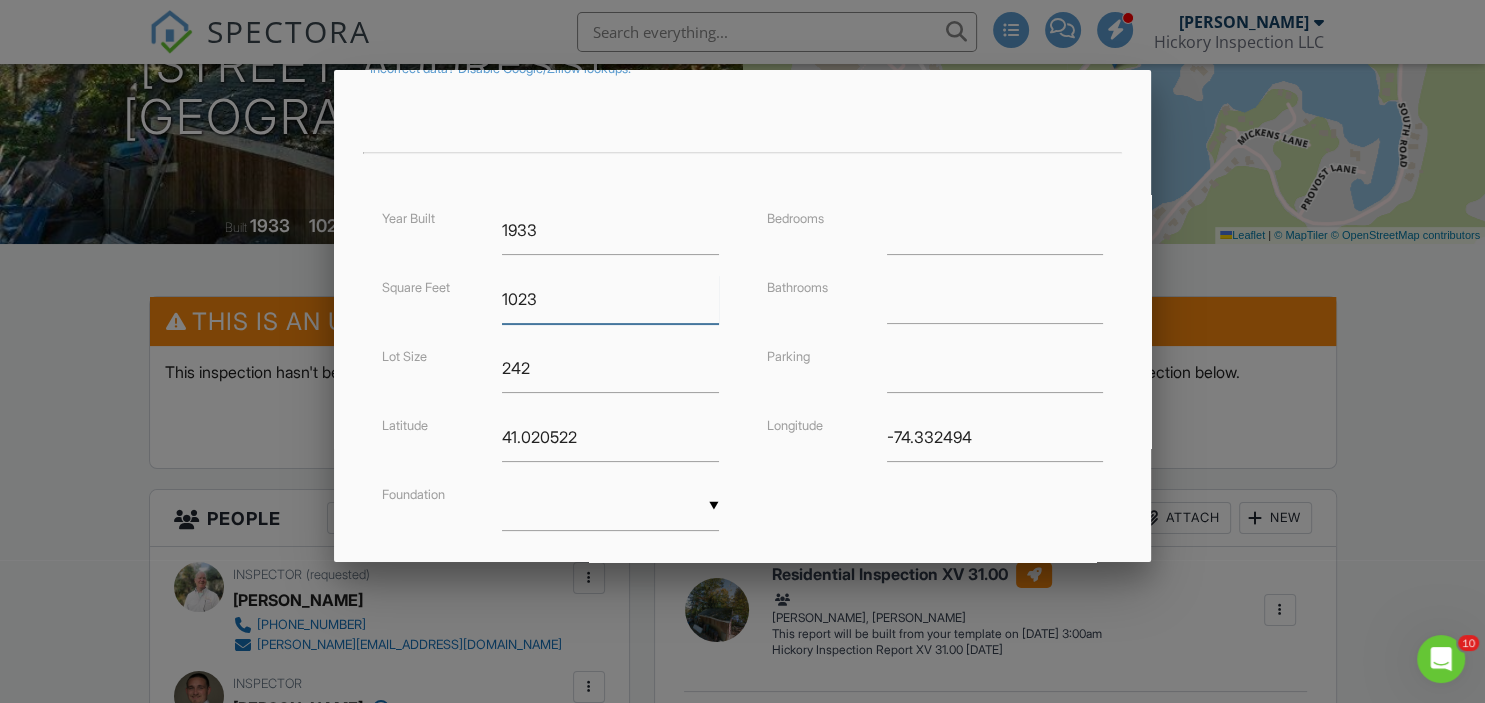 drag, startPoint x: 566, startPoint y: 297, endPoint x: 459, endPoint y: 294, distance: 107.042046 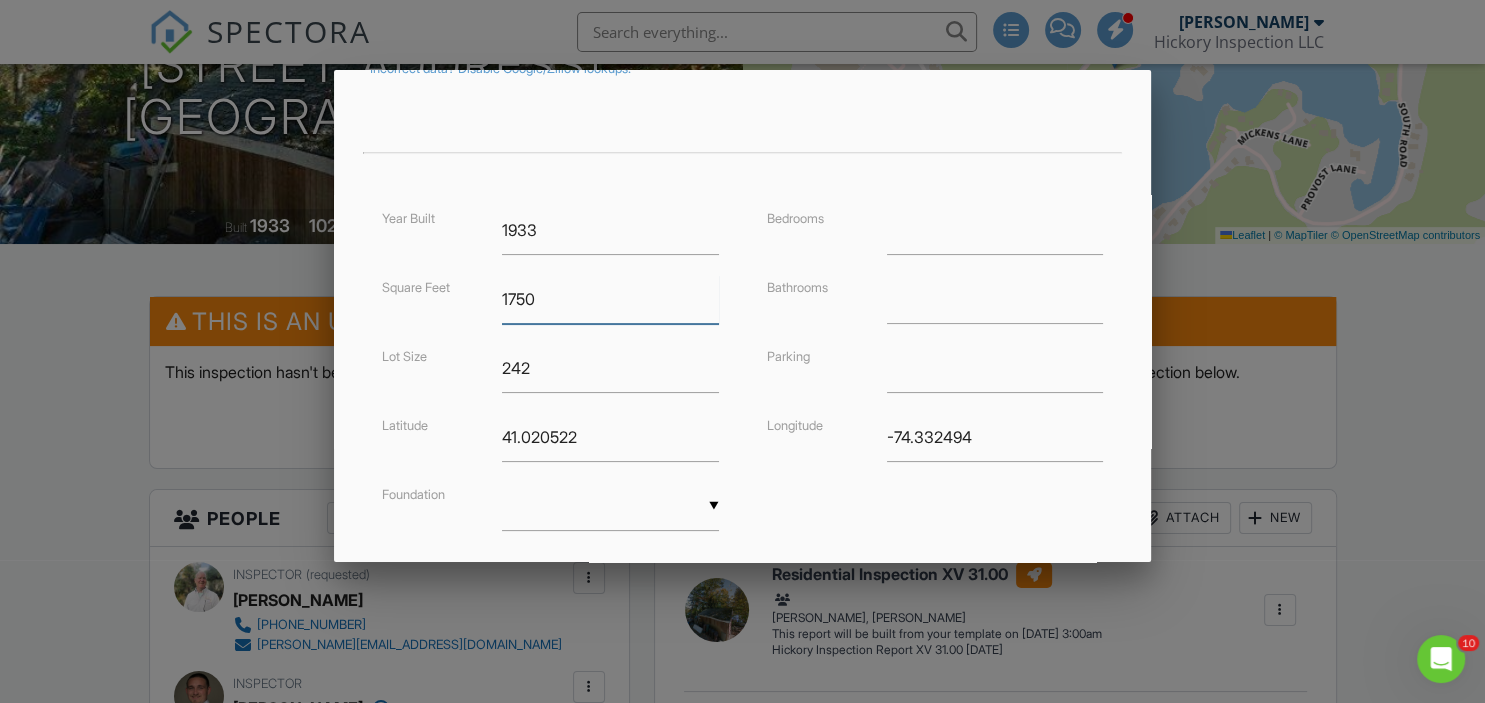 scroll, scrollTop: 506, scrollLeft: 0, axis: vertical 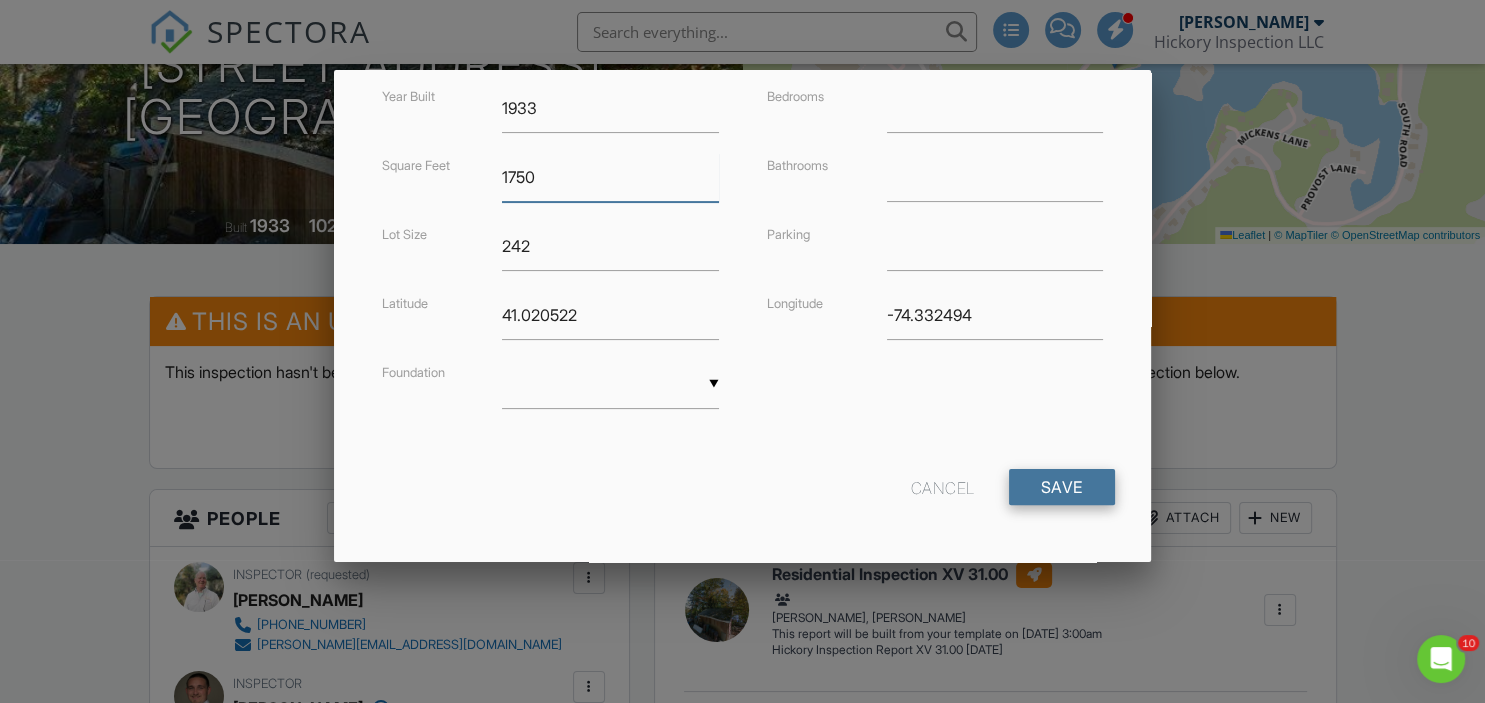 type on "1750" 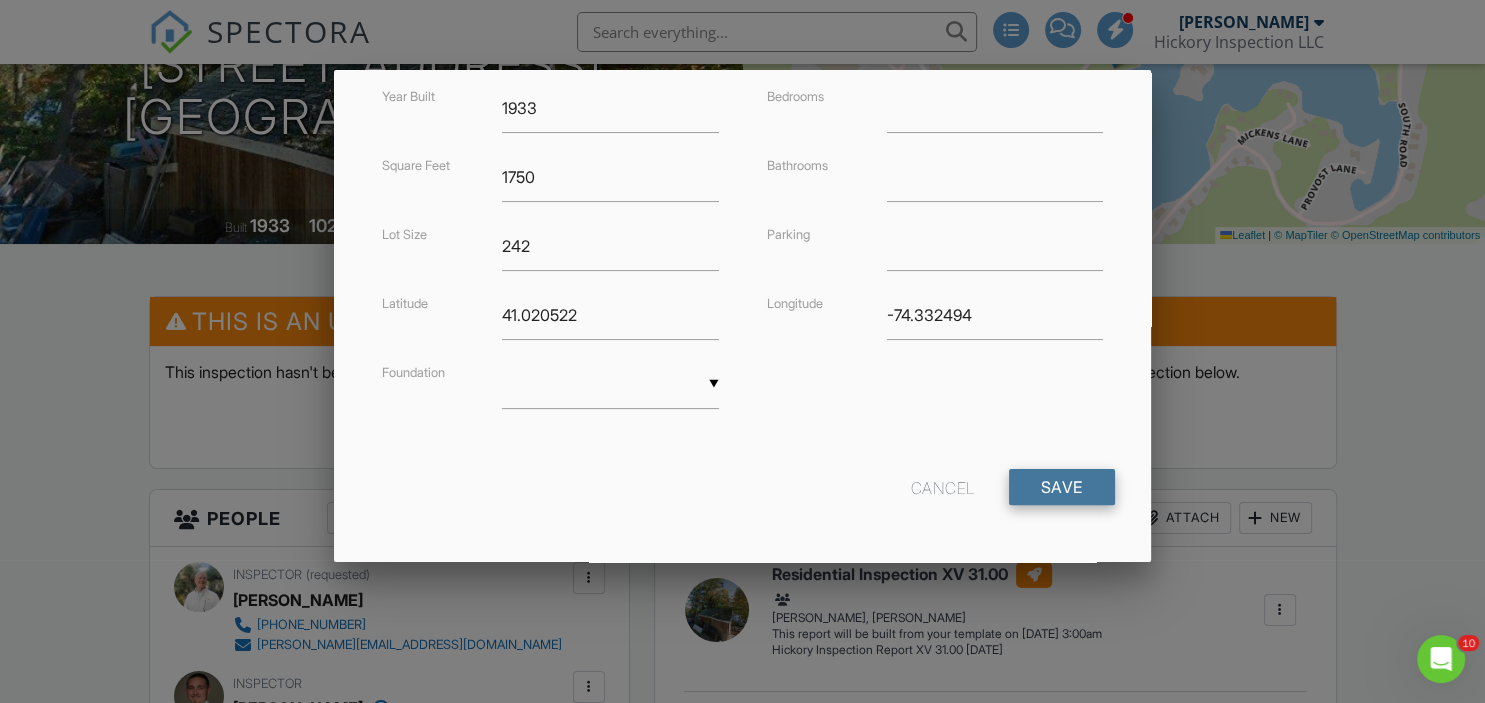 click on "Save" at bounding box center [1062, 487] 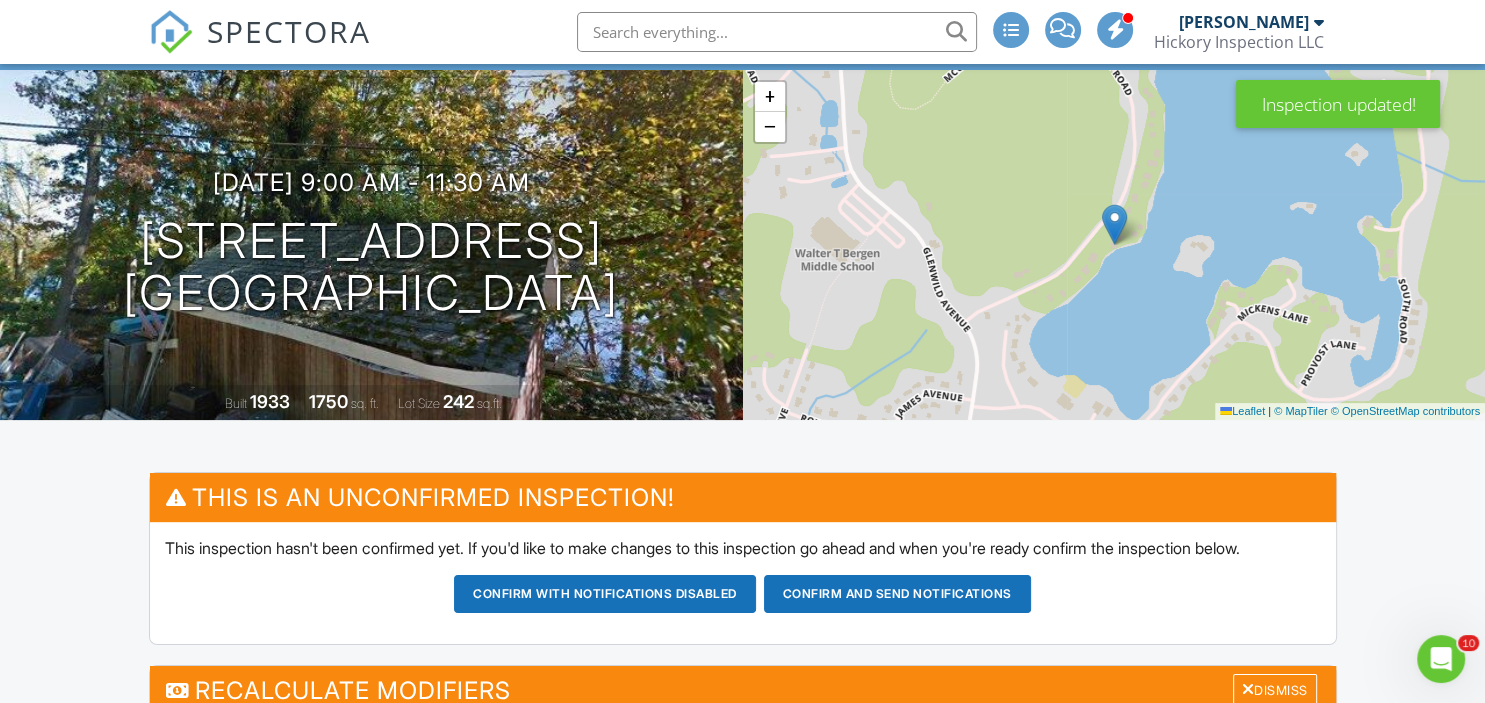 scroll, scrollTop: 0, scrollLeft: 0, axis: both 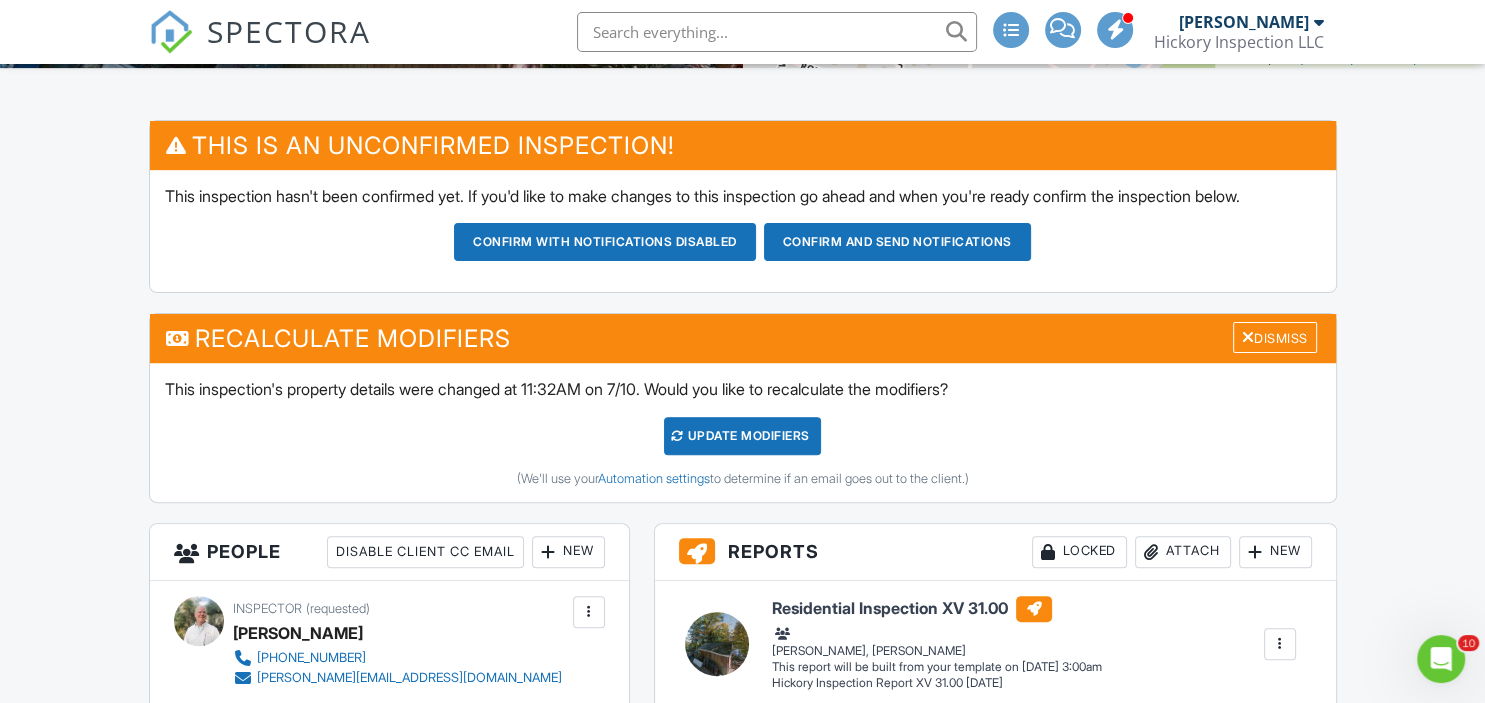 click on "UPDATE Modifiers" at bounding box center [742, 436] 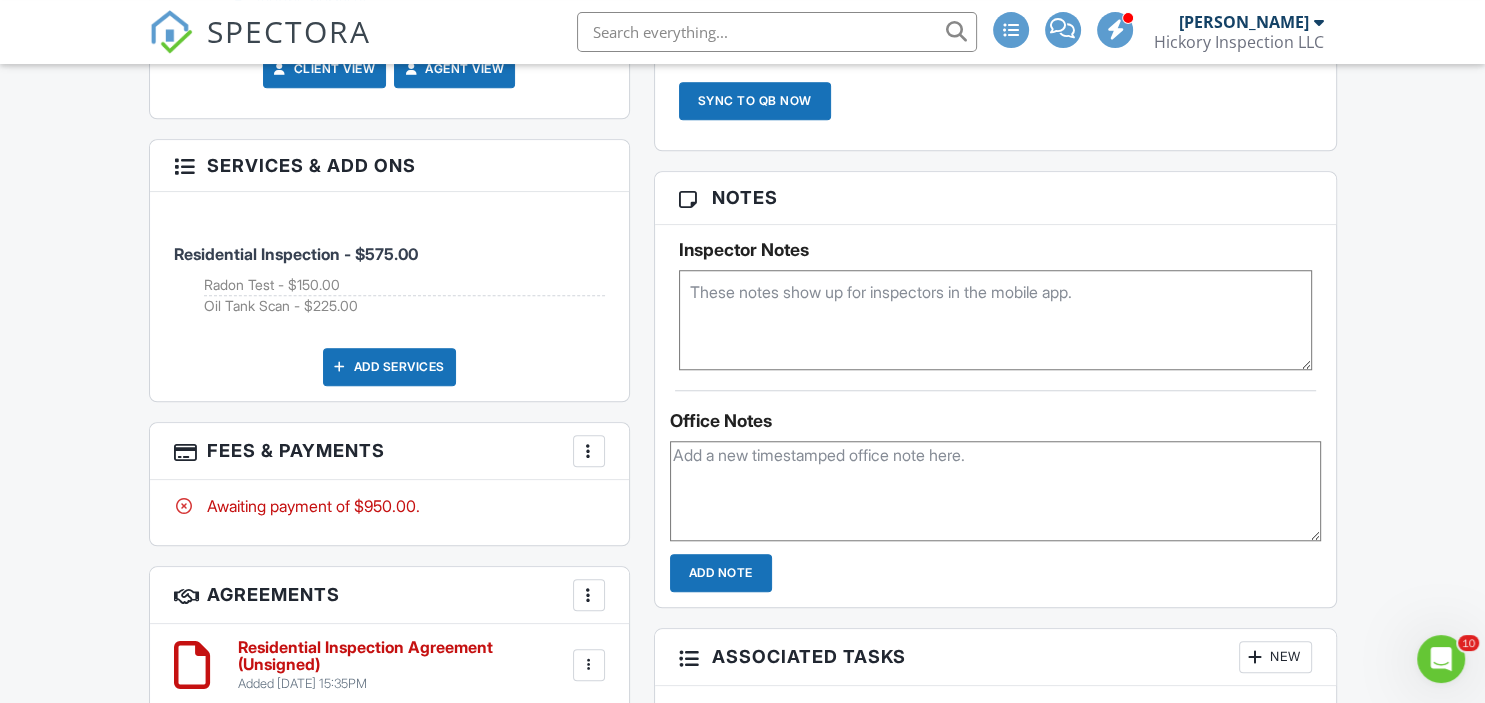 scroll, scrollTop: 1582, scrollLeft: 0, axis: vertical 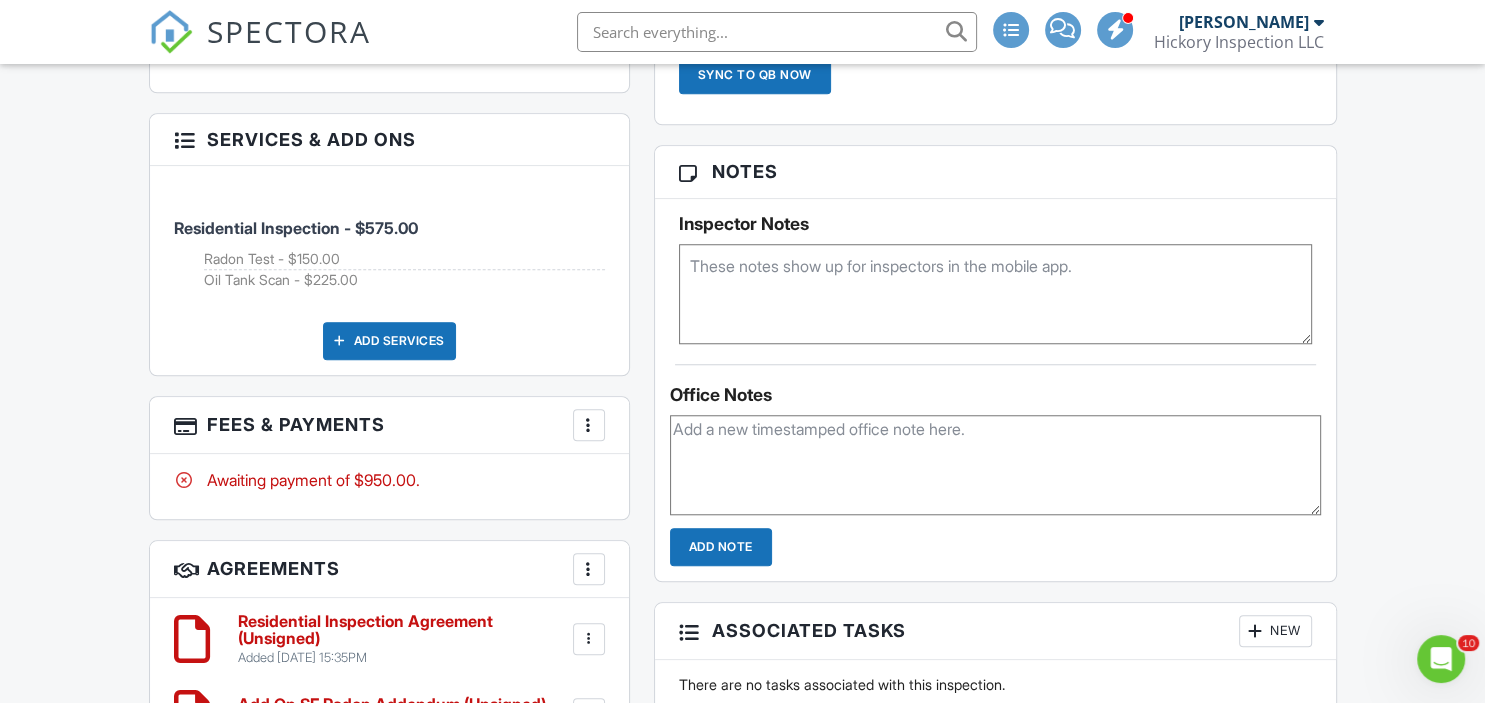 click at bounding box center (589, 425) 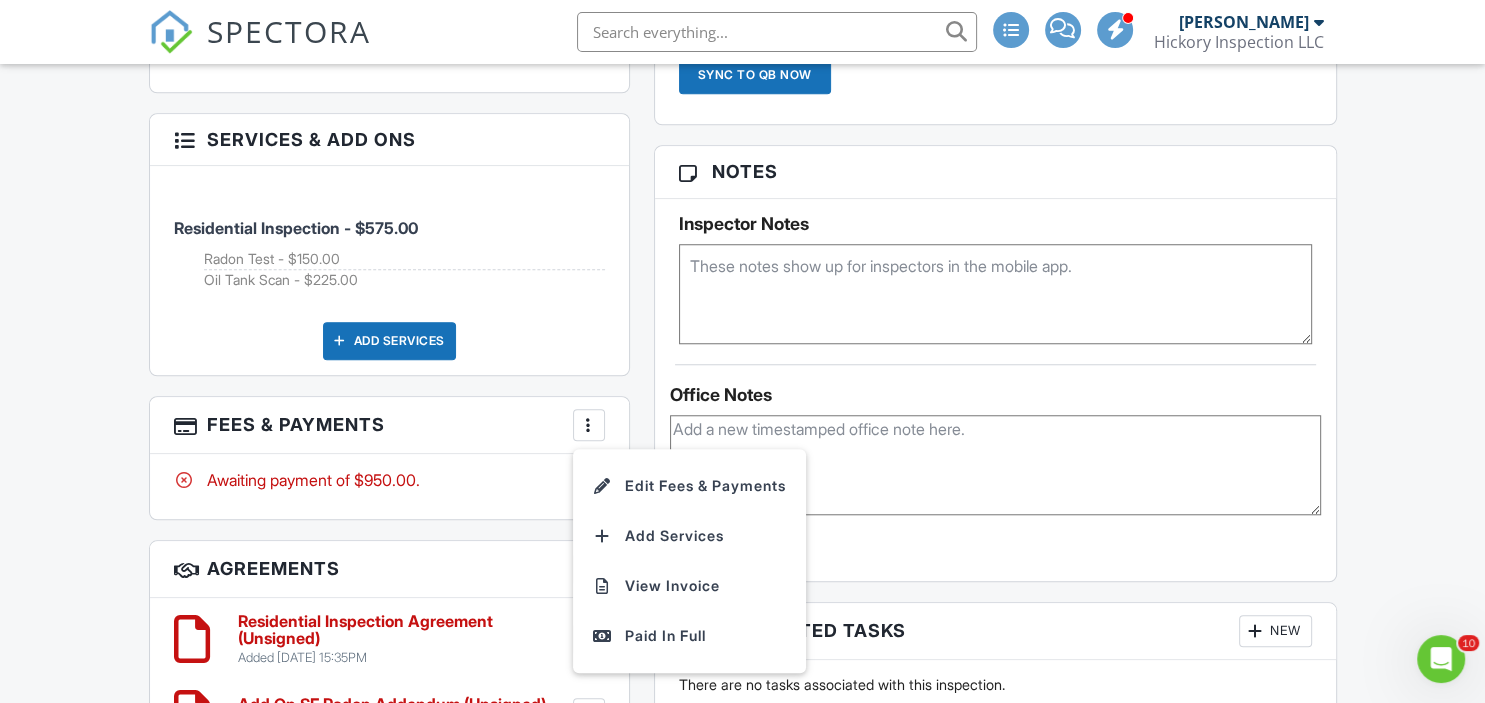 click on "Edit Fees & Payments" at bounding box center (689, 486) 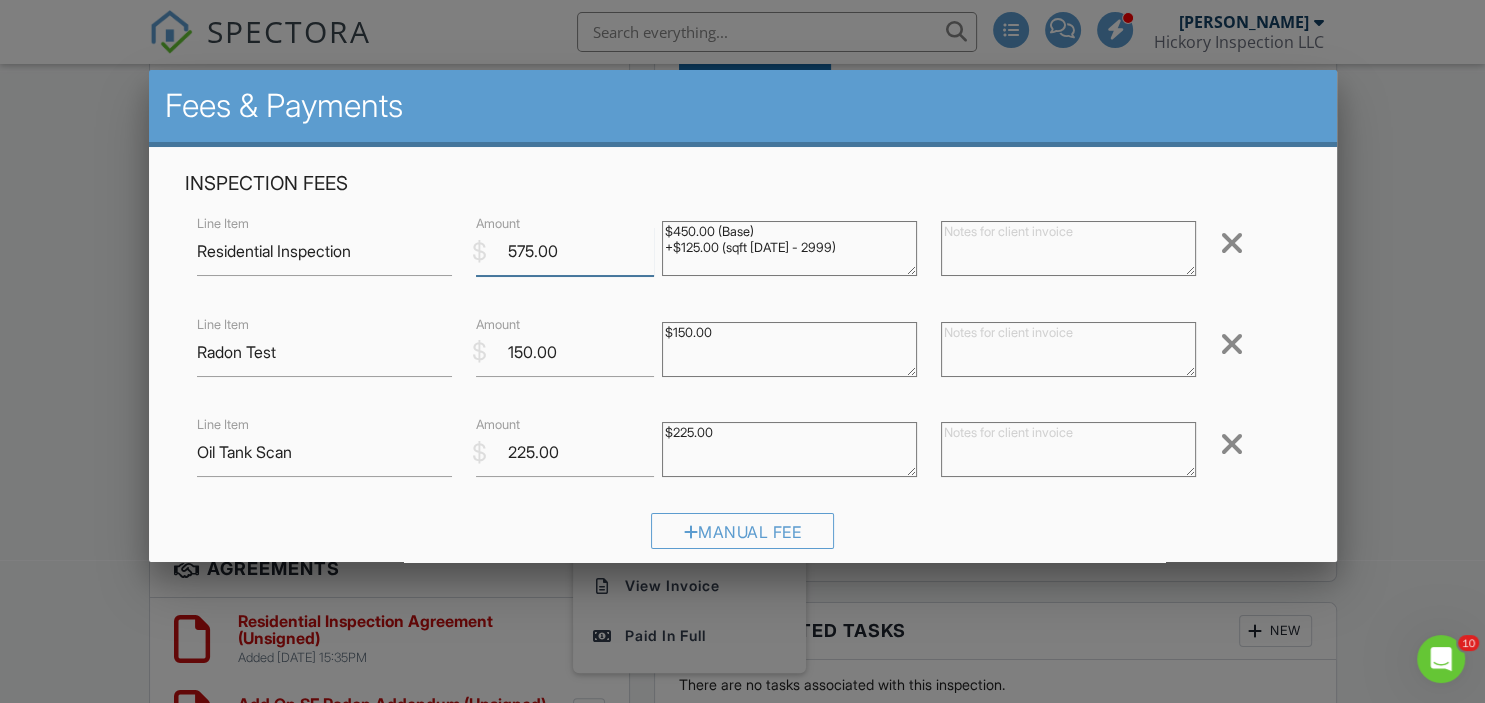 click on "575.00" at bounding box center [565, 251] 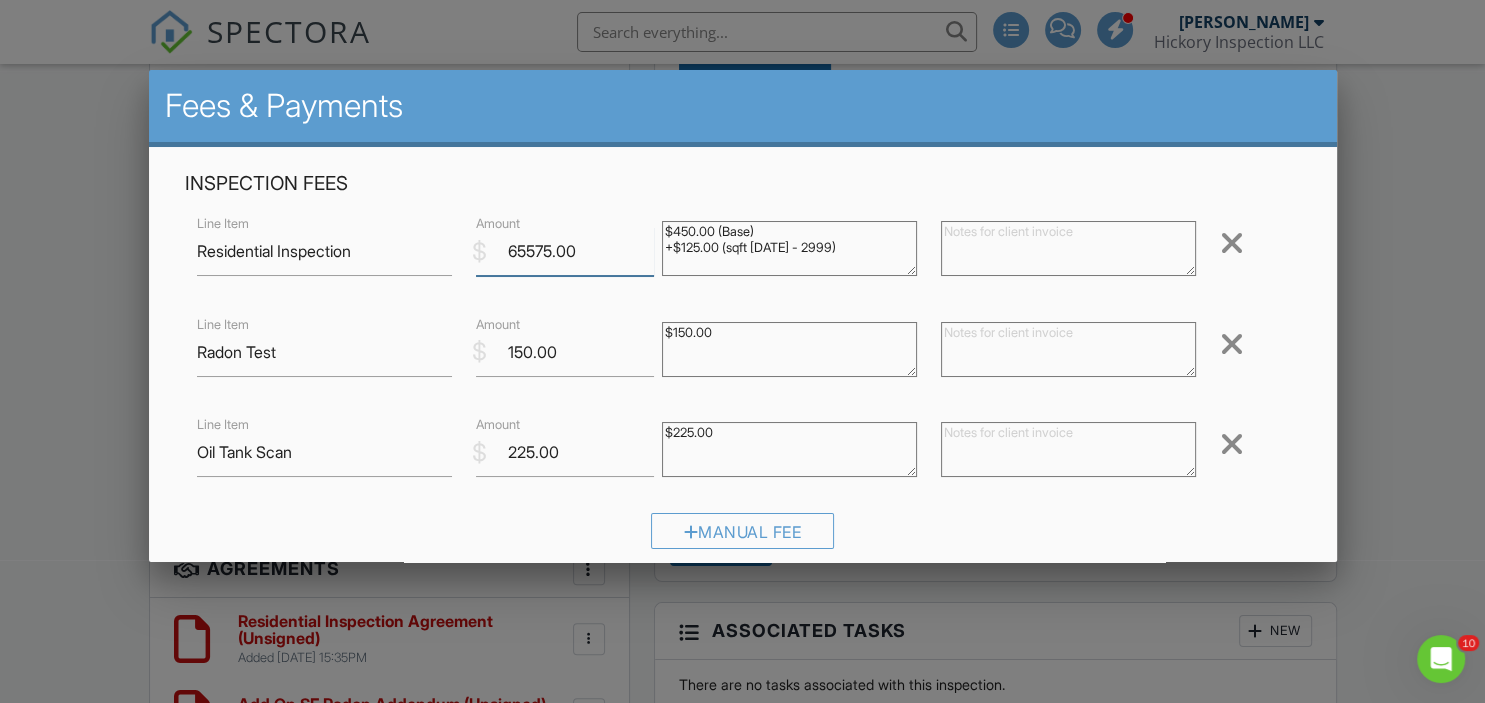 type on "650575.00" 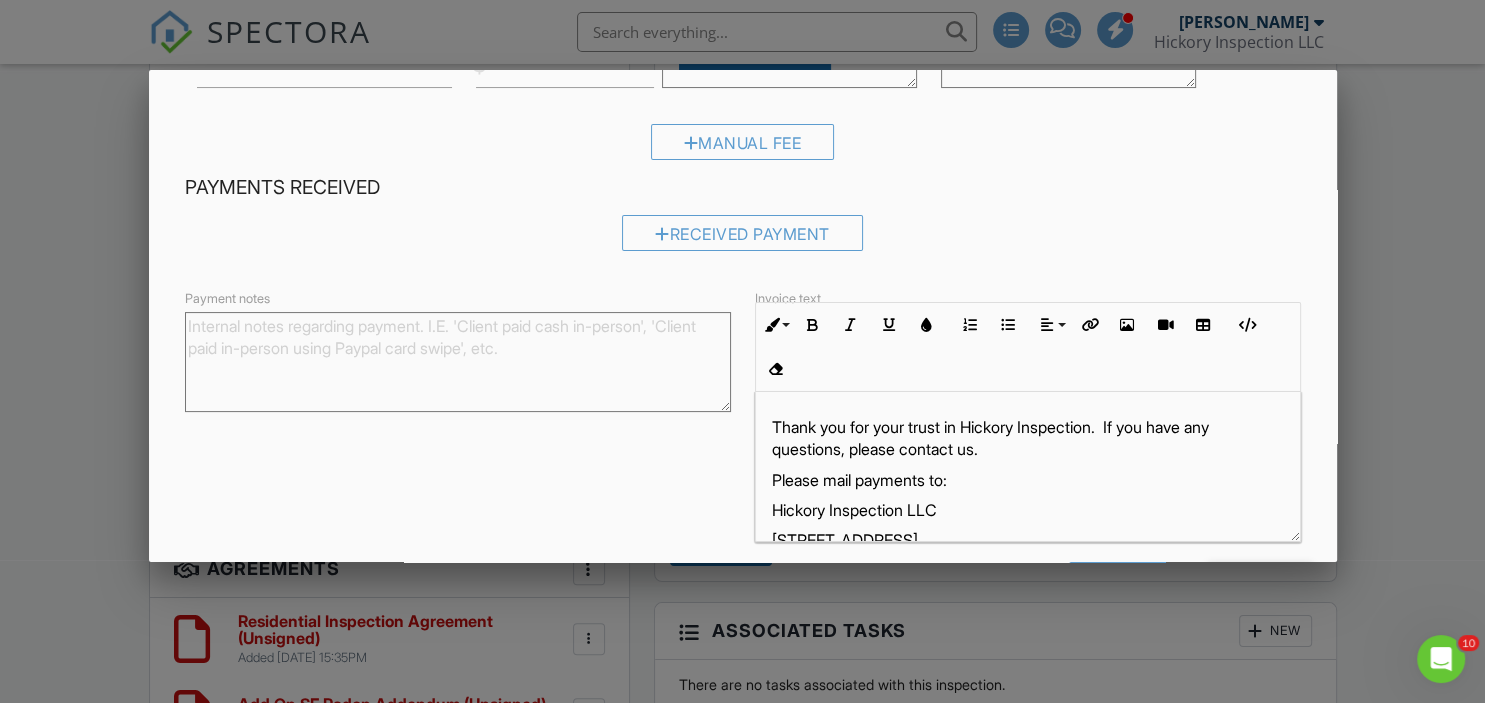 scroll, scrollTop: 452, scrollLeft: 0, axis: vertical 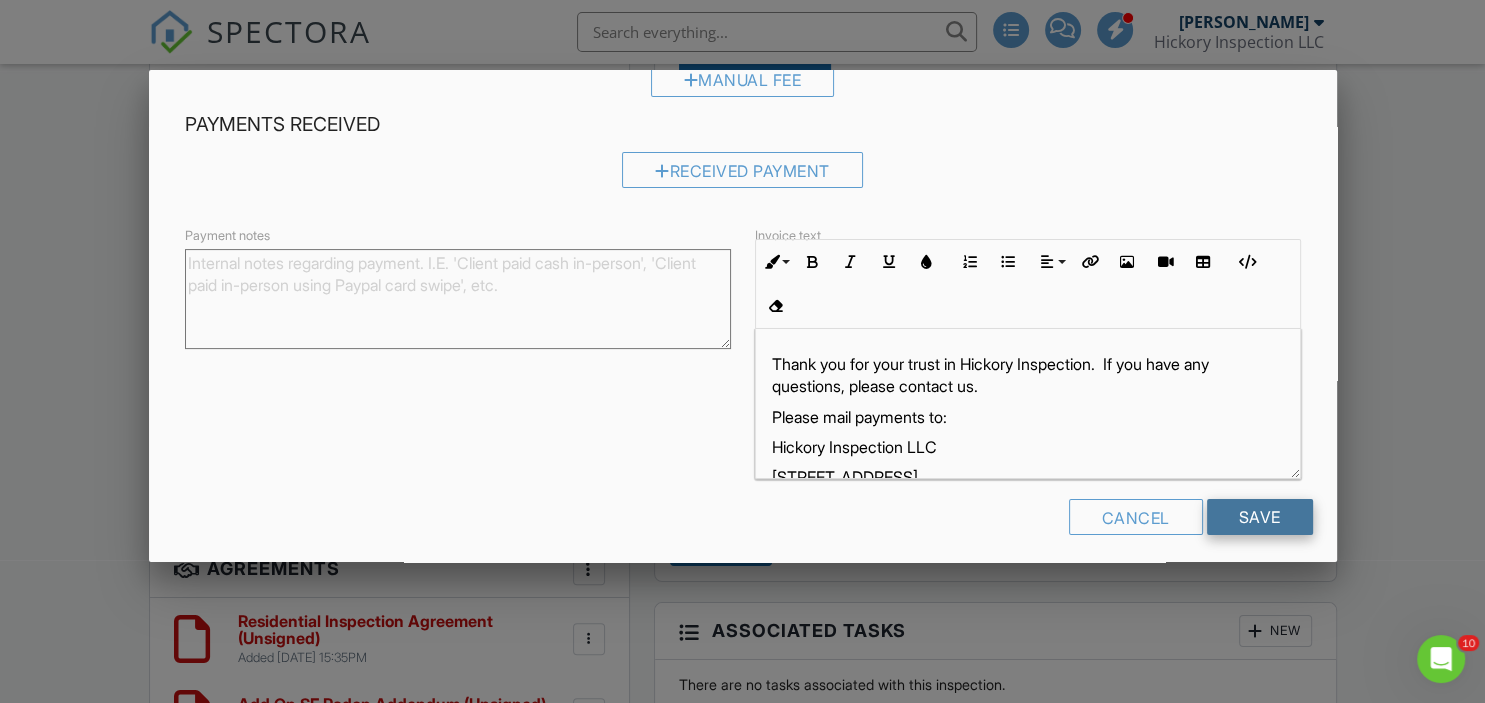 type on "650.00" 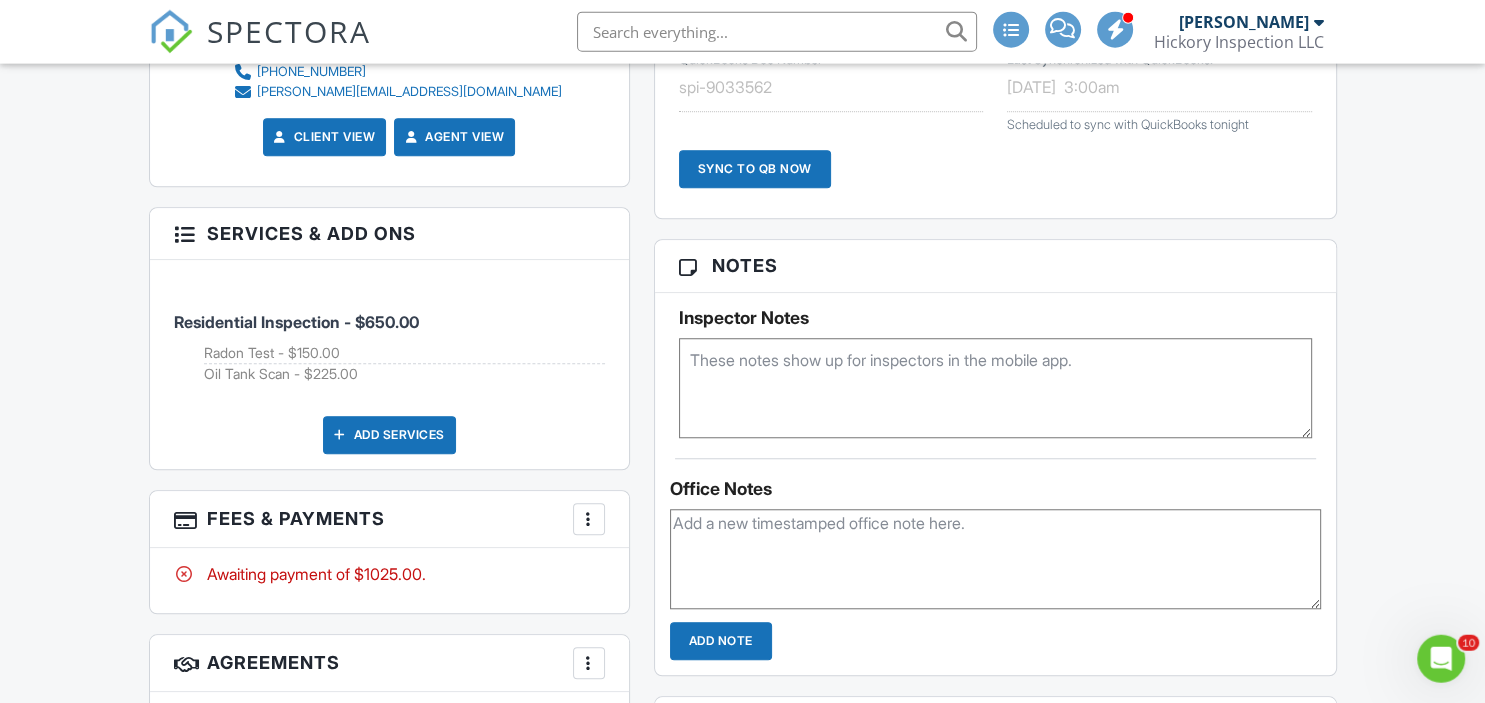 scroll, scrollTop: 1408, scrollLeft: 0, axis: vertical 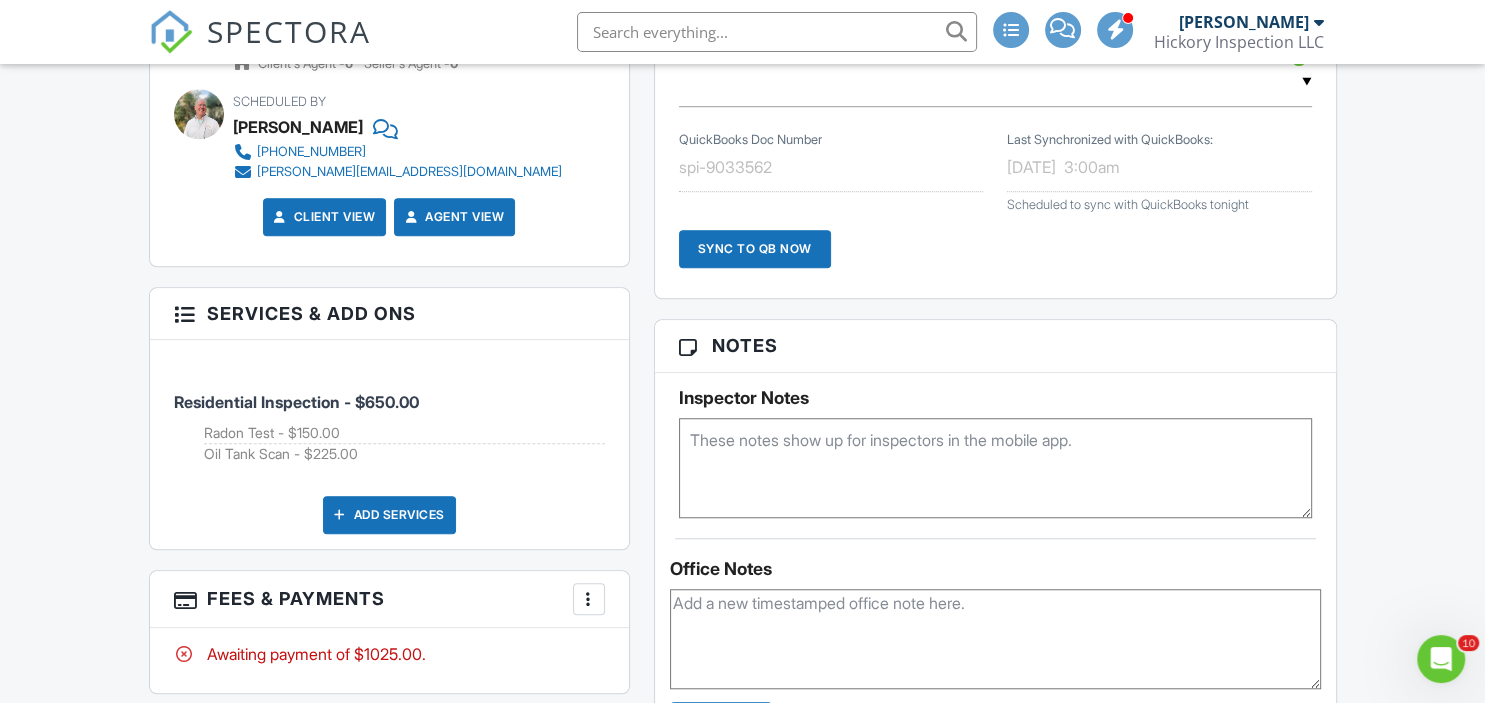 click on "Internal
Order ID
221594
▼ Real Estate Agent Internet Search Relocation Company Past Customer Other
Real Estate Agent
Internet Search
Relocation Company
Past Customer
Other
Referral source
▼ Ruben10 - 10.0% off
Ruben10 - 10.0% off
Discount code
QuickBooks Doc Number
spi-9033562
Last Synchronized with QuickBooks:
07/09/25  3:00am
Scheduled to sync with QuickBooks tonight
Sync to QB Now" at bounding box center [995, 94] 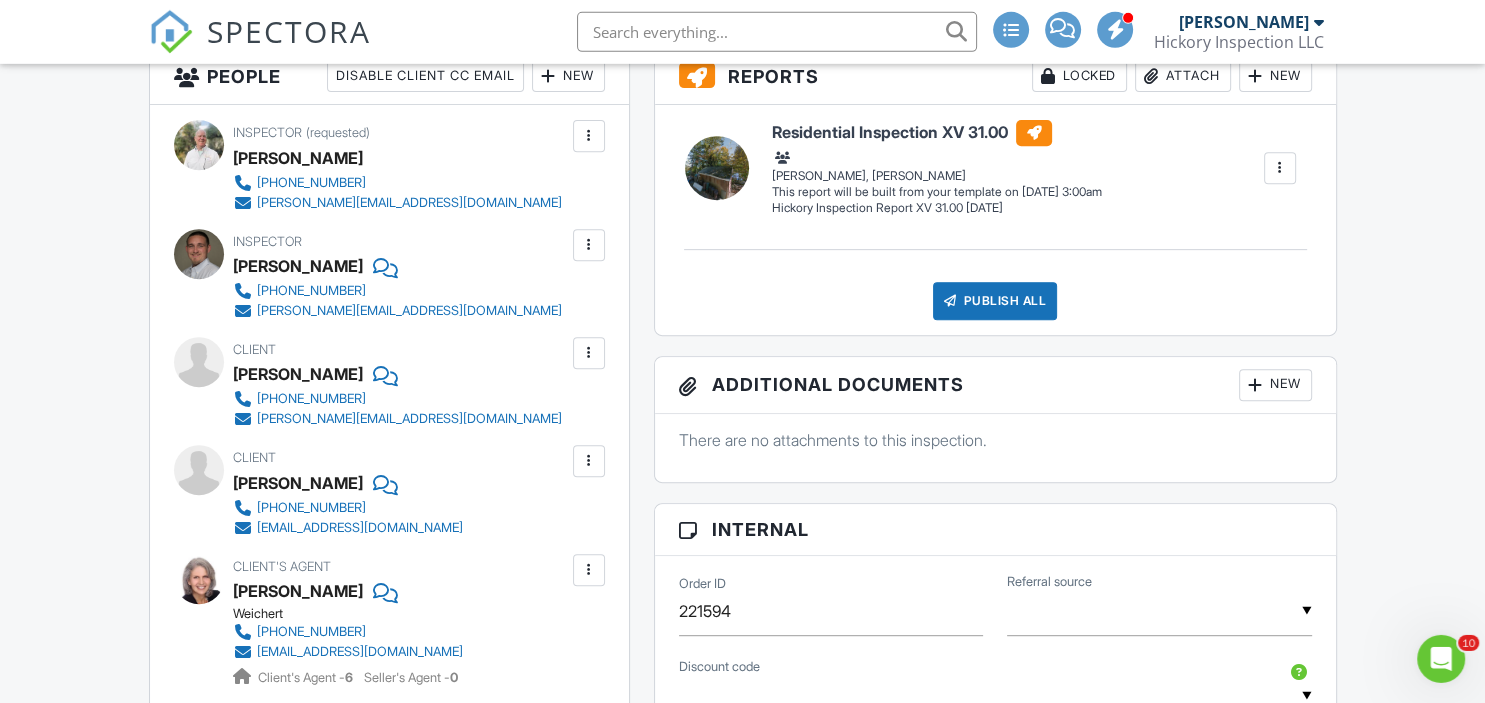 scroll, scrollTop: 880, scrollLeft: 0, axis: vertical 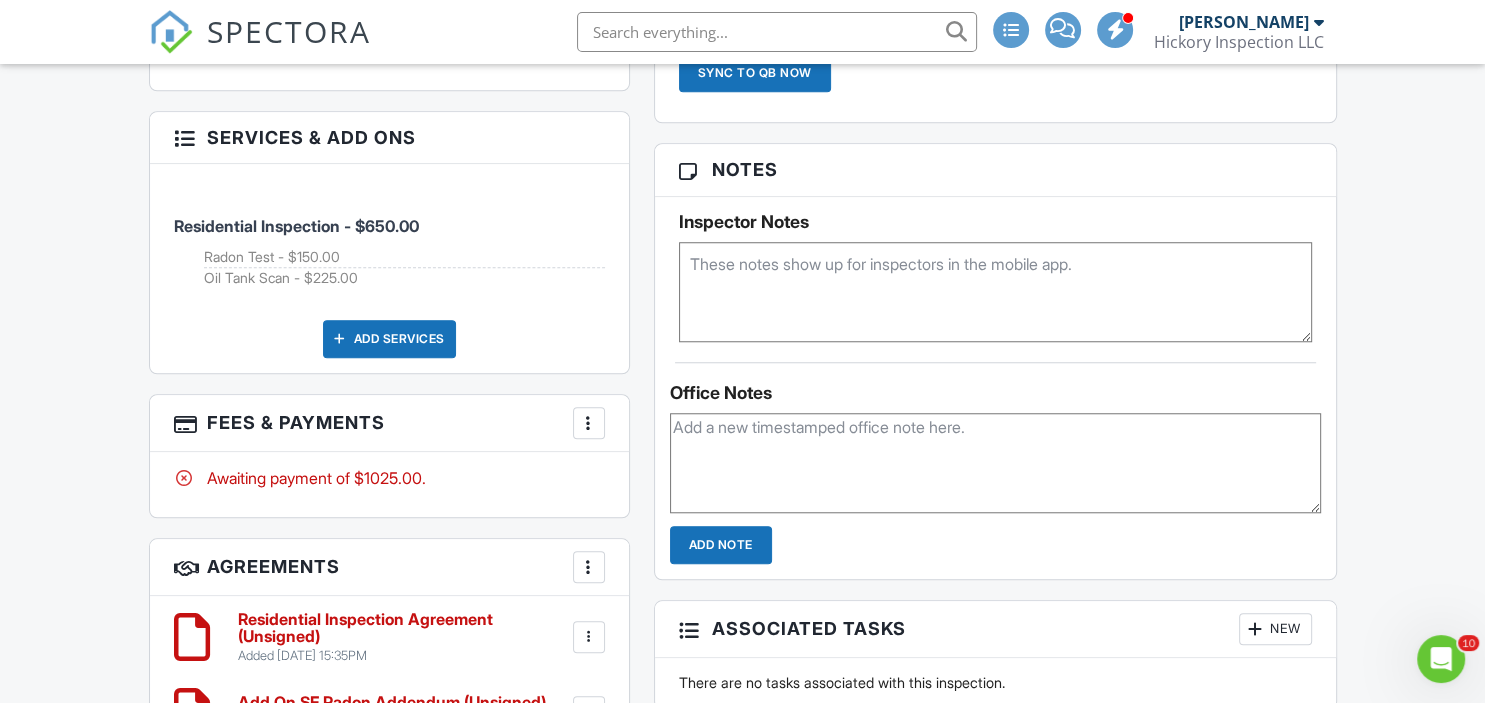 click on "Residential Inspection - $650.00" at bounding box center [296, 226] 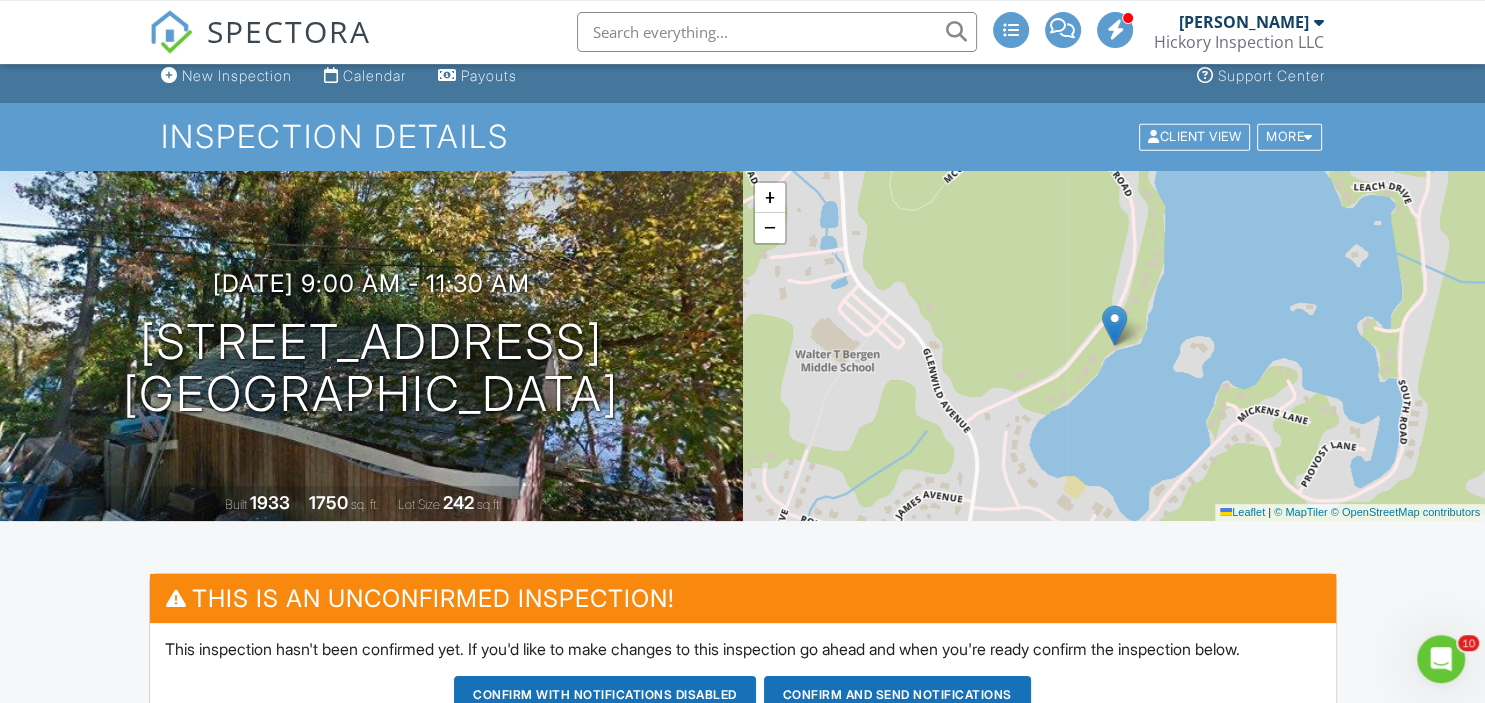 scroll, scrollTop: 0, scrollLeft: 0, axis: both 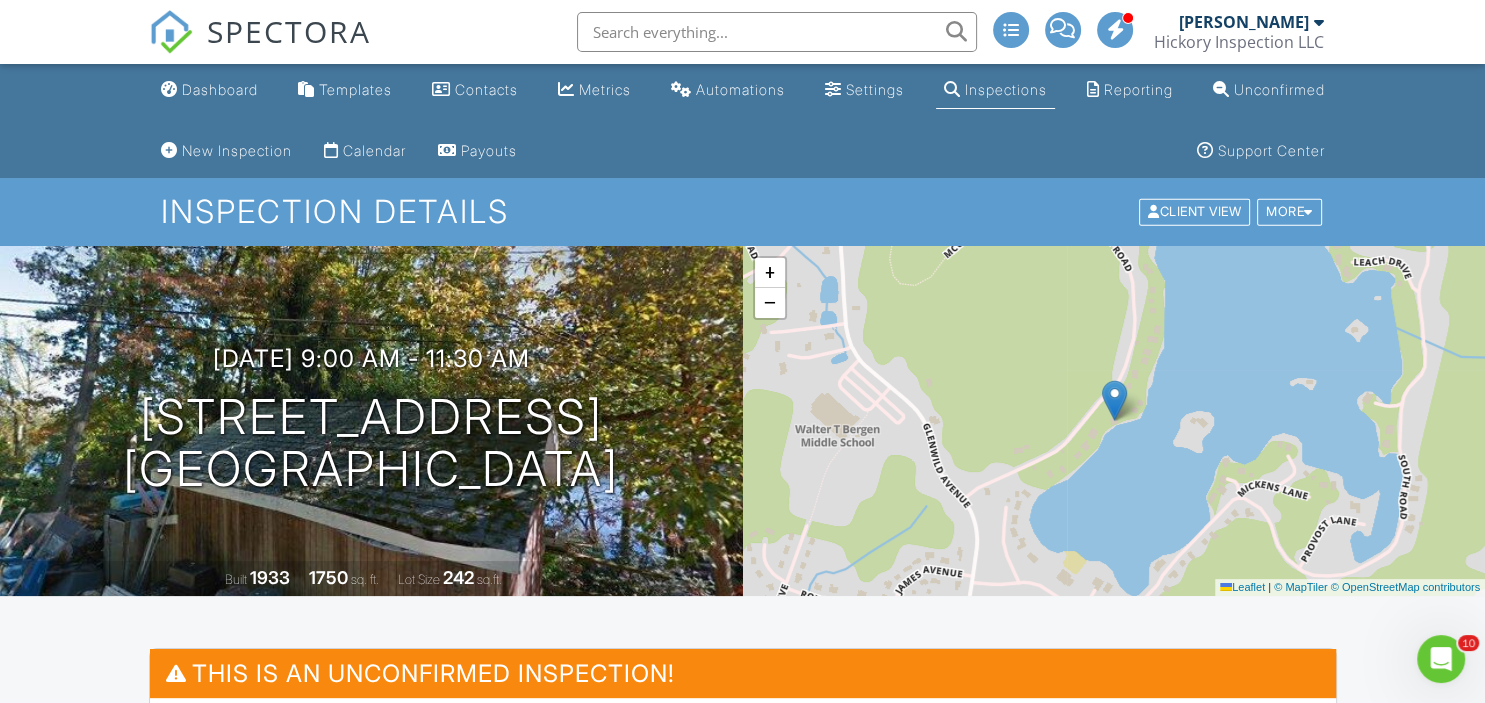click on "[DATE]  9:00 am
- 11:30 am
[STREET_ADDRESS]
[GEOGRAPHIC_DATA], [GEOGRAPHIC_DATA]
Built
1933
1750
sq. ft.
Lot Size
242
sq.ft." at bounding box center [371, 421] 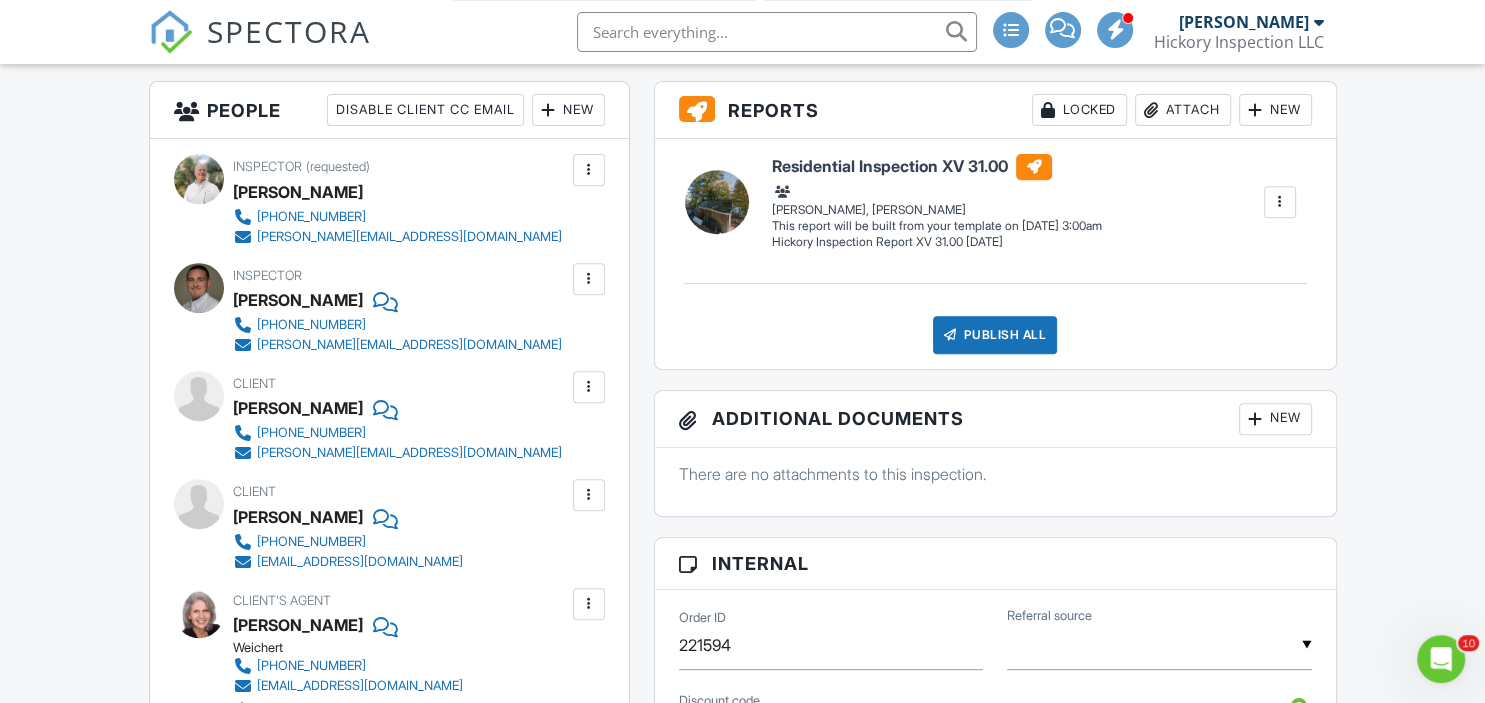 scroll, scrollTop: 704, scrollLeft: 0, axis: vertical 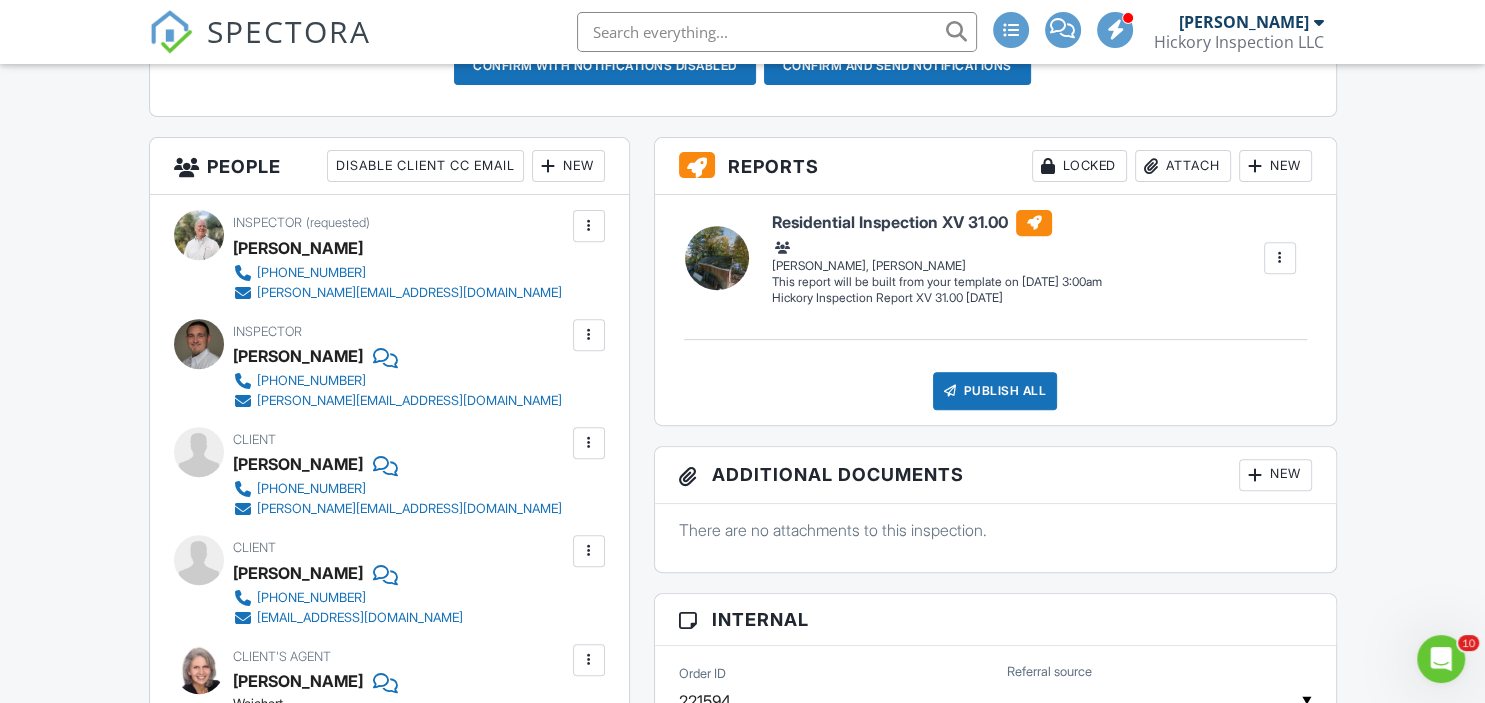 click at bounding box center (589, 443) 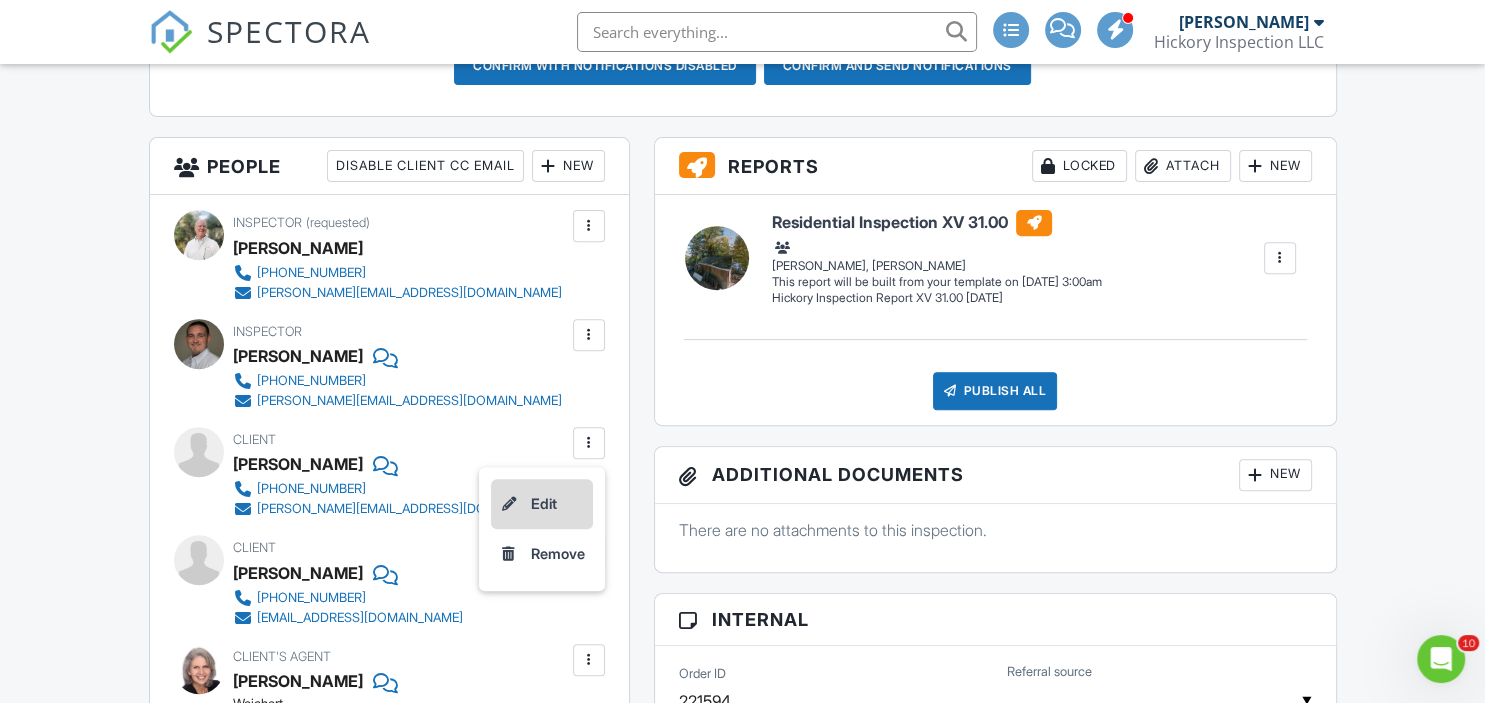 click on "Edit" at bounding box center [542, 504] 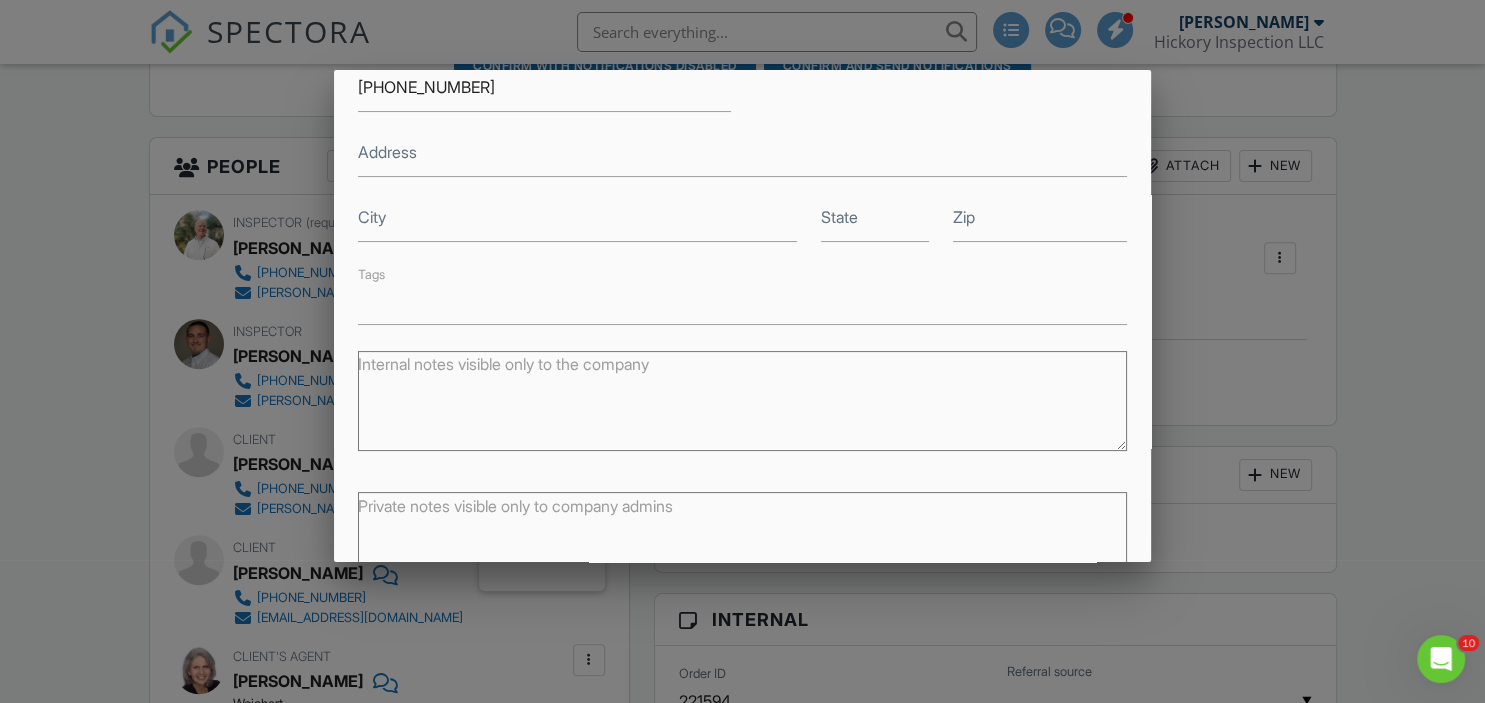 scroll, scrollTop: 192, scrollLeft: 0, axis: vertical 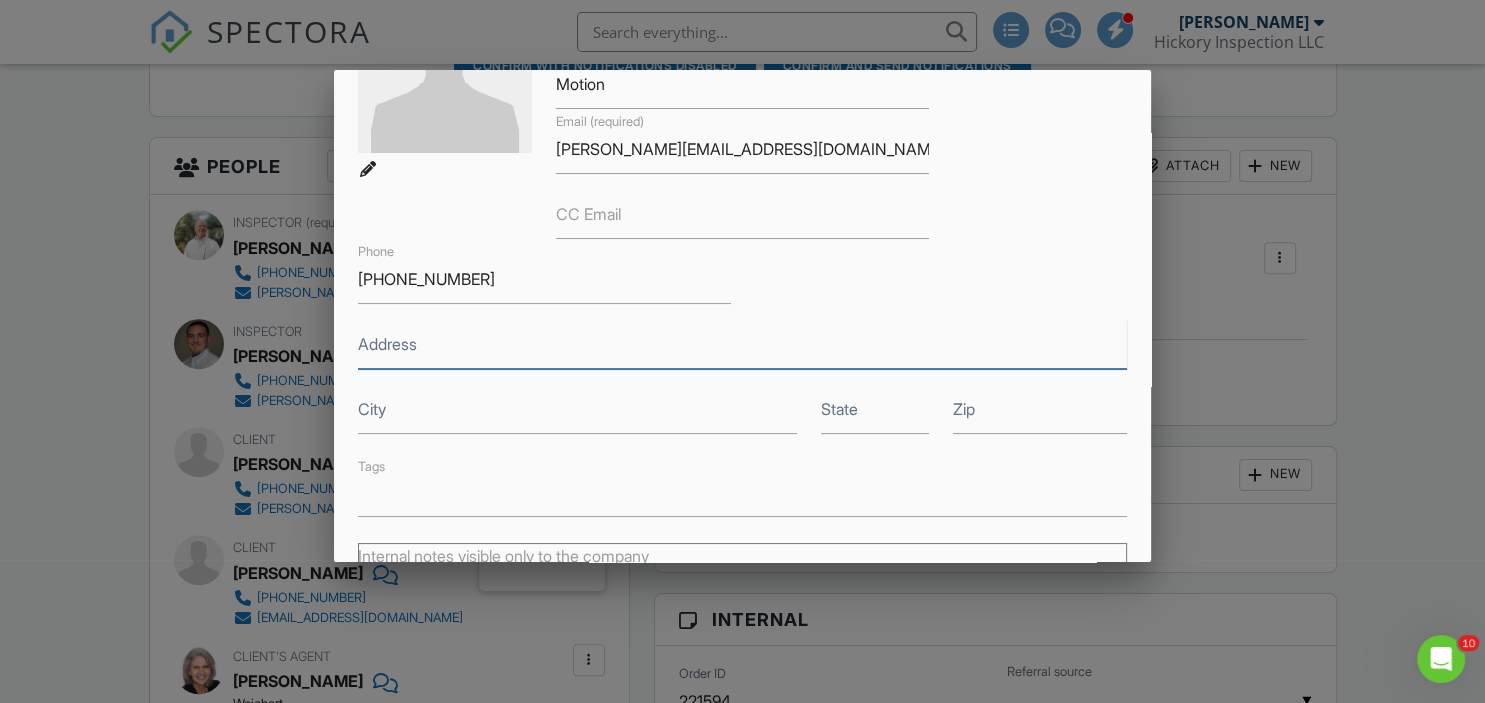 click on "Address" at bounding box center [742, 344] 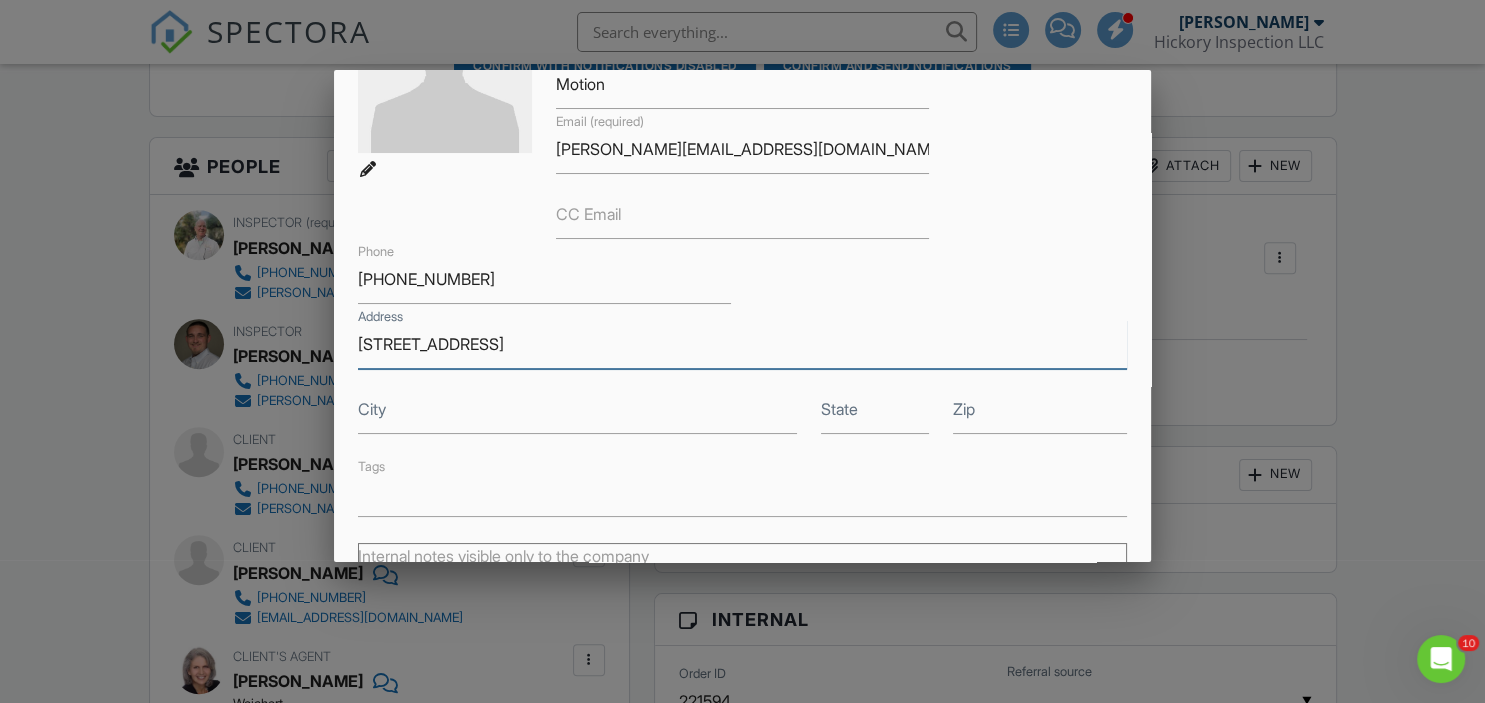 type on "1108 Park ave" 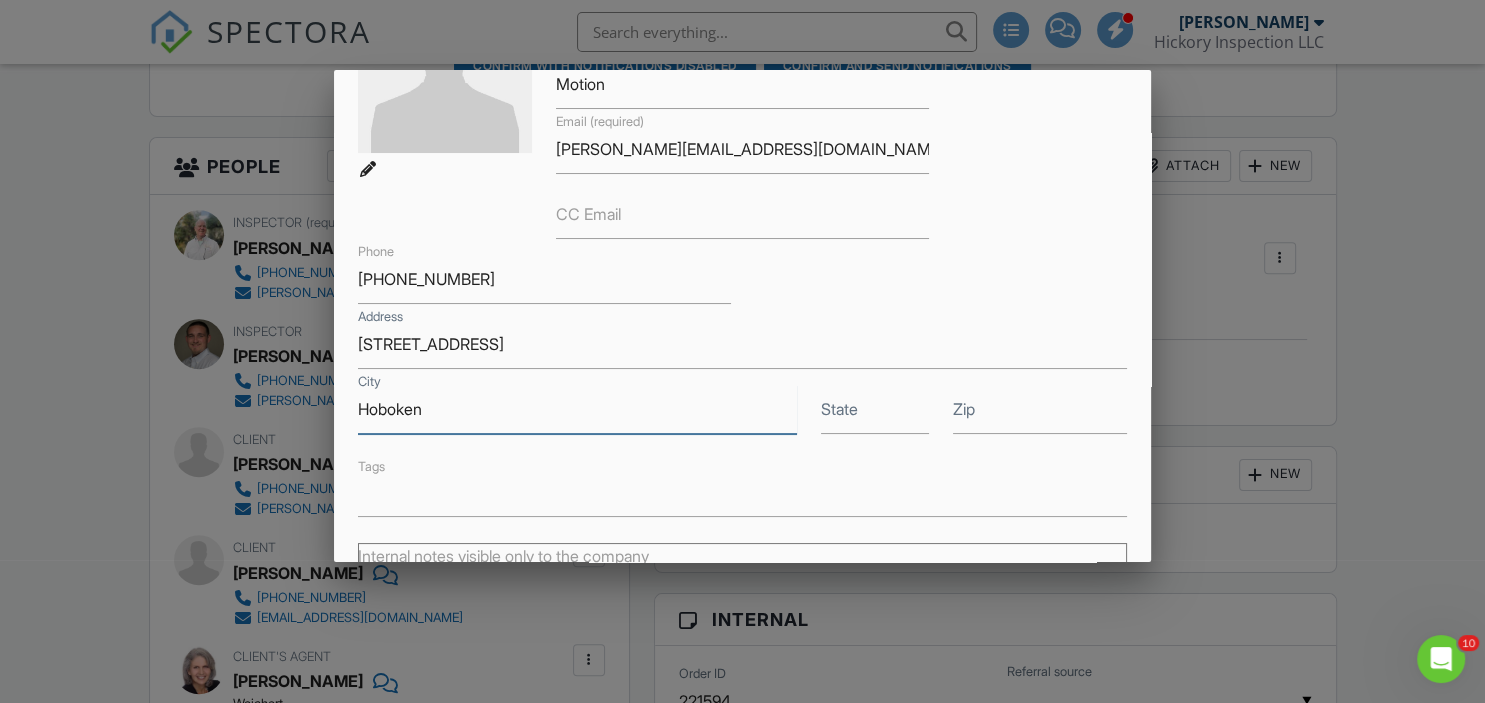 type on "Hoboken" 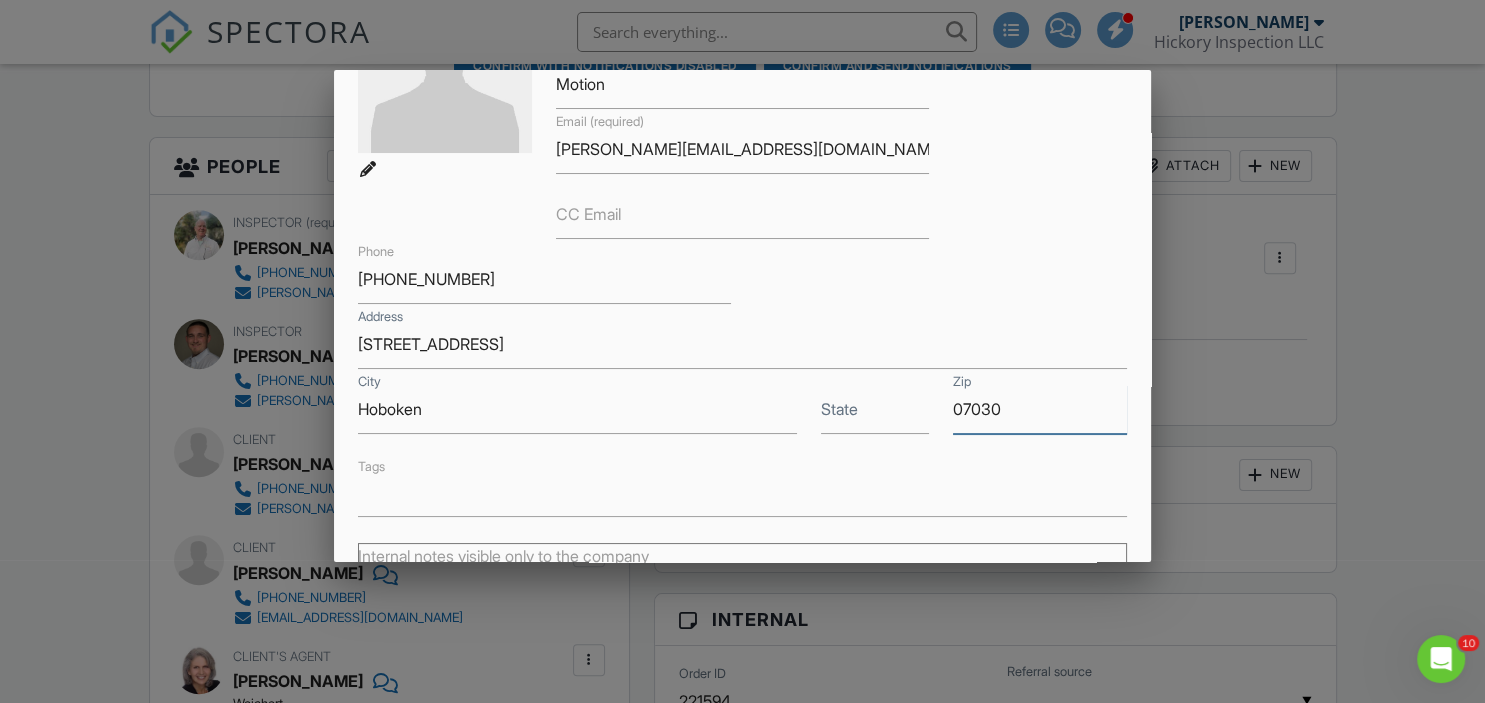 type on "07030" 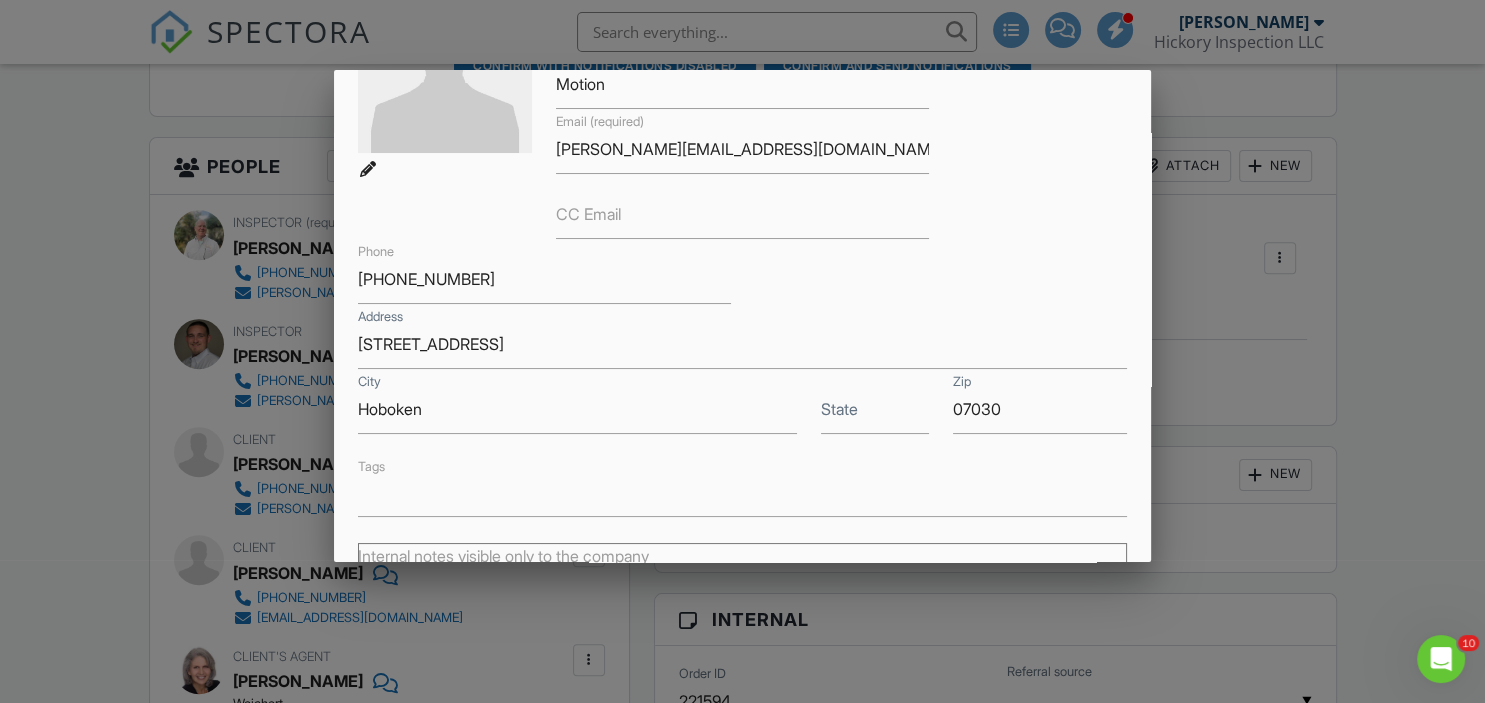 click on "State" at bounding box center [839, 409] 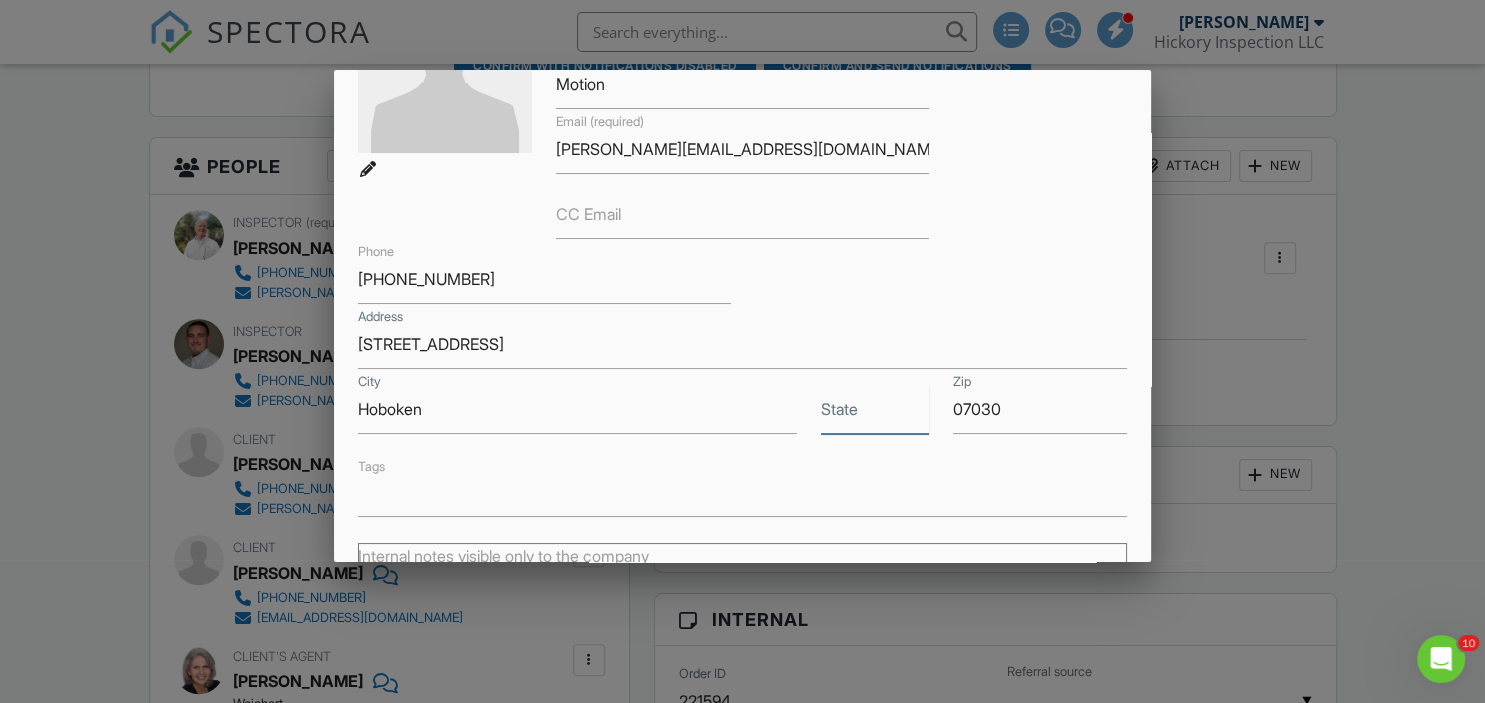 click on "State" at bounding box center [875, 409] 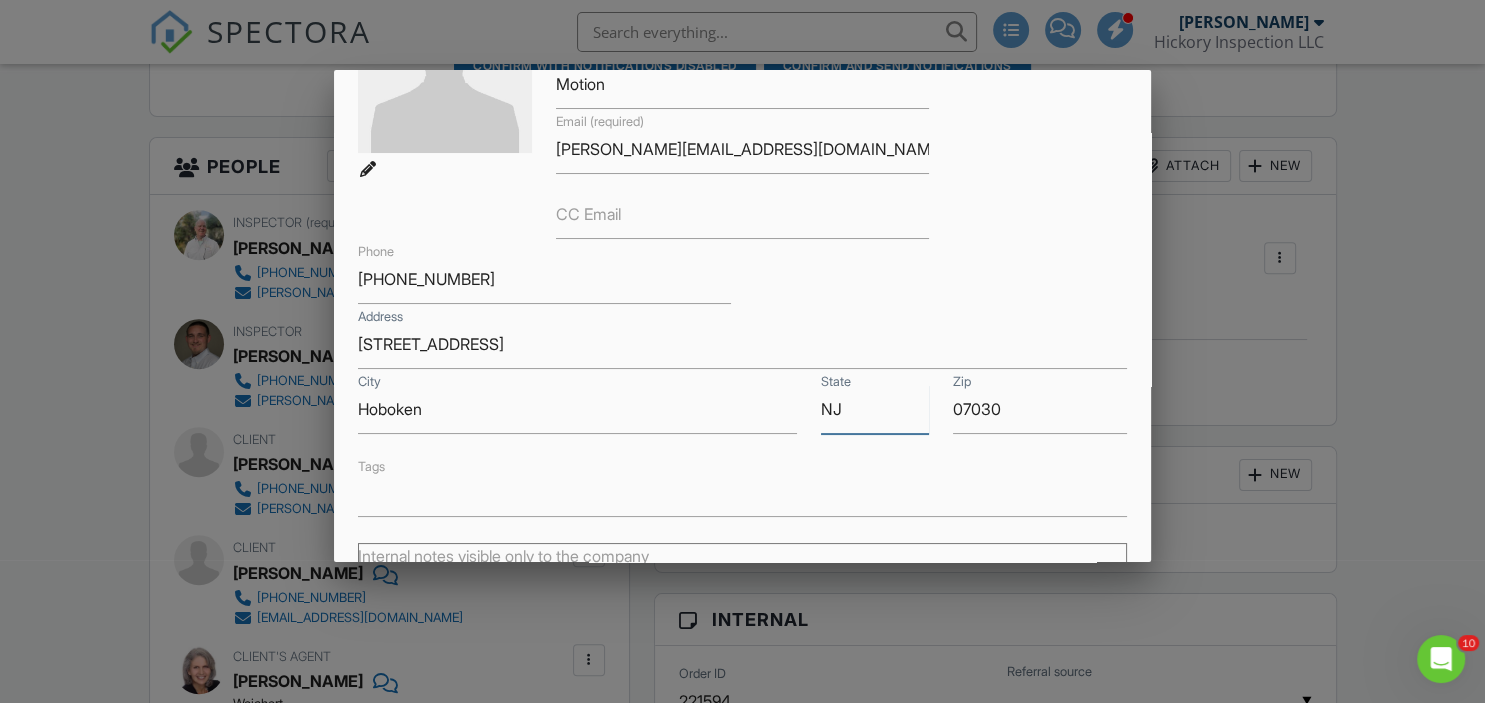 type on "NJ" 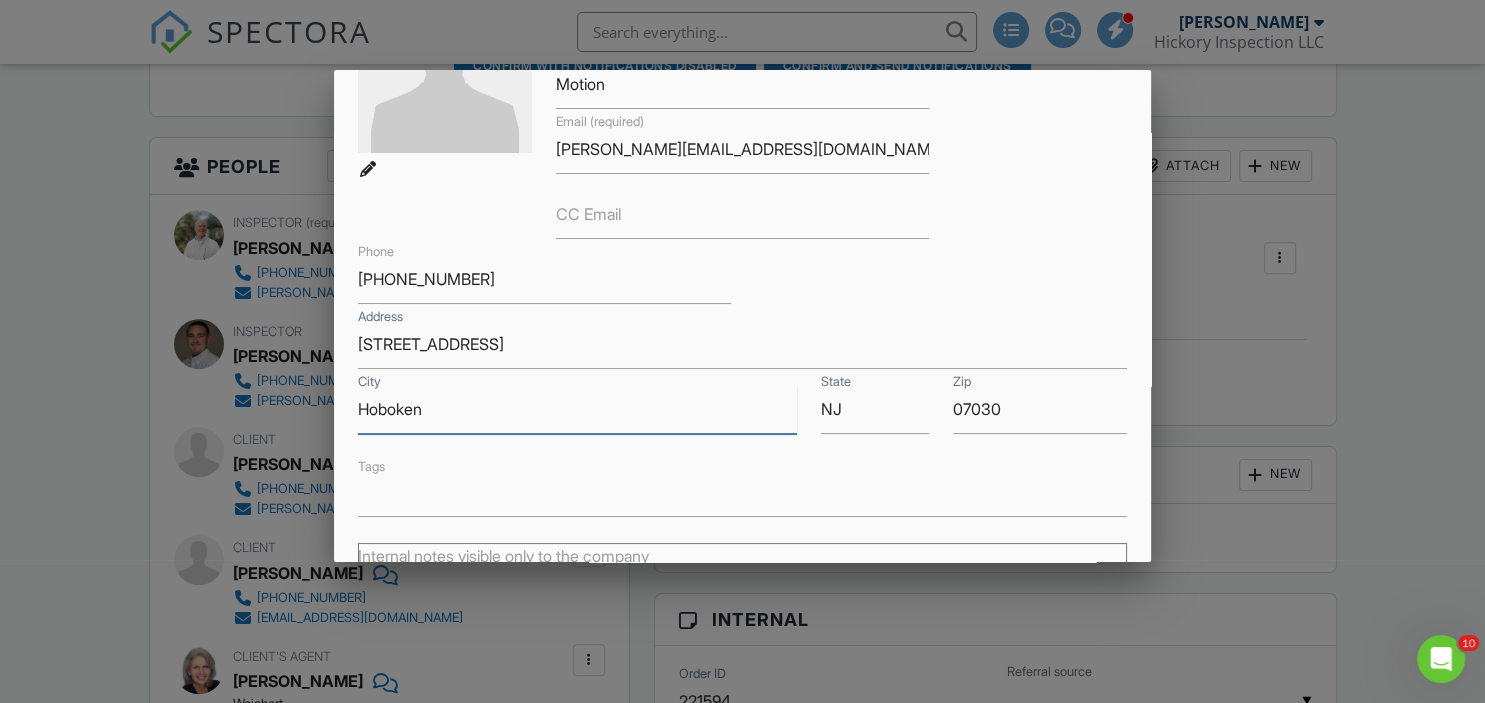 click on "Hoboken" at bounding box center (577, 409) 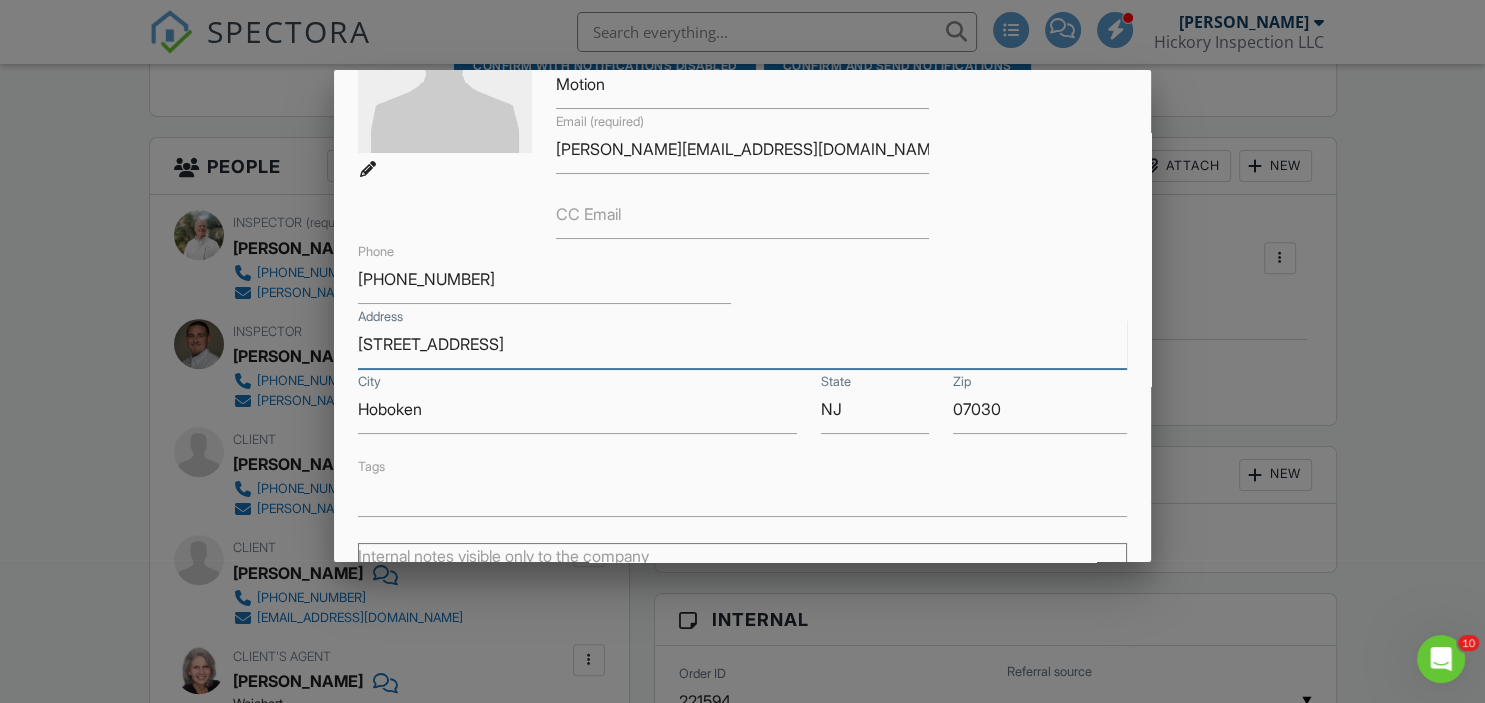 drag, startPoint x: 434, startPoint y: 343, endPoint x: 451, endPoint y: 339, distance: 17.464249 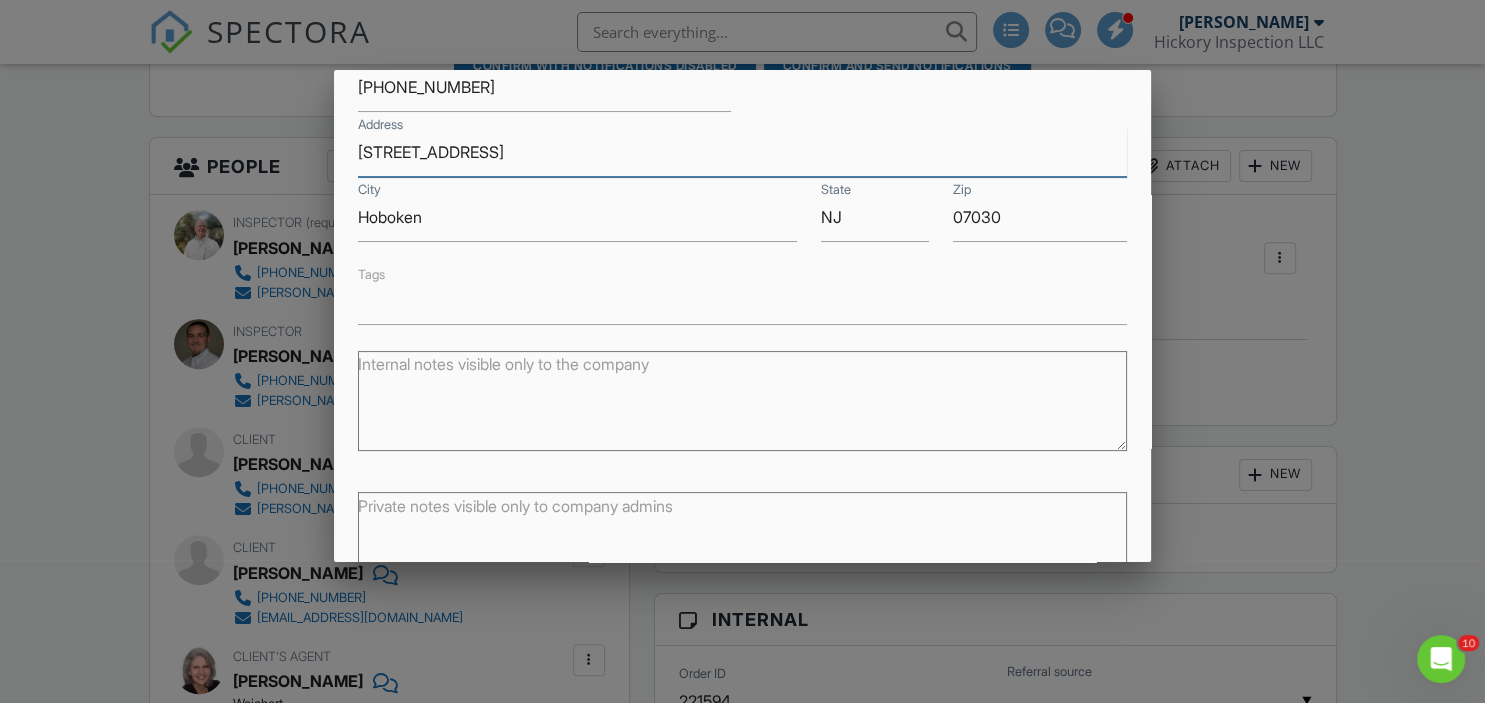 scroll, scrollTop: 495, scrollLeft: 0, axis: vertical 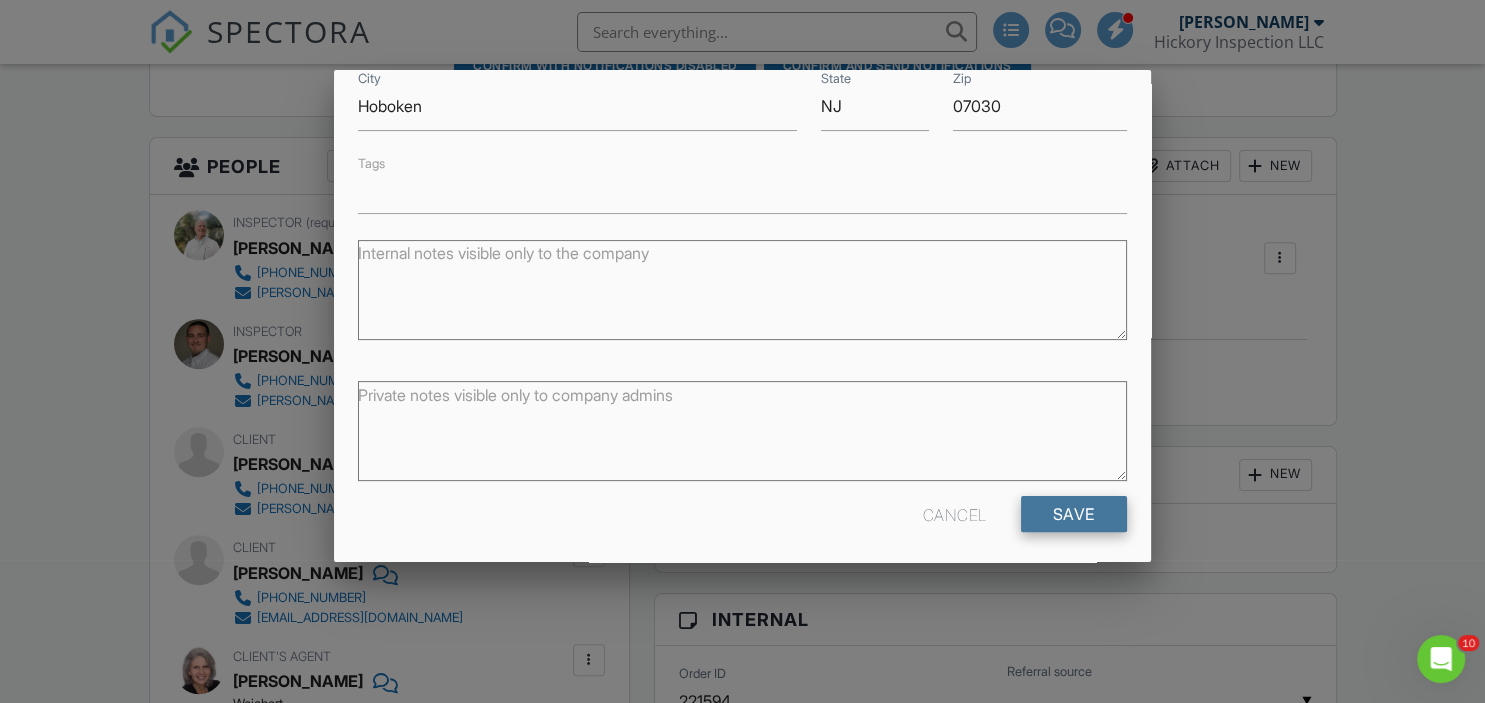 type on "[STREET_ADDRESS]" 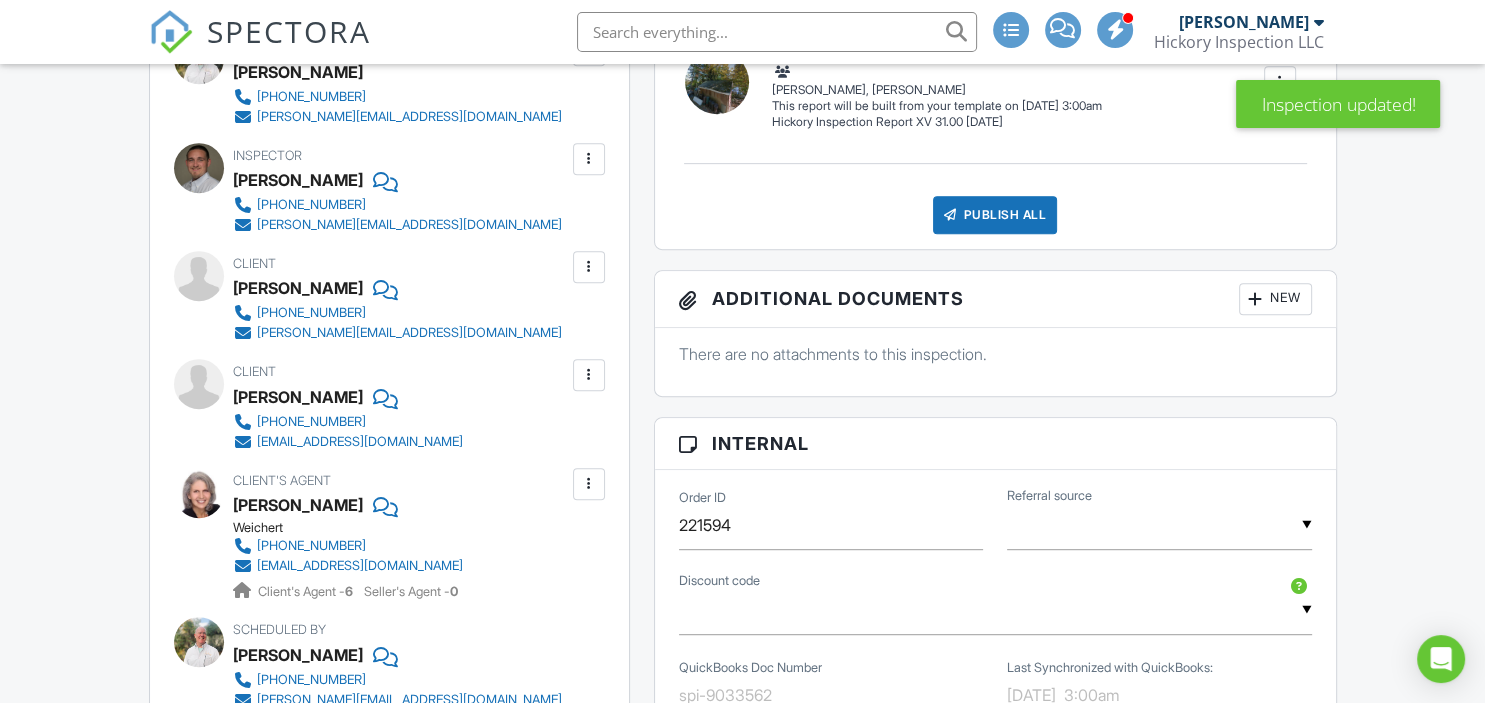 scroll, scrollTop: 880, scrollLeft: 0, axis: vertical 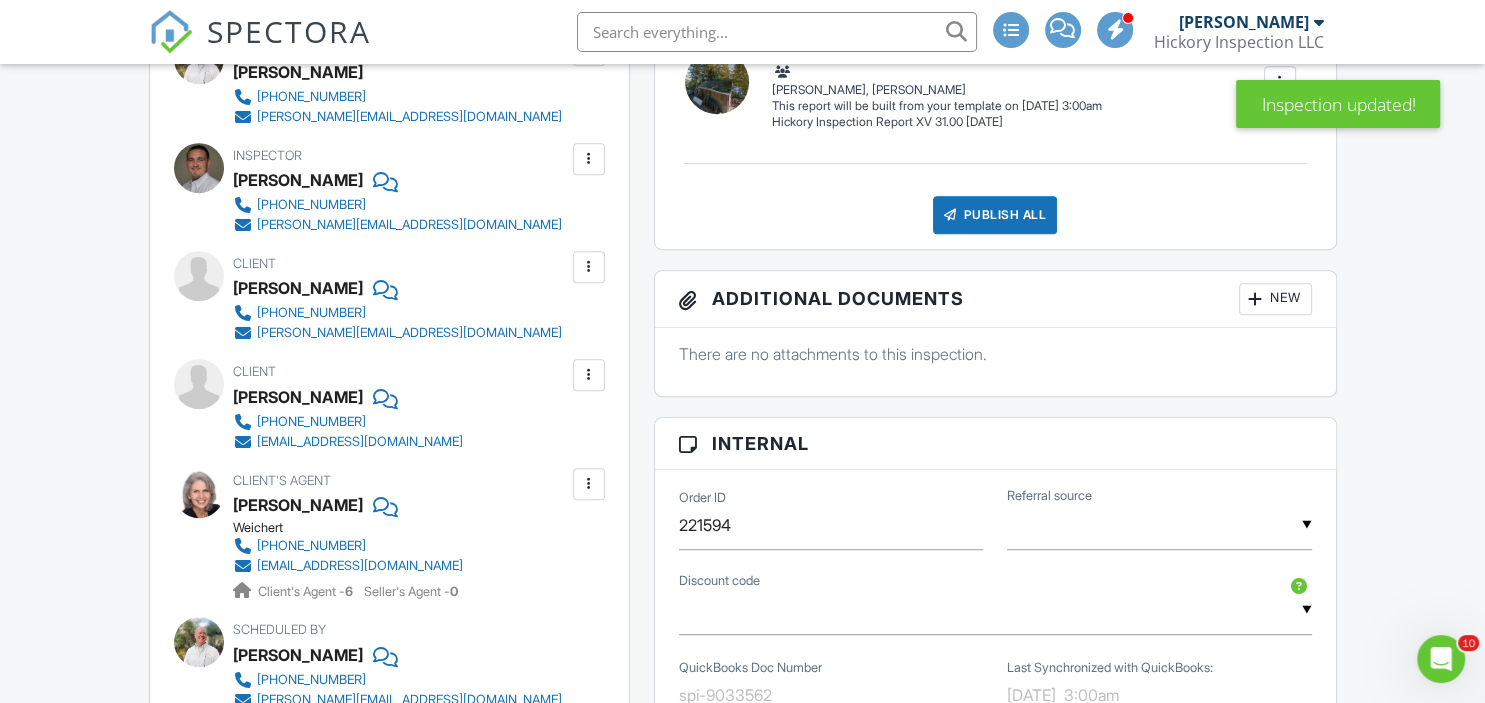 click at bounding box center (589, 375) 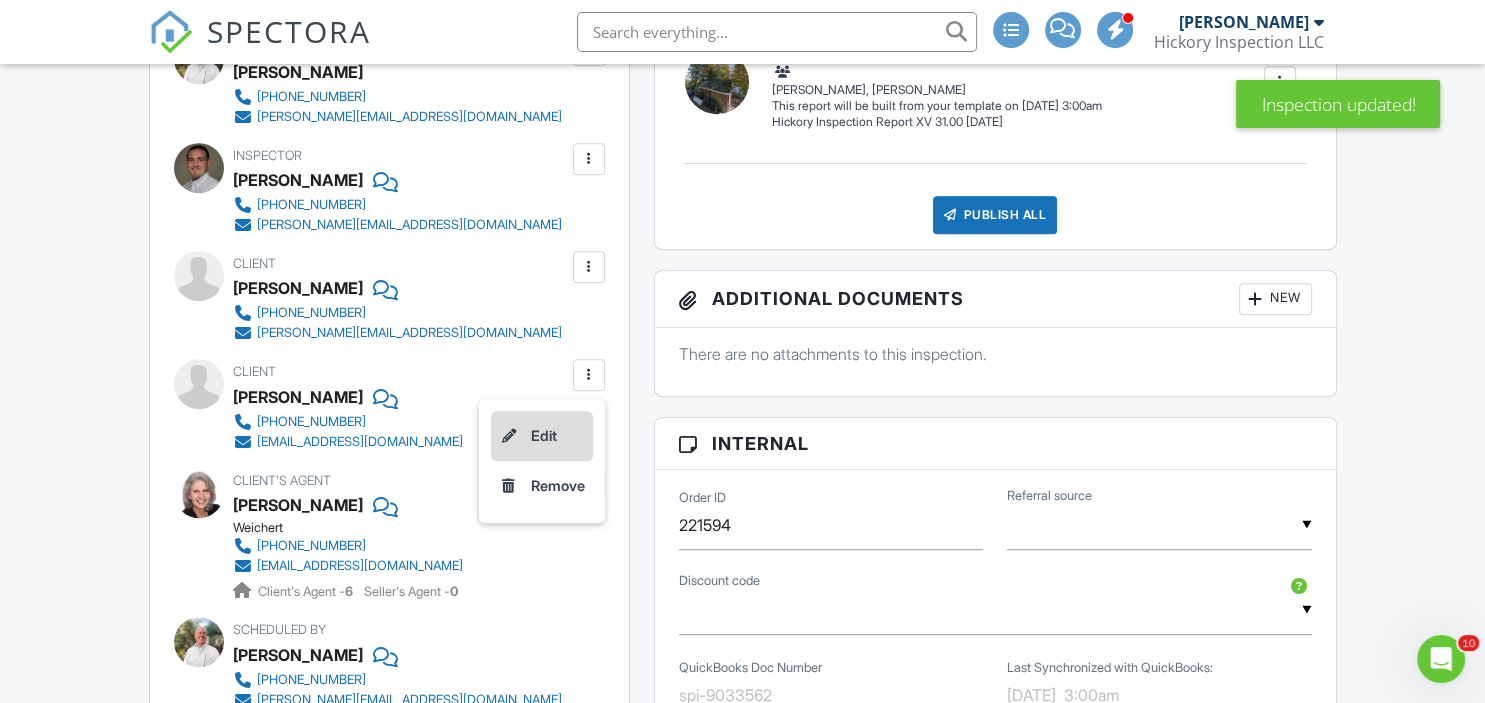click on "Edit" at bounding box center (542, 436) 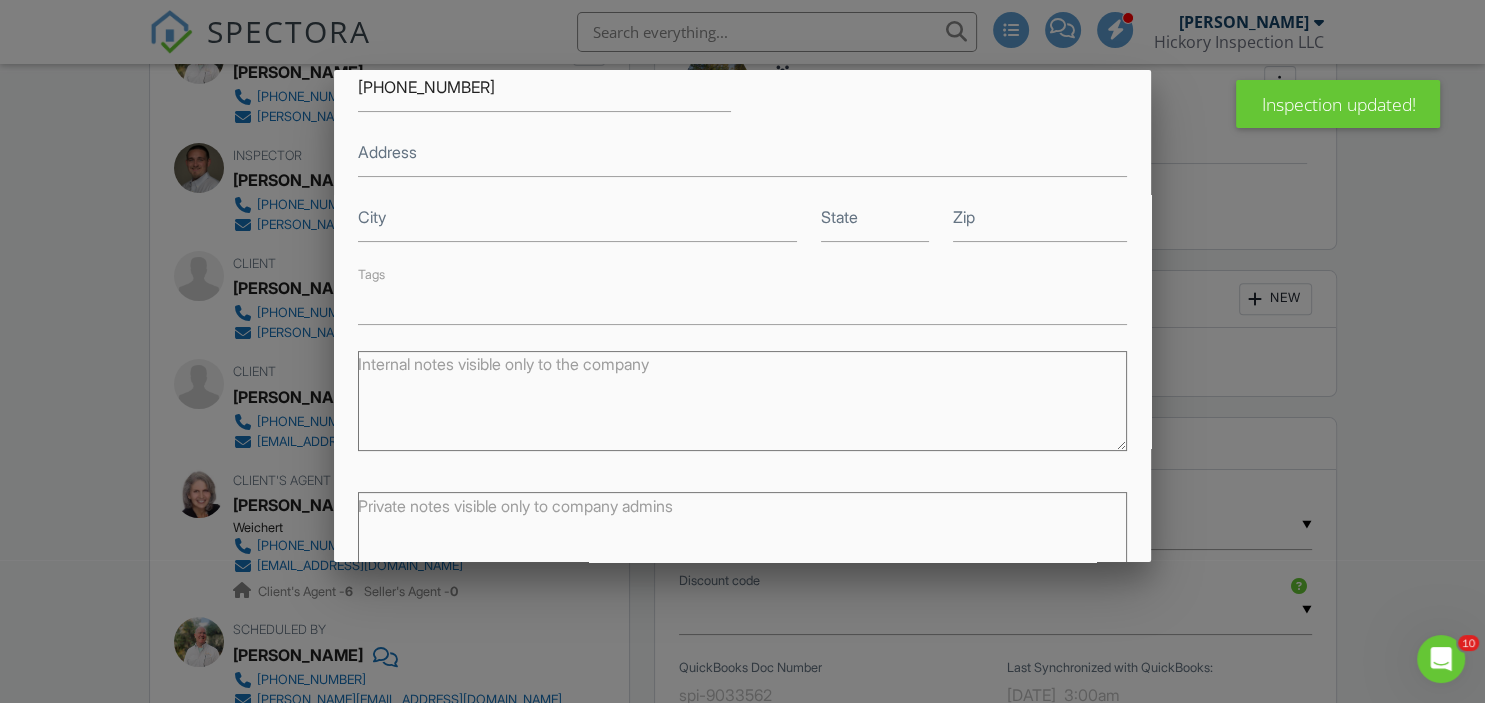 scroll, scrollTop: 192, scrollLeft: 0, axis: vertical 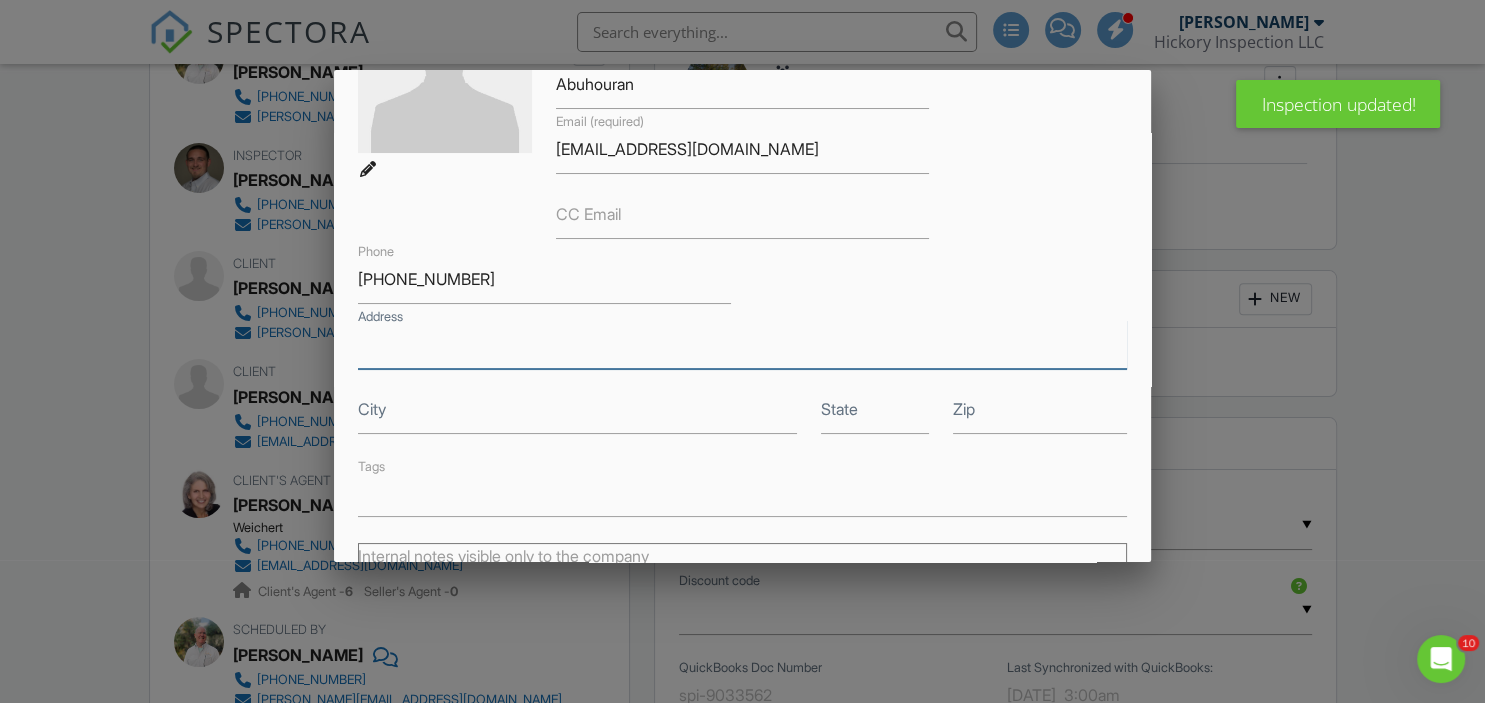 click on "Address" at bounding box center (742, 344) 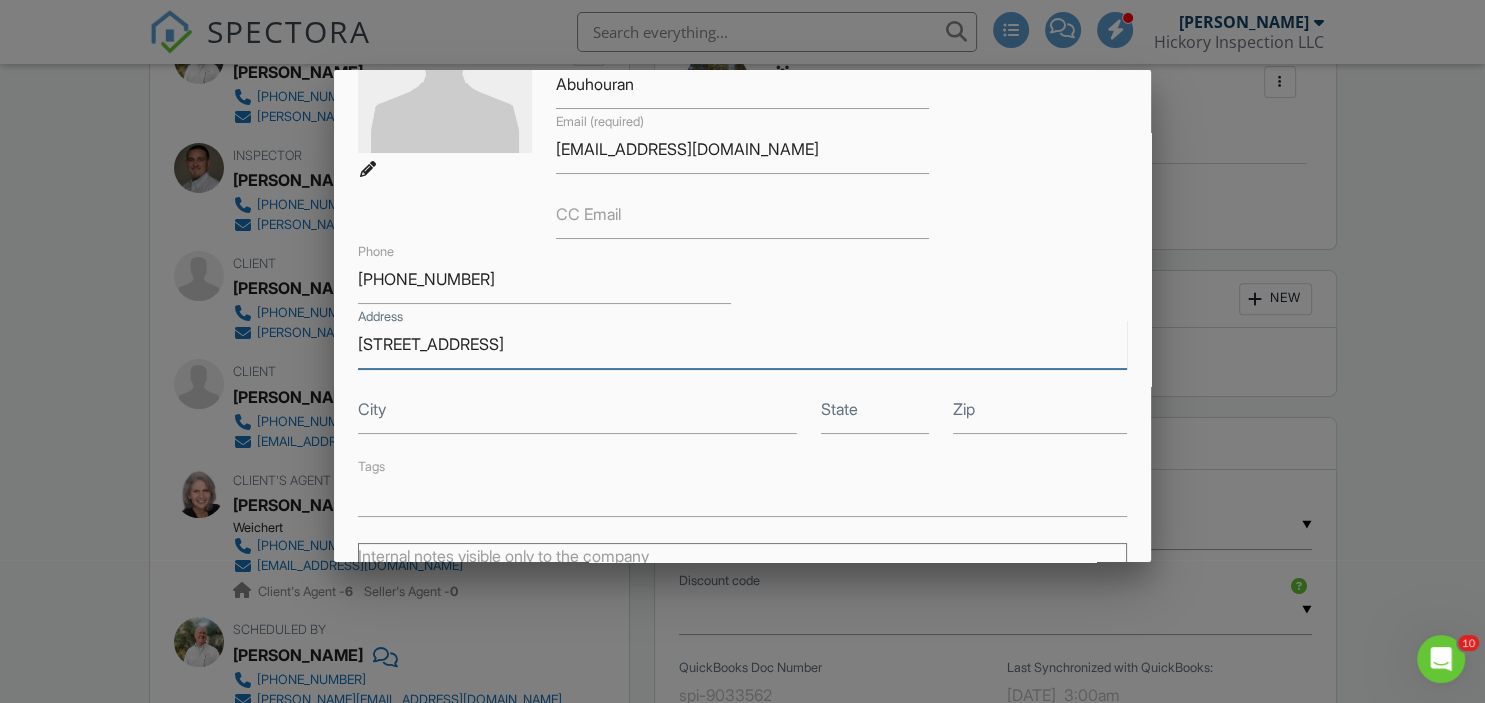 type on "[STREET_ADDRESS]" 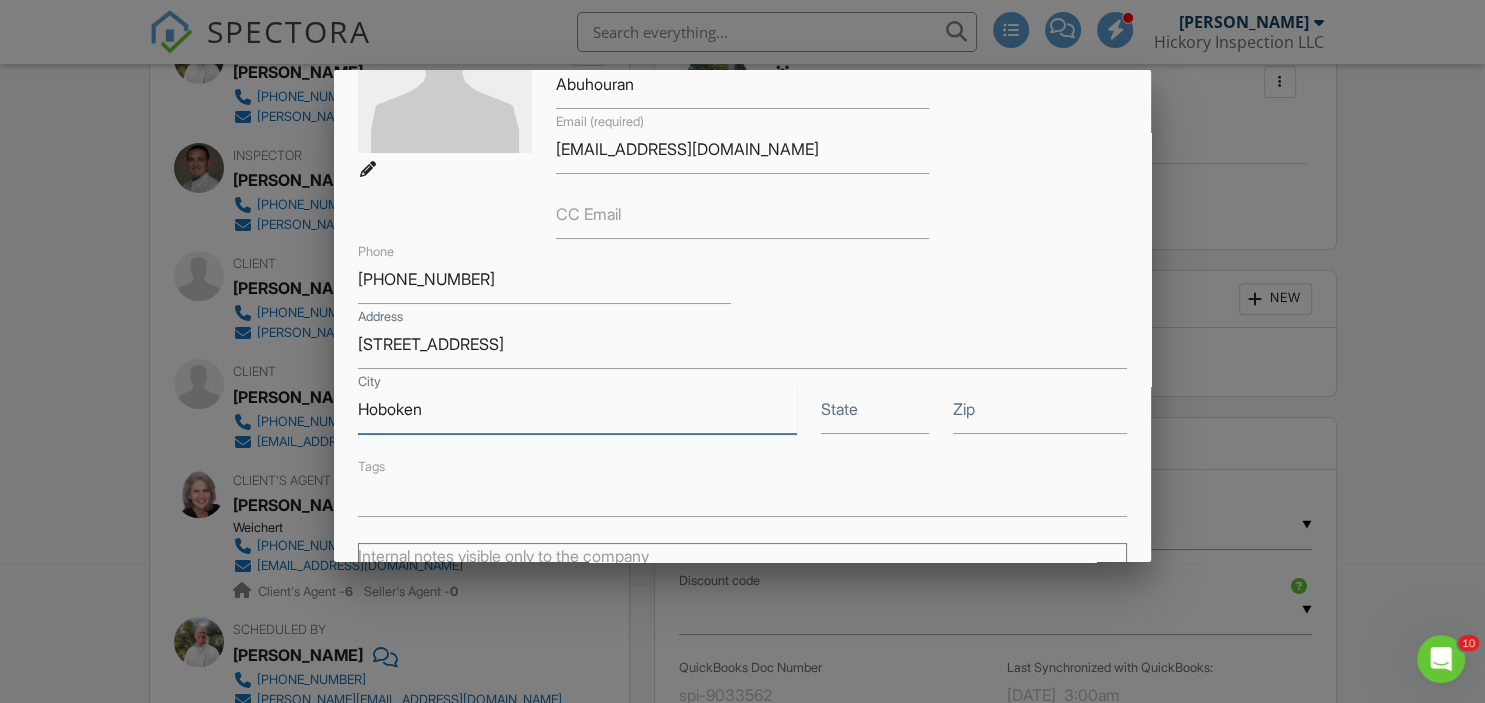 type on "Hoboken" 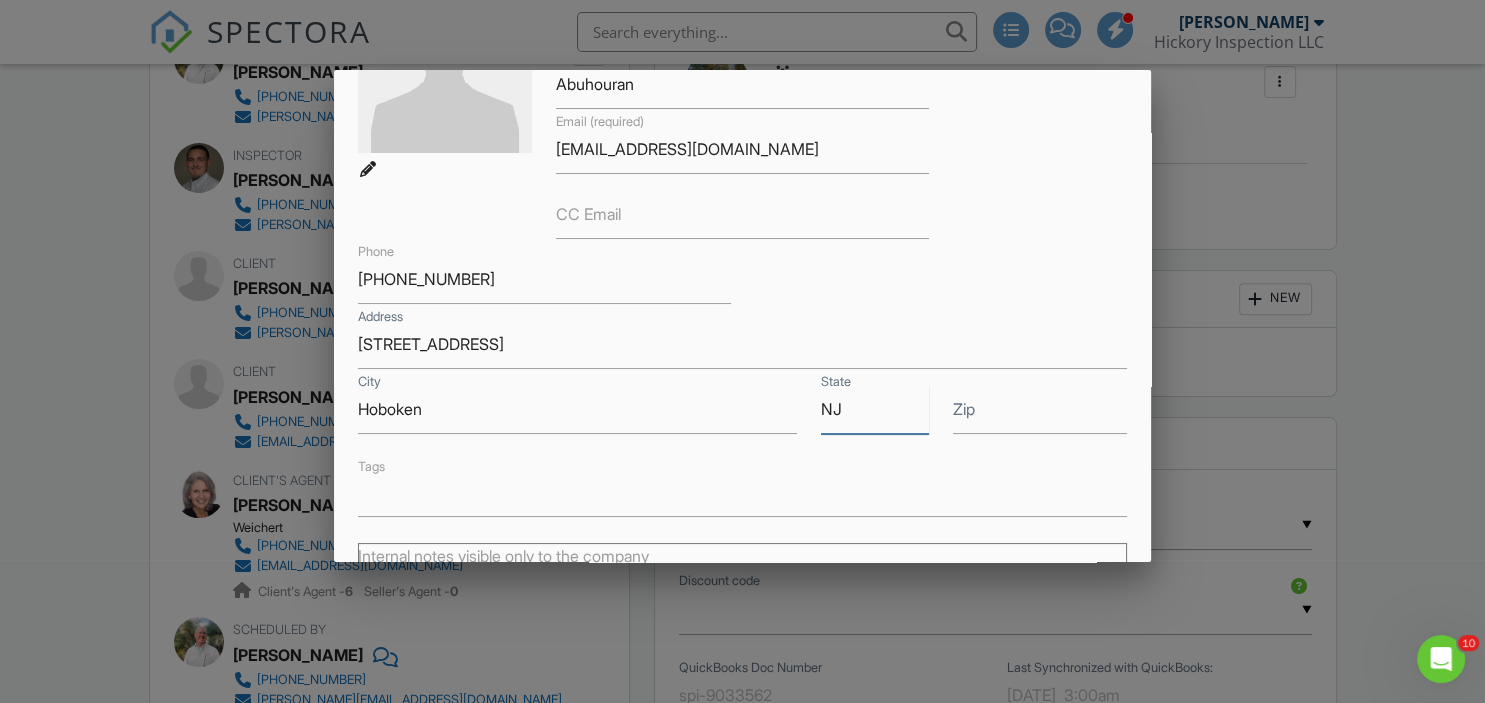 type on "NJ" 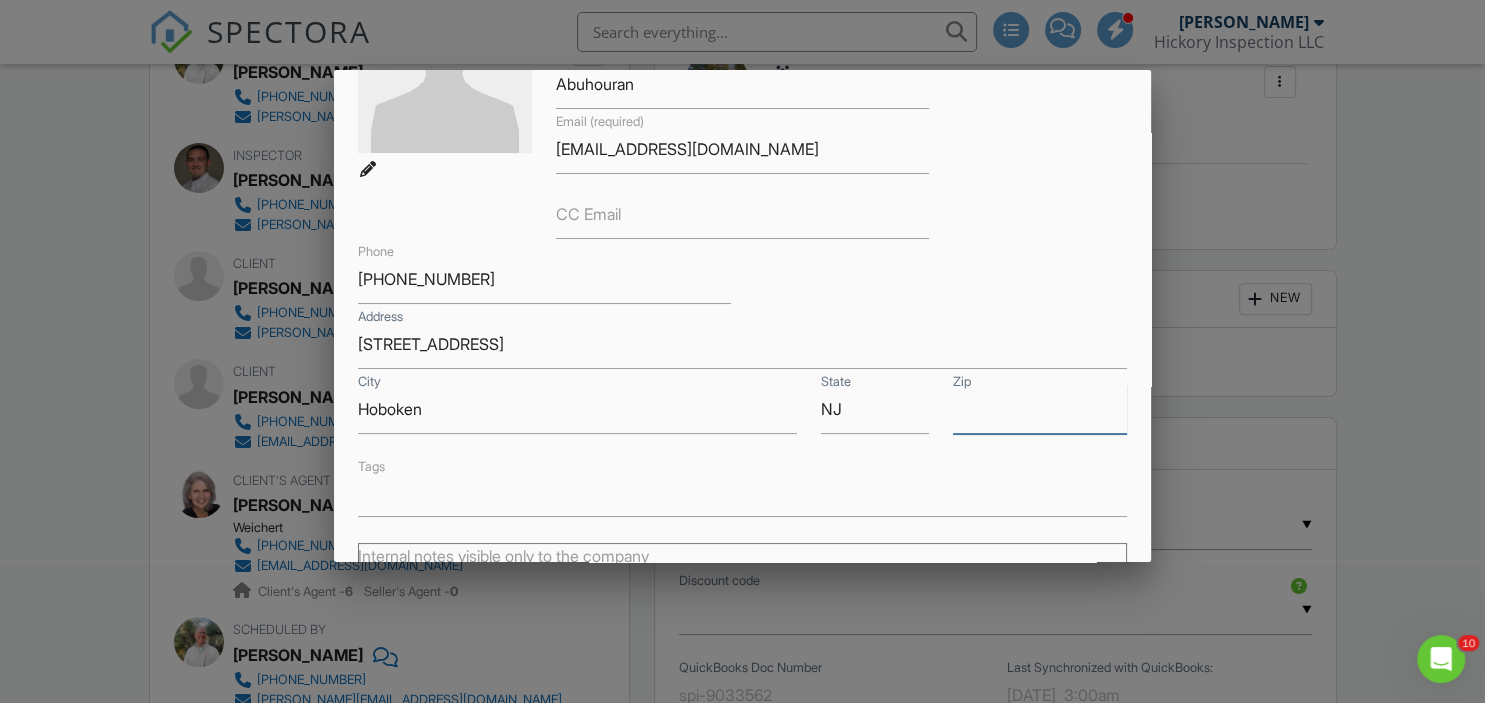 click on "Zip" at bounding box center [1040, 409] 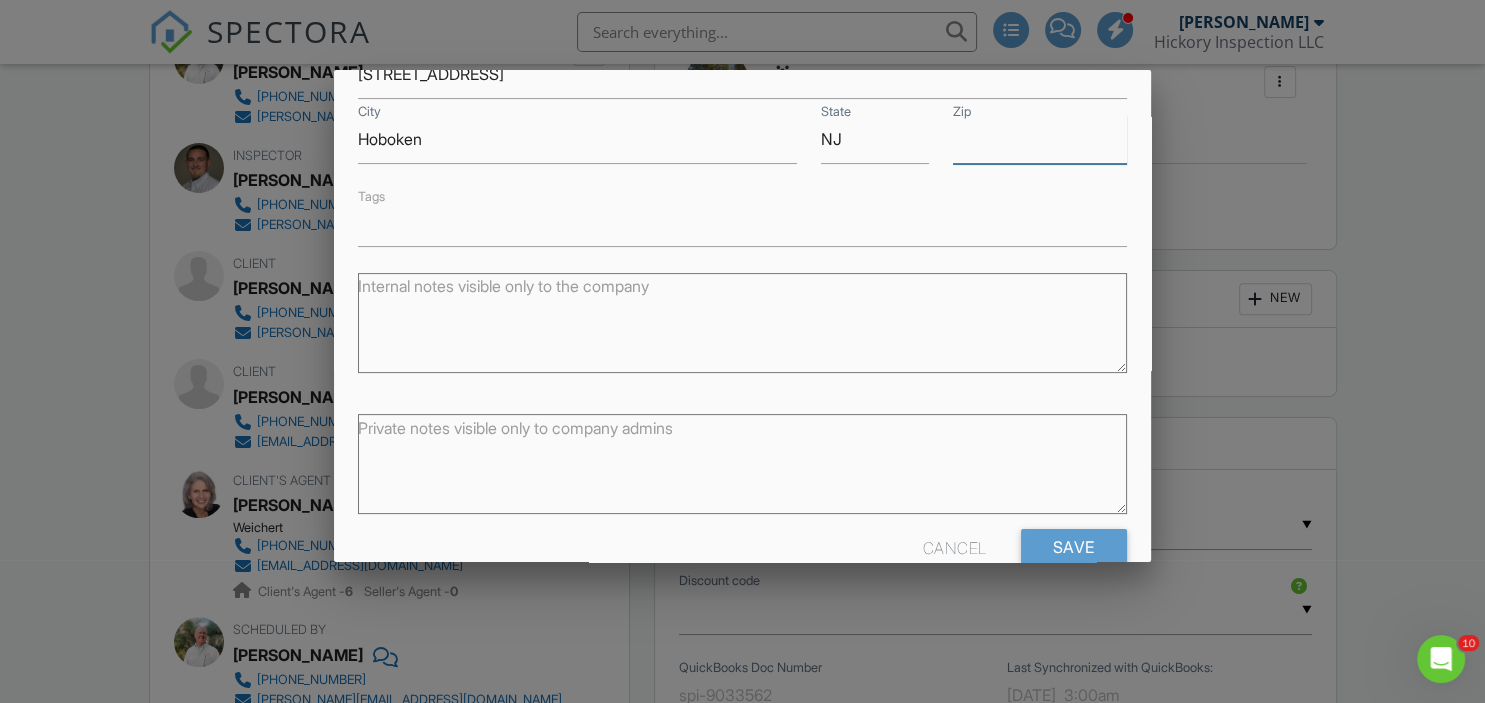 scroll, scrollTop: 495, scrollLeft: 0, axis: vertical 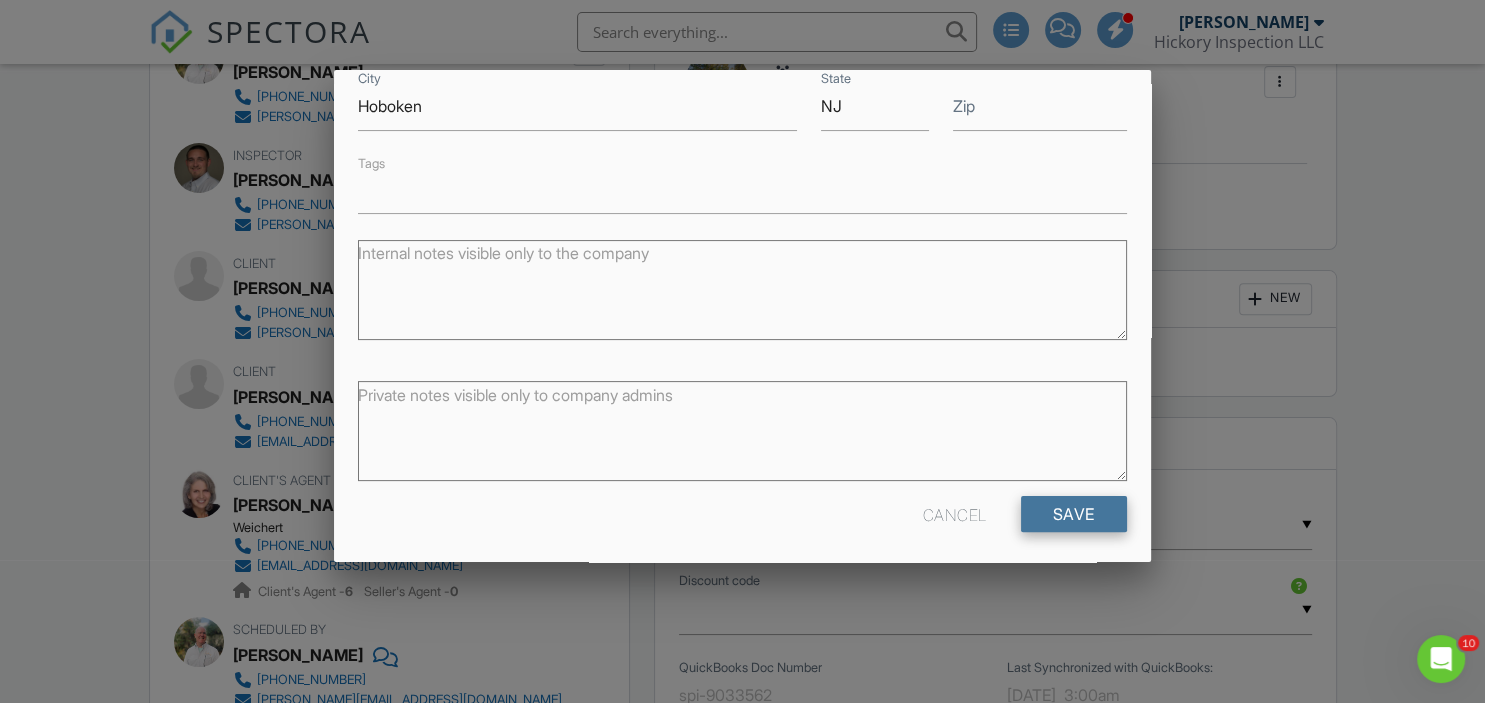 click on "Save" at bounding box center [1074, 514] 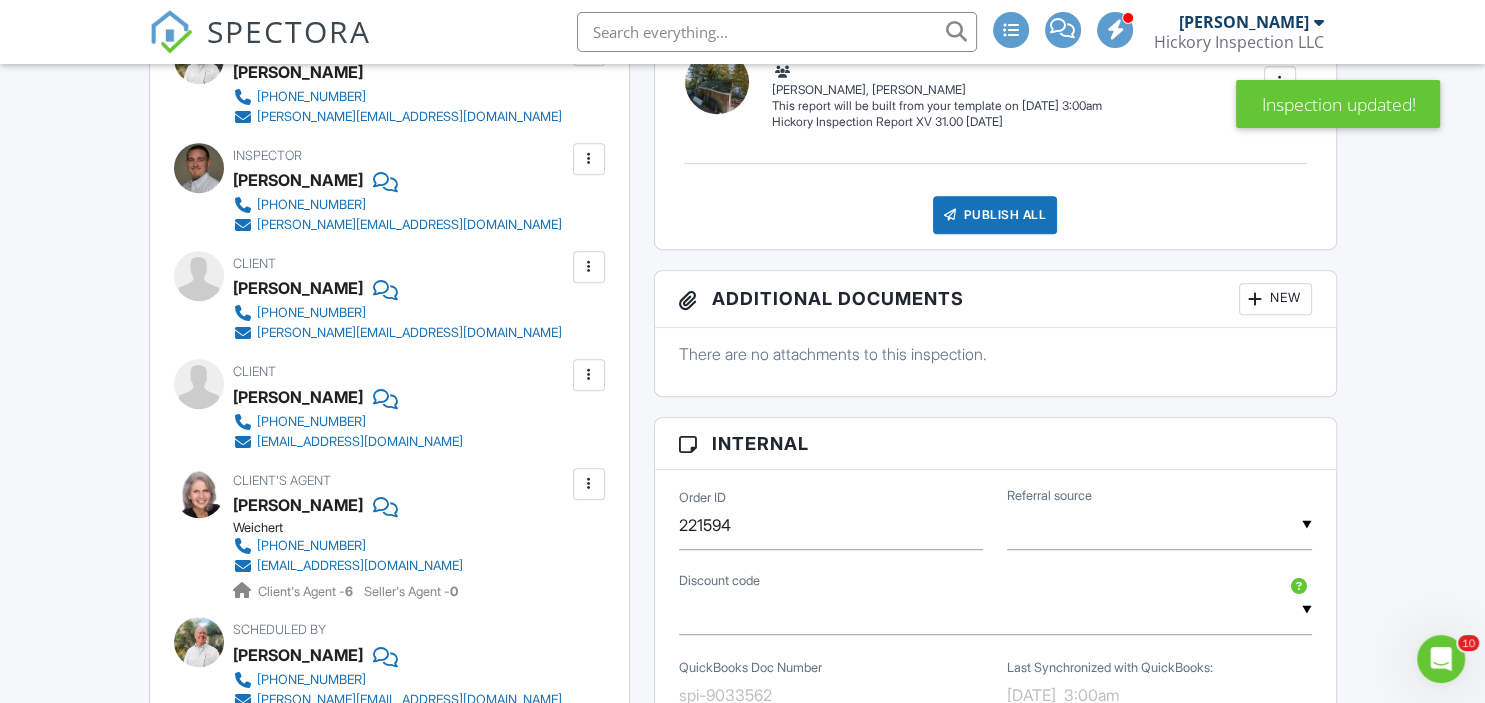 scroll, scrollTop: 0, scrollLeft: 0, axis: both 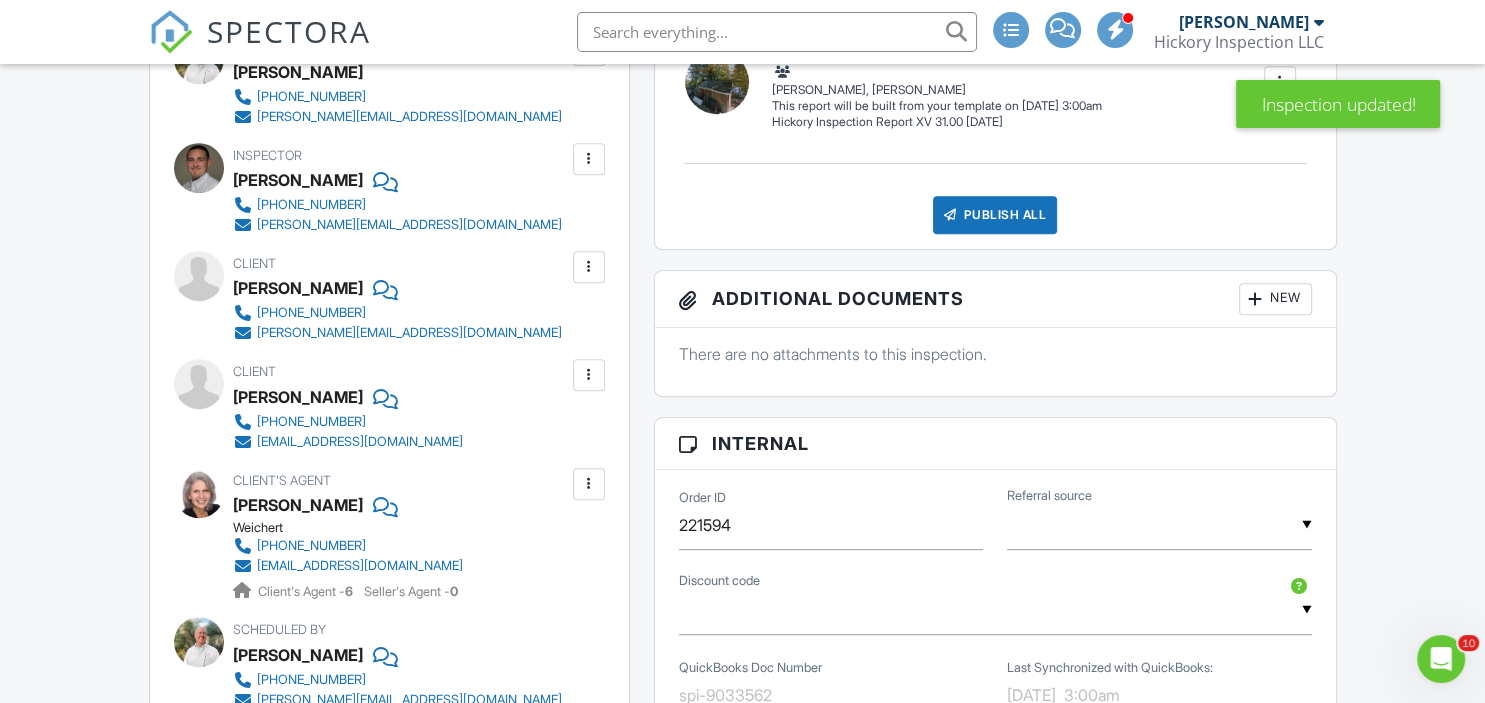 click at bounding box center (589, 267) 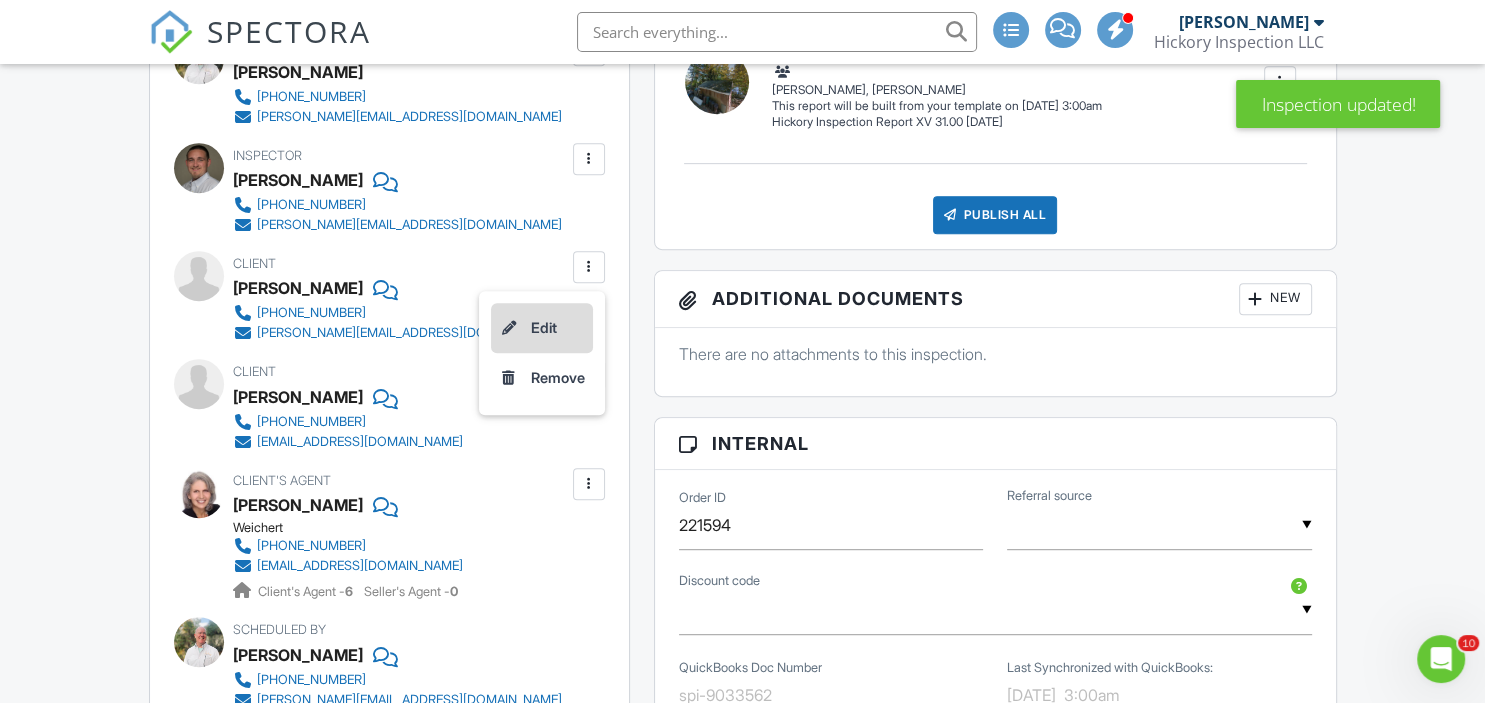 click on "Edit" at bounding box center [542, 328] 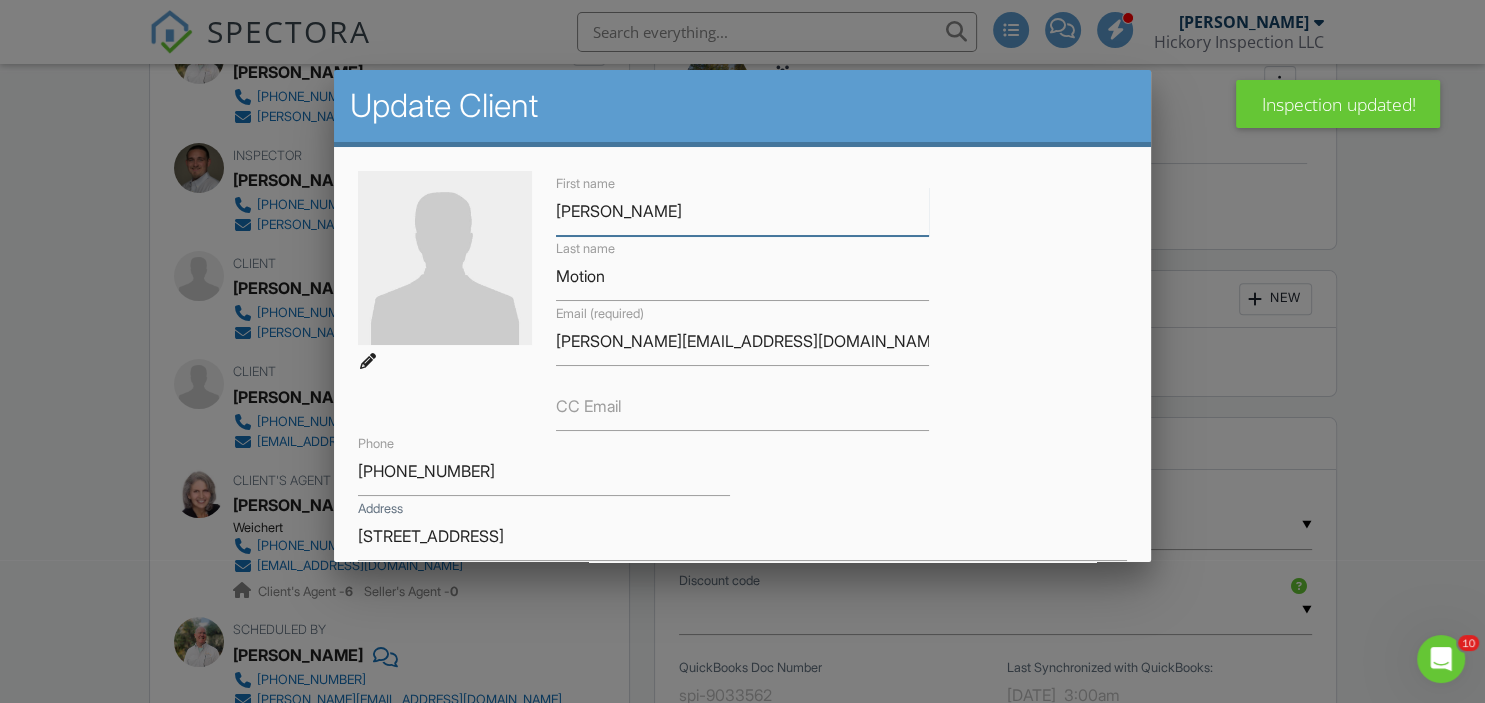 scroll, scrollTop: 192, scrollLeft: 0, axis: vertical 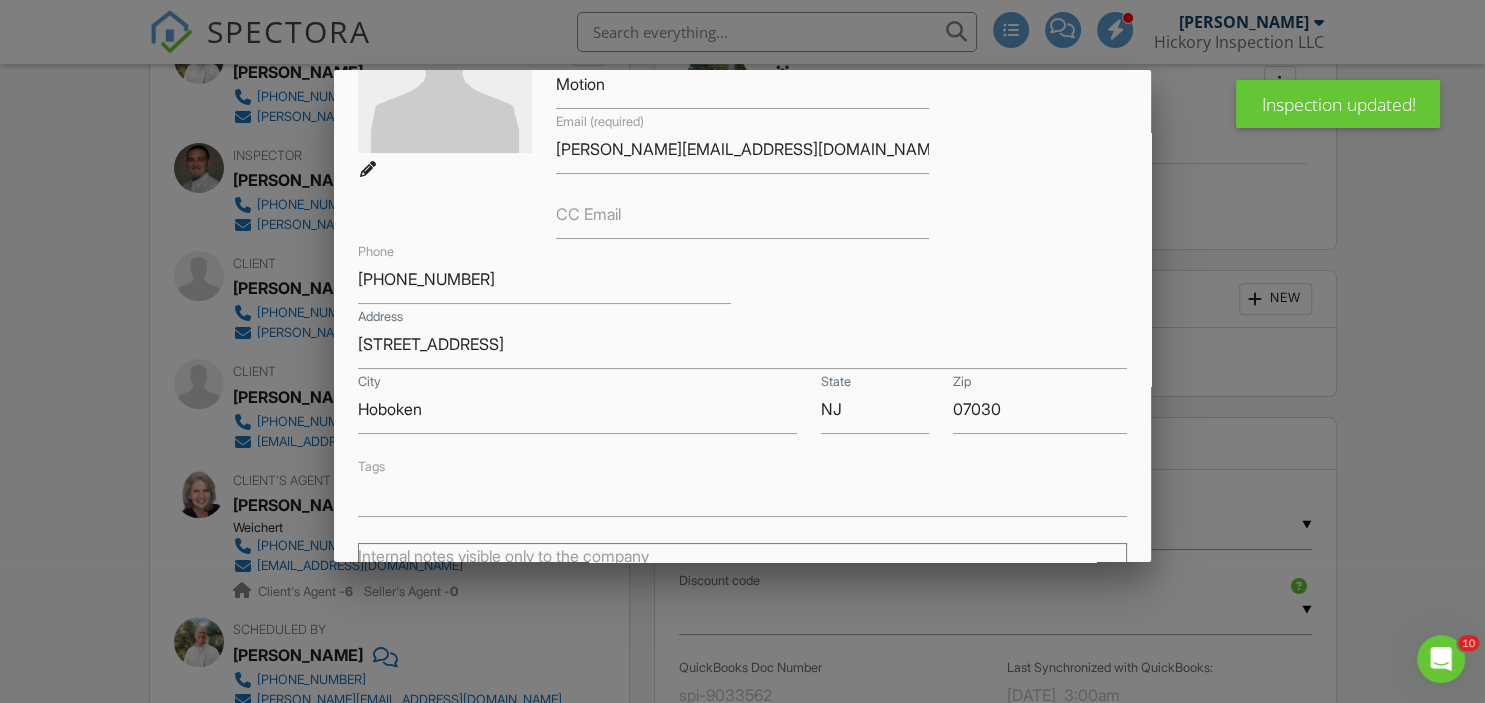 click at bounding box center (742, 339) 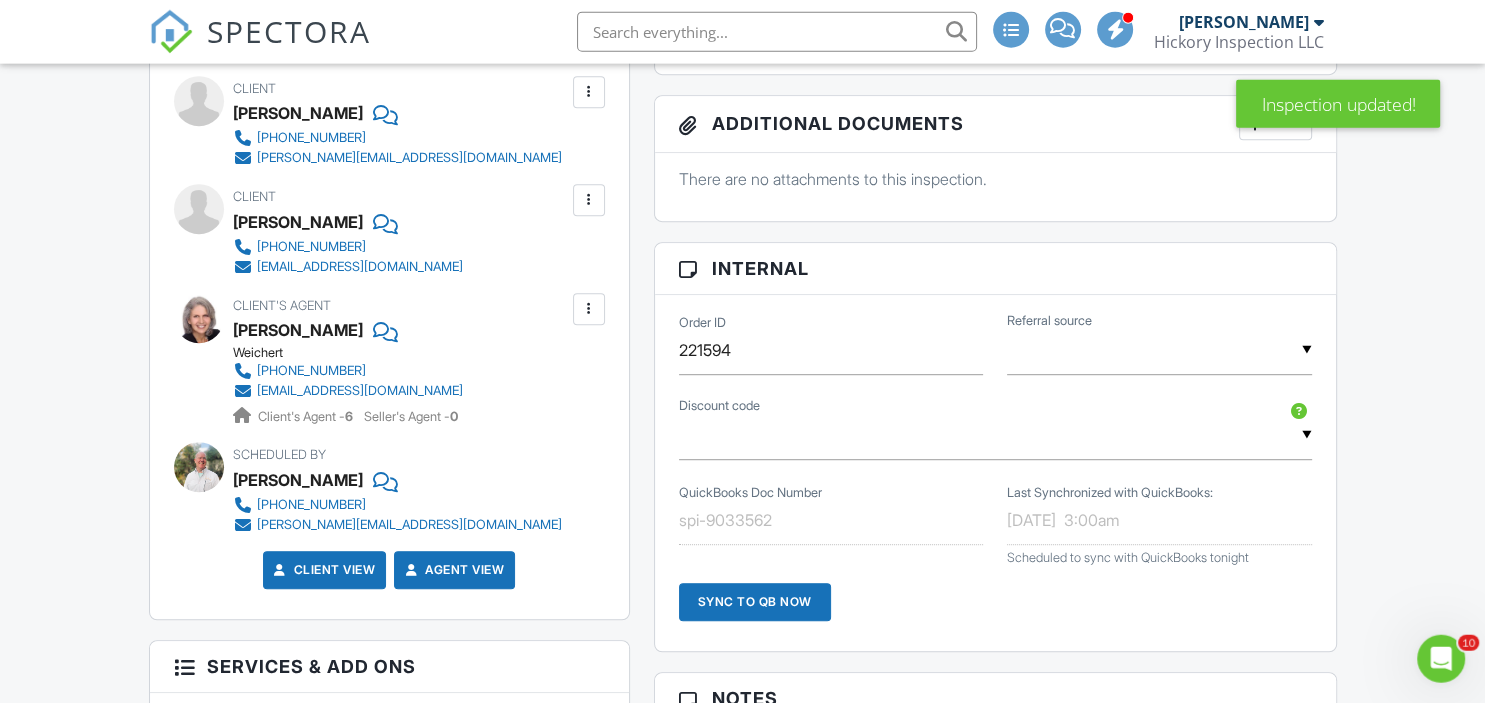 scroll, scrollTop: 1056, scrollLeft: 0, axis: vertical 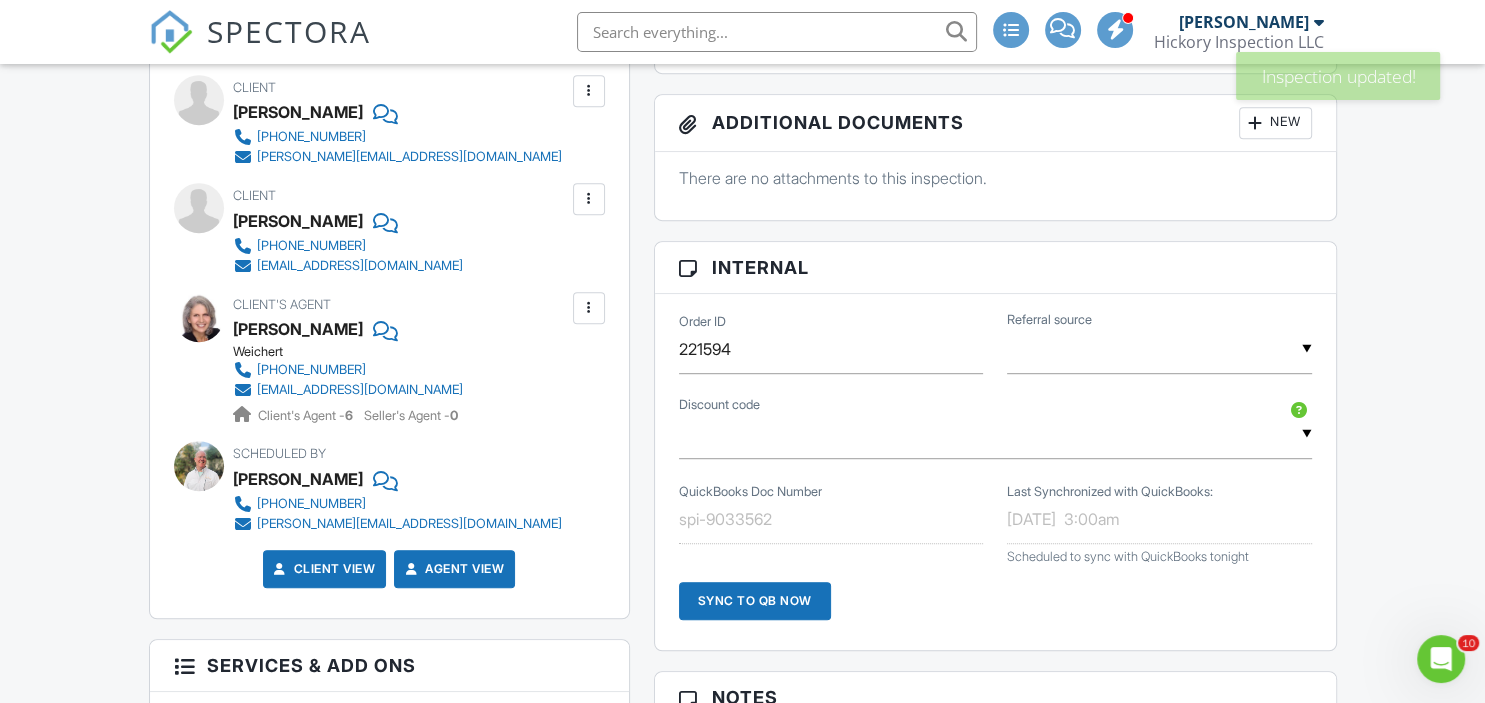 click at bounding box center (589, 199) 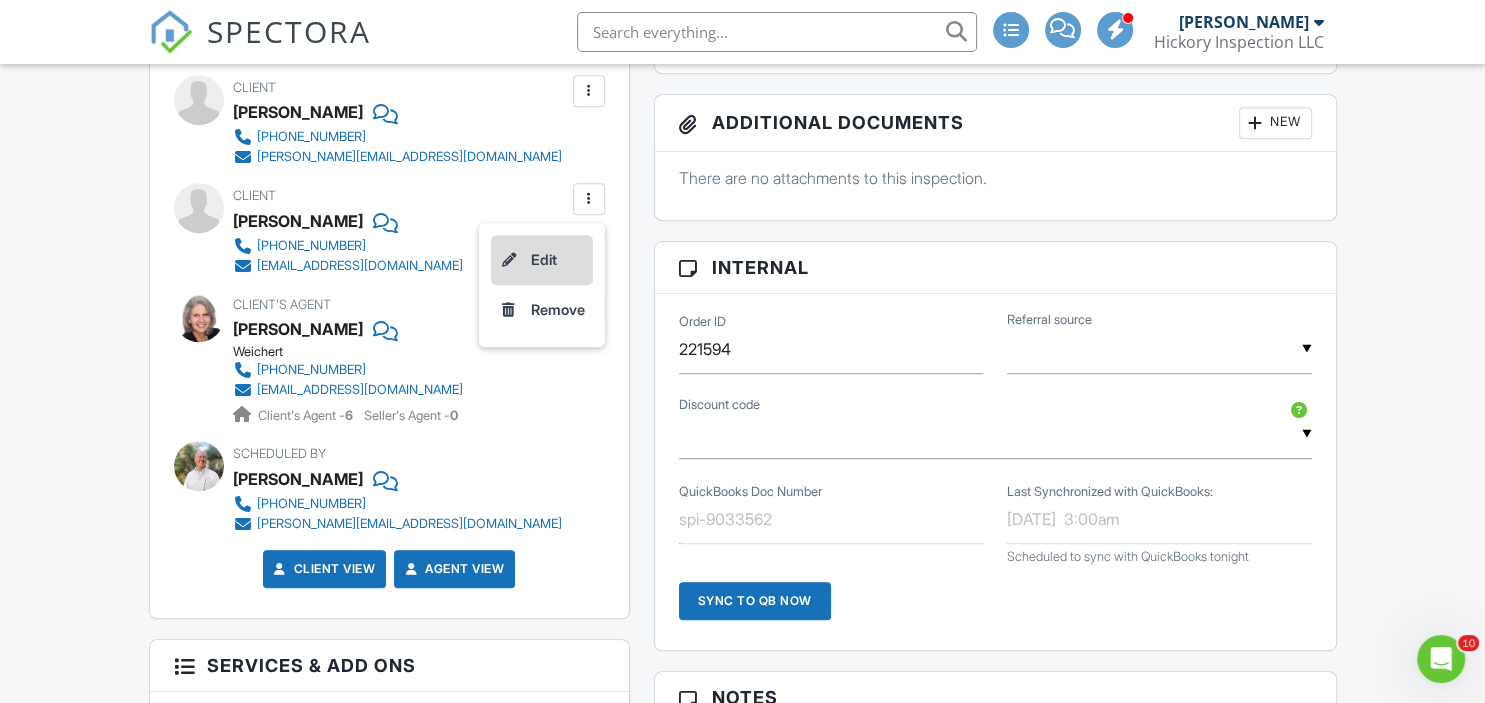 click on "Edit" at bounding box center (542, 260) 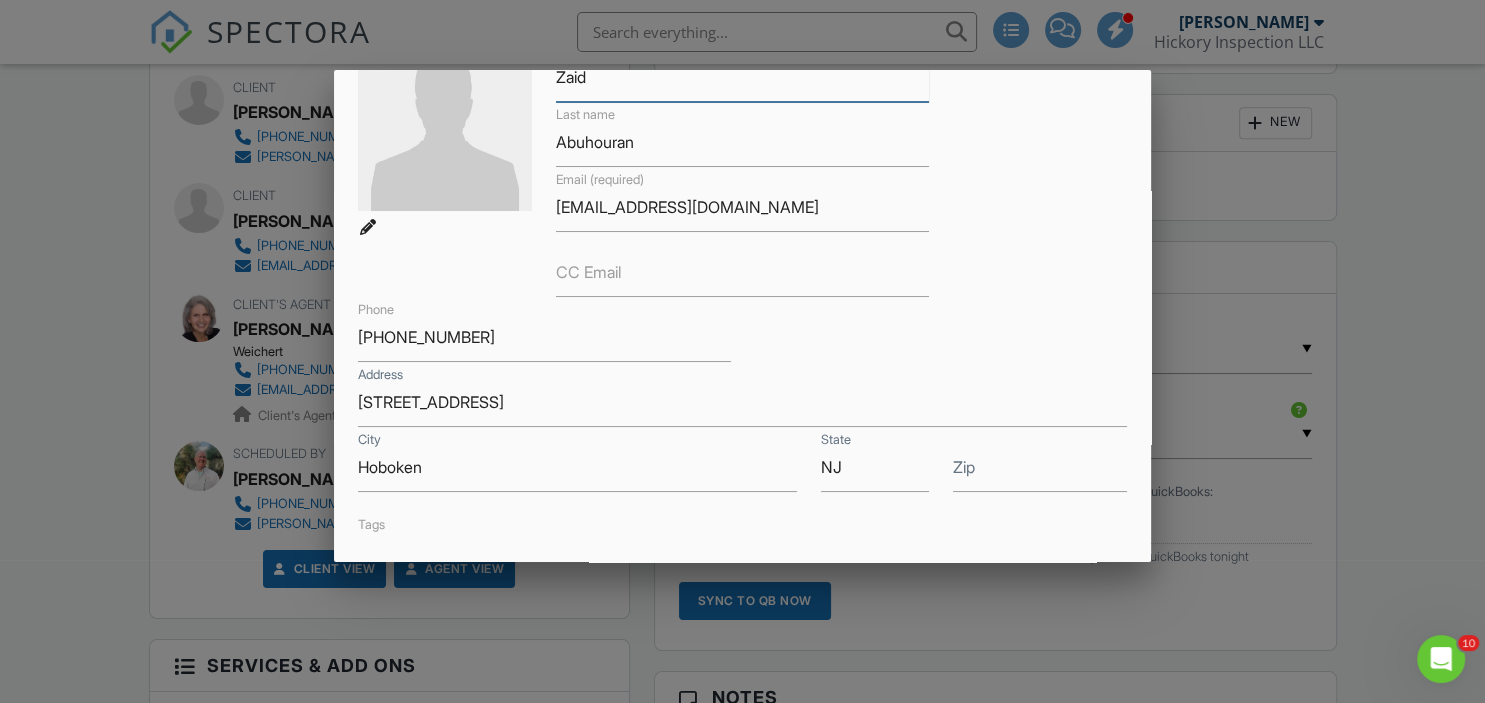 scroll, scrollTop: 192, scrollLeft: 0, axis: vertical 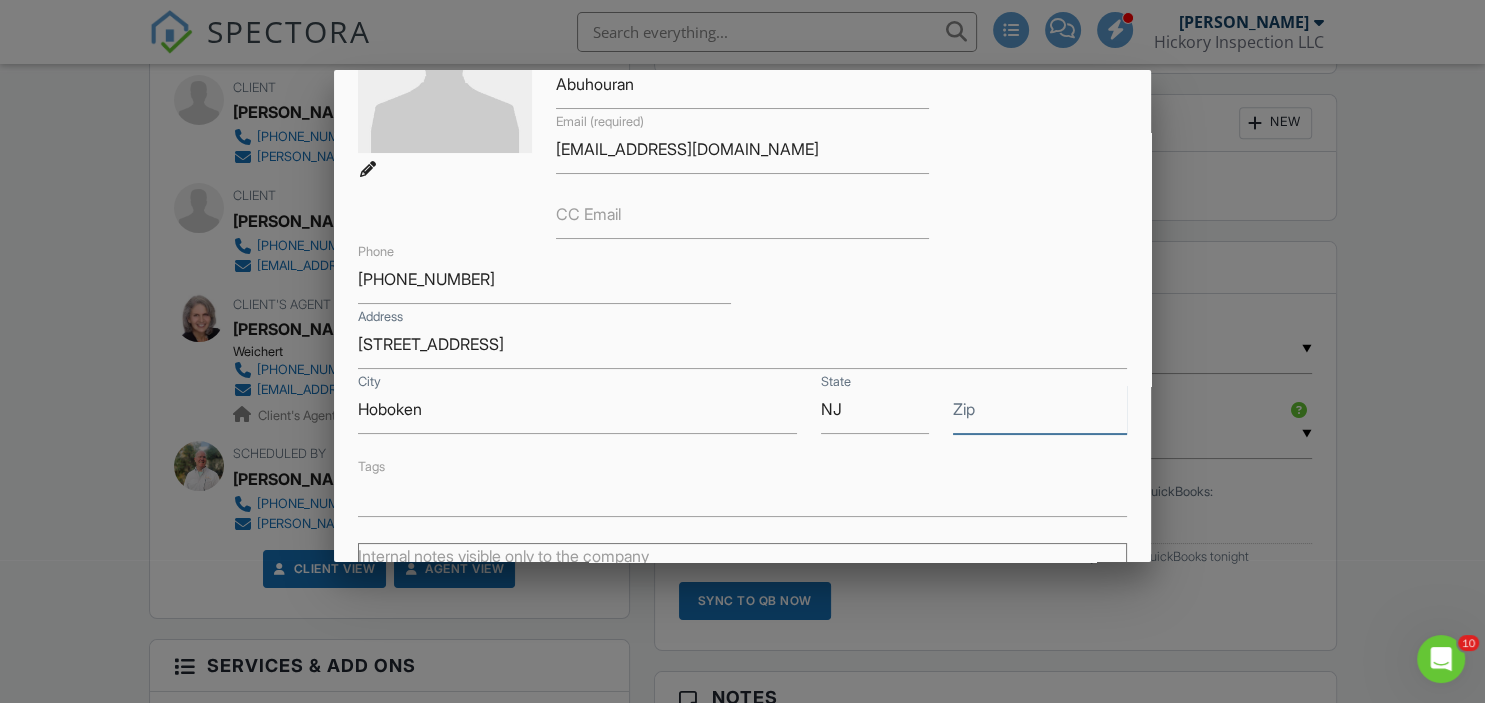 click on "Zip" at bounding box center (1040, 409) 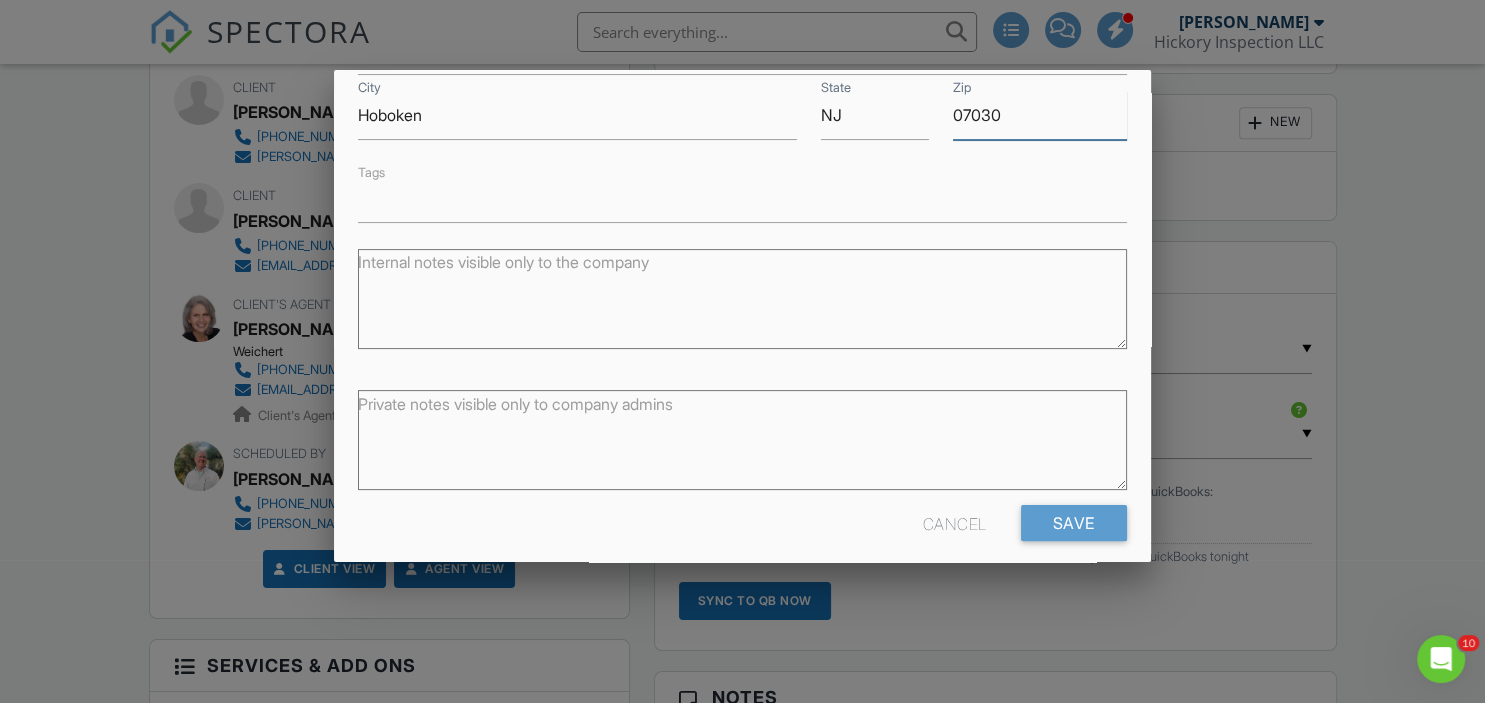 scroll, scrollTop: 495, scrollLeft: 0, axis: vertical 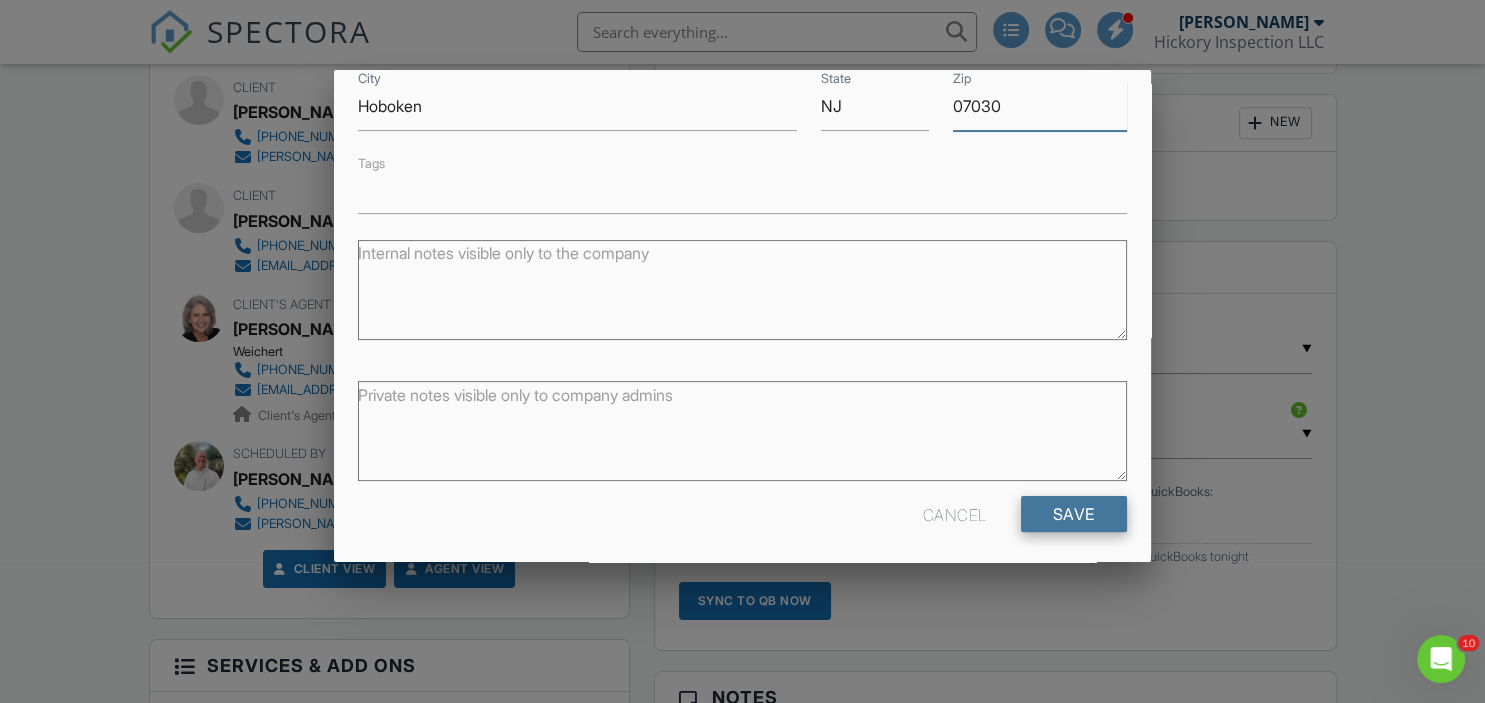 type on "07030" 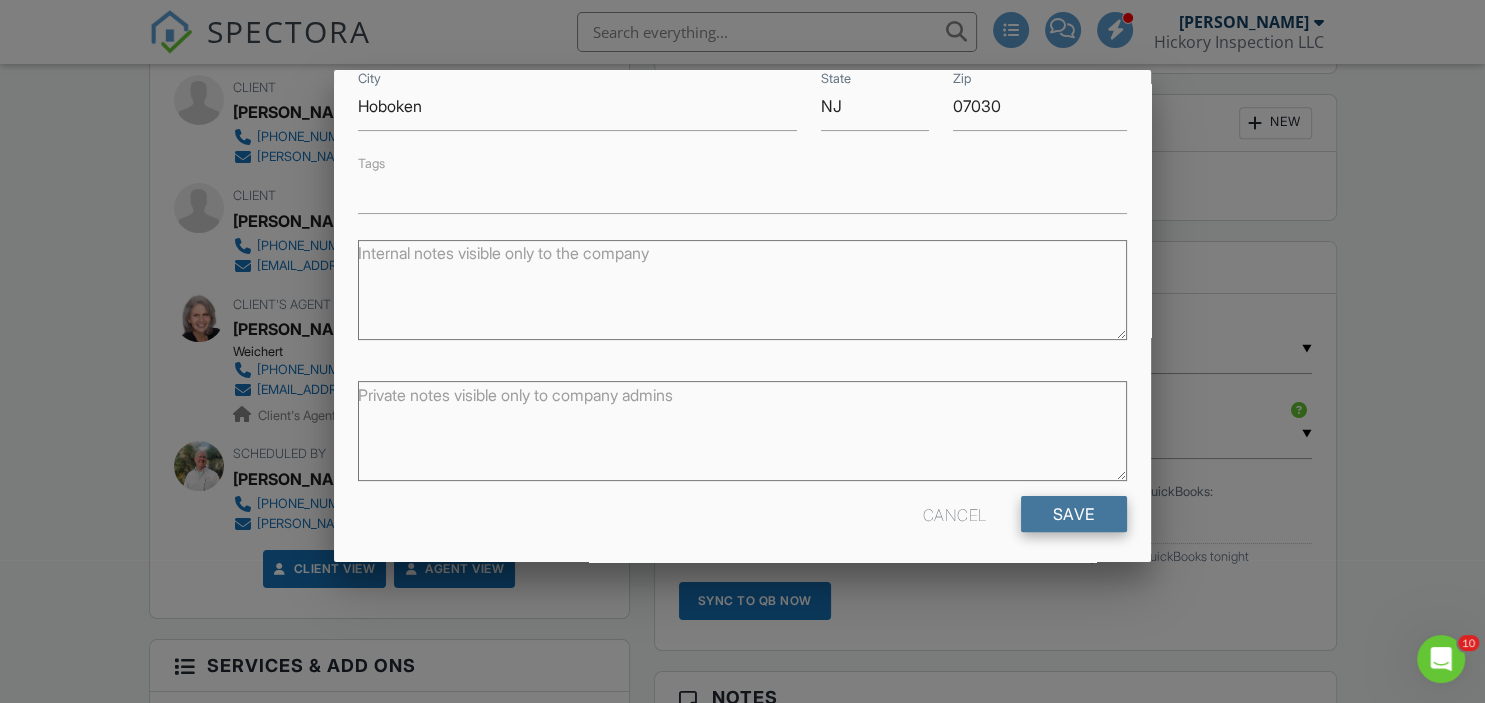 click on "Save" at bounding box center (1074, 514) 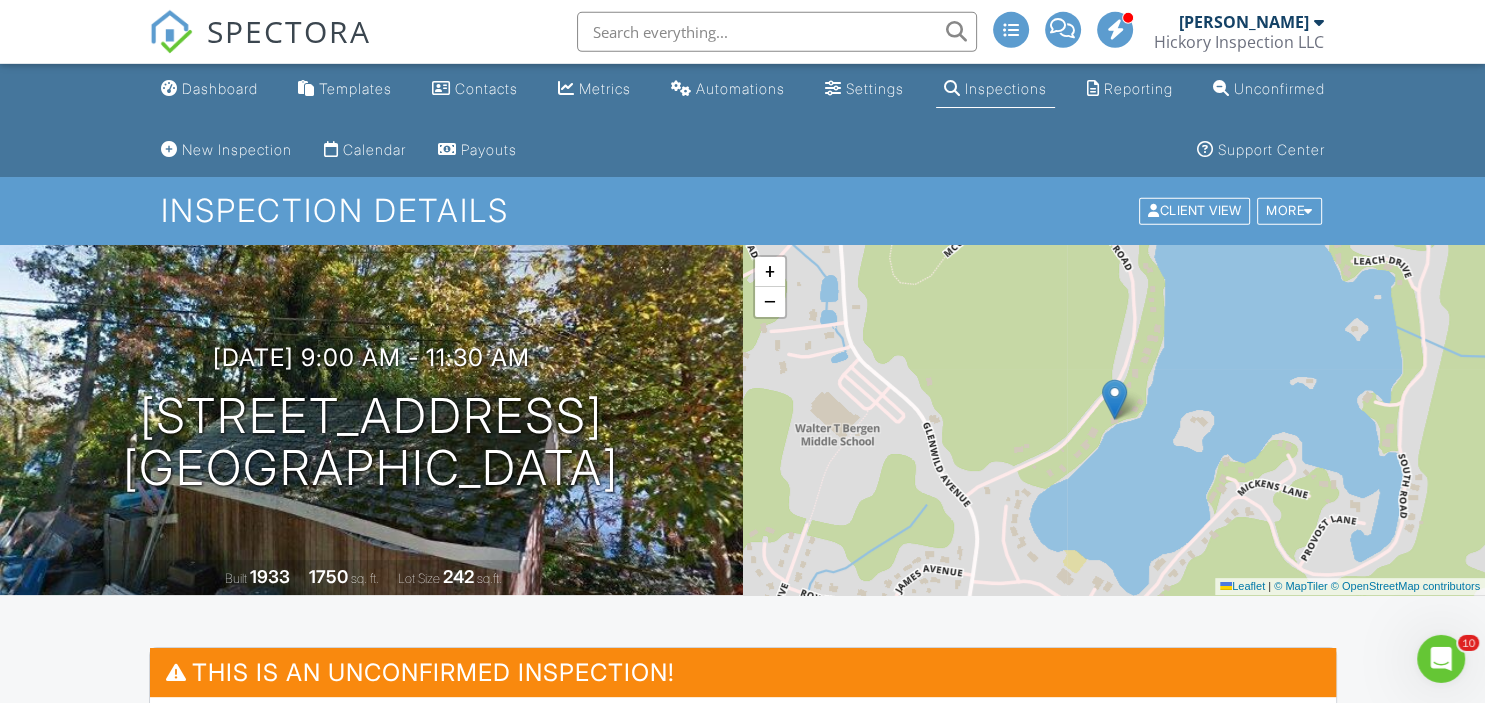 scroll, scrollTop: 0, scrollLeft: 0, axis: both 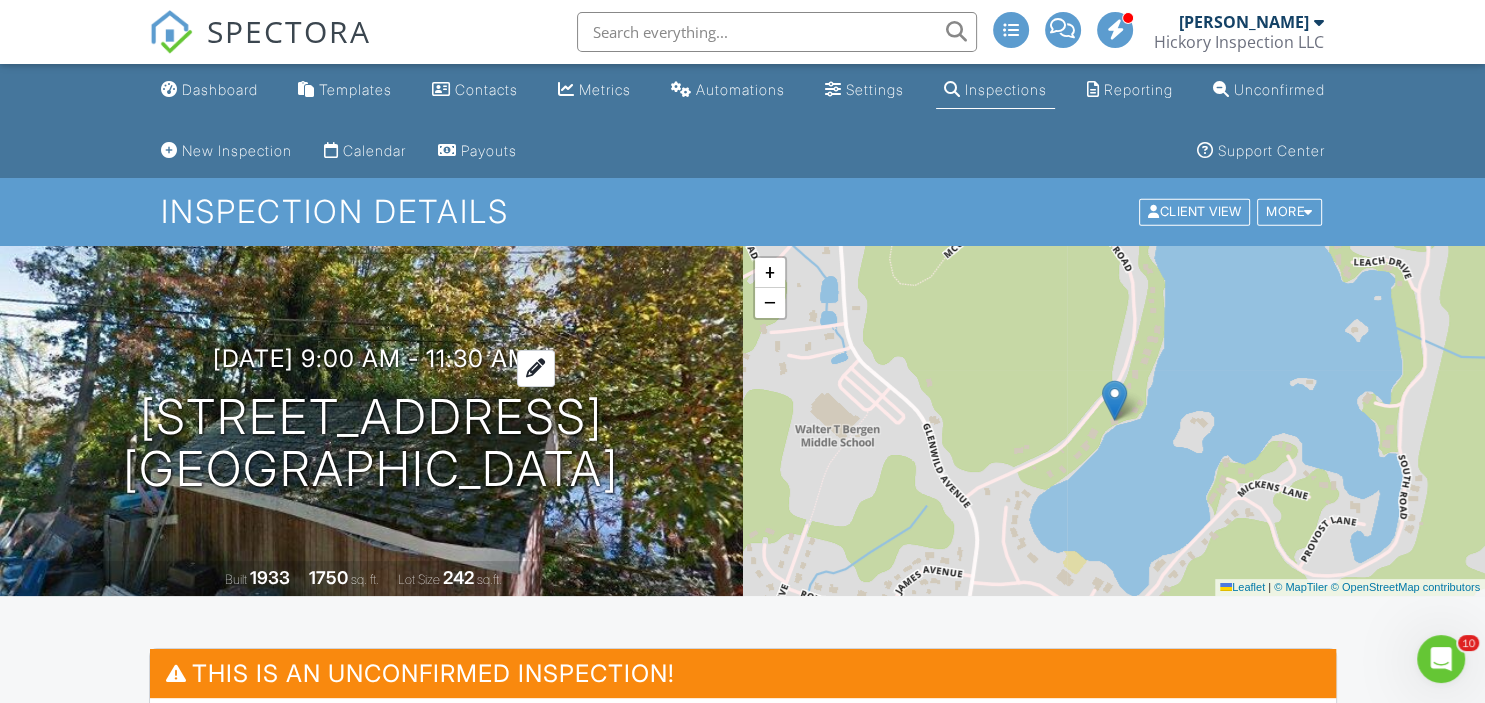 click on "[DATE]  9:00 am
- 11:30 am" at bounding box center [371, 358] 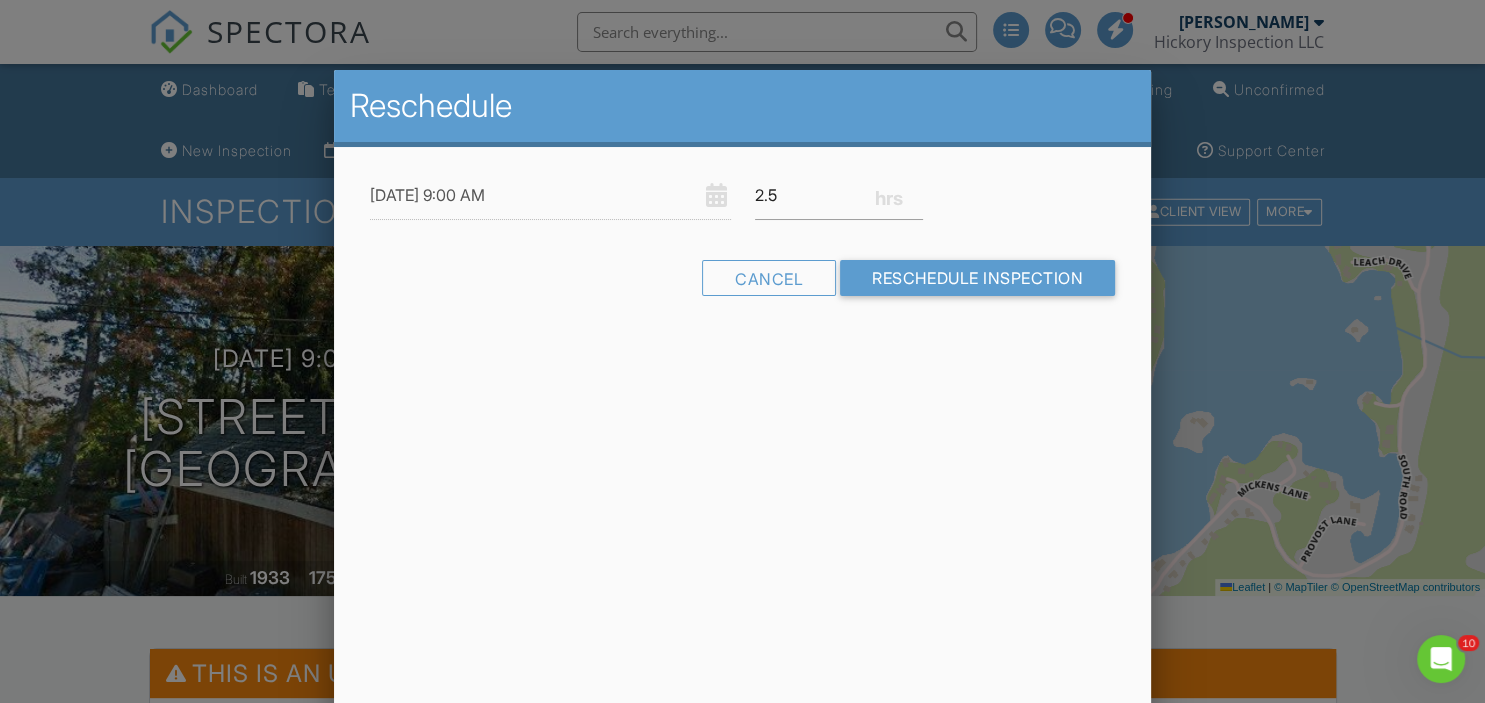 click on "Reschedule
07/17/2025 9:00 AM
2.5
Warning: this date/time is in the past.
Cancel
Reschedule Inspection" at bounding box center (742, 420) 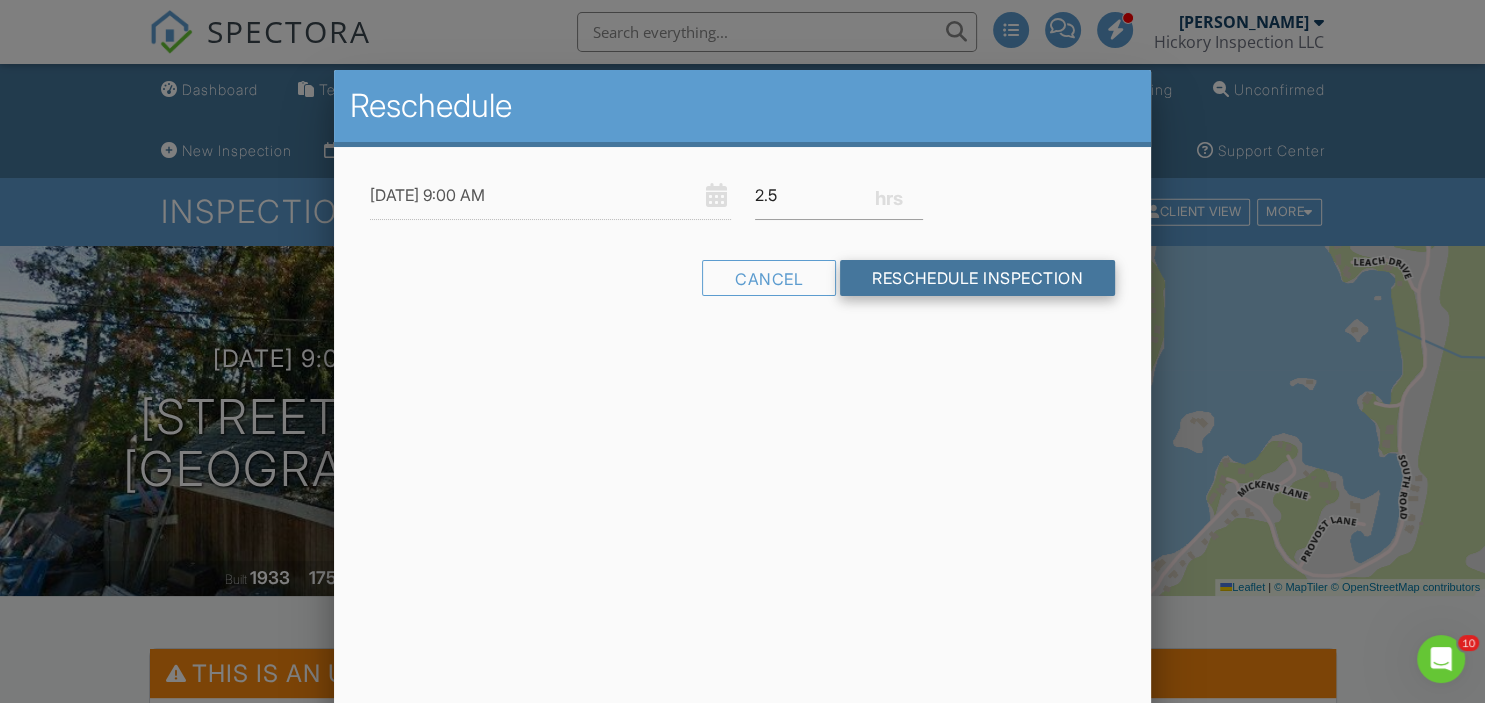 click on "Reschedule Inspection" at bounding box center [977, 278] 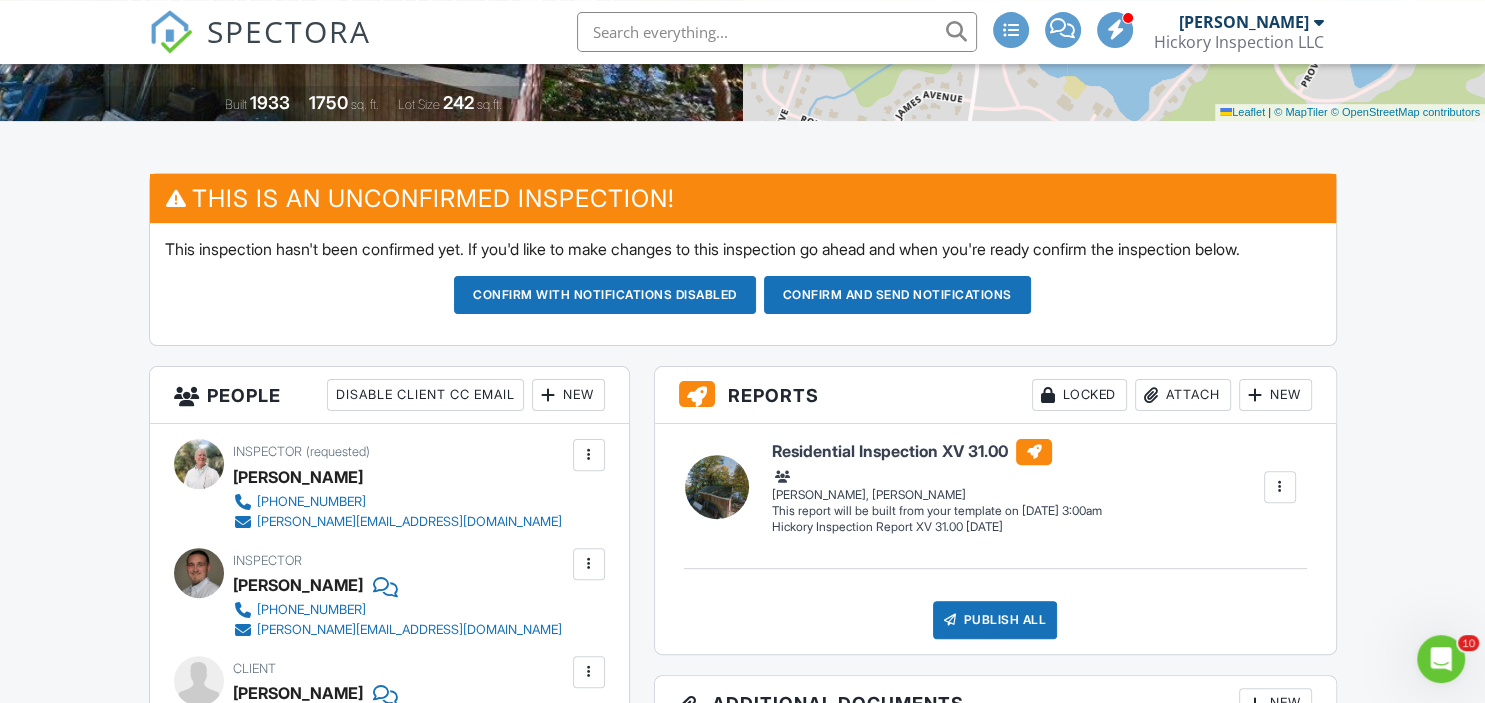 scroll, scrollTop: 528, scrollLeft: 0, axis: vertical 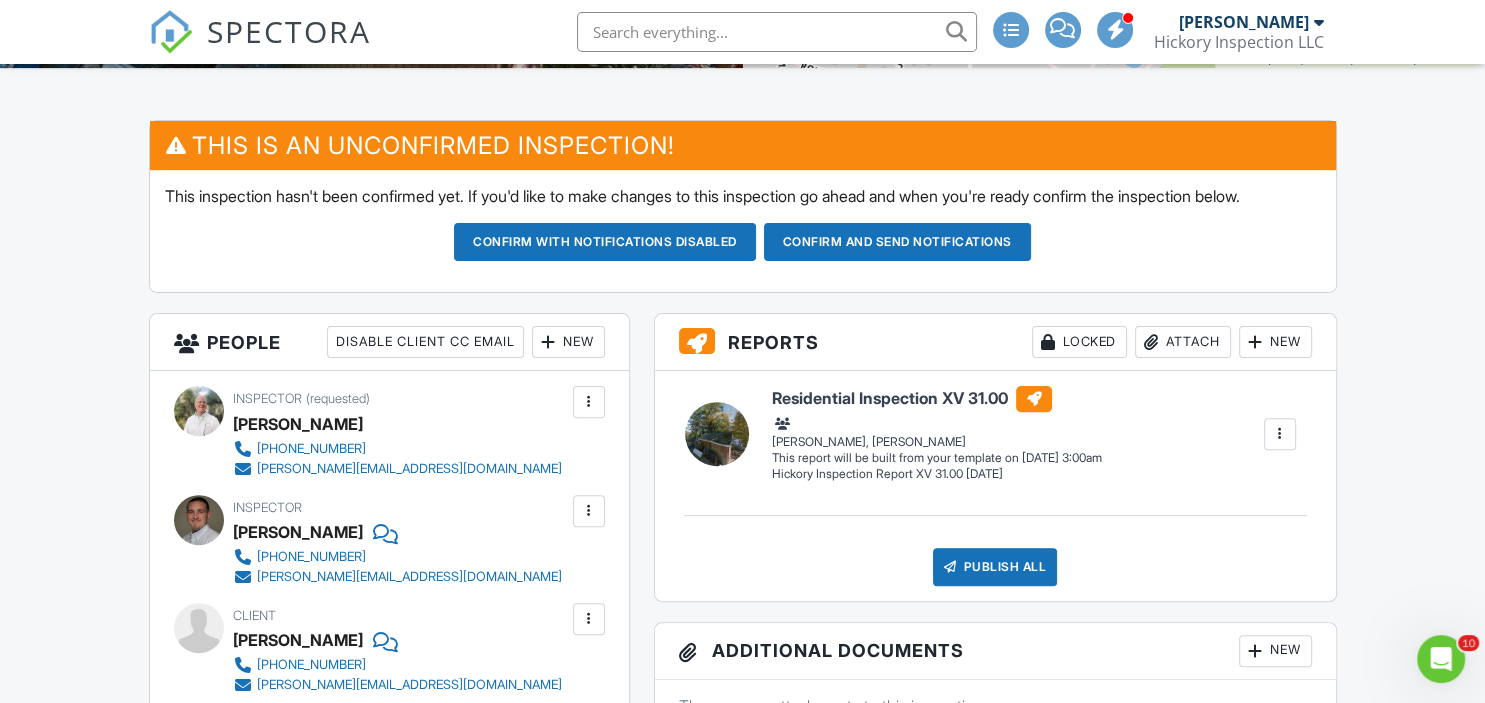 click on "Confirm and send notifications" at bounding box center (605, 242) 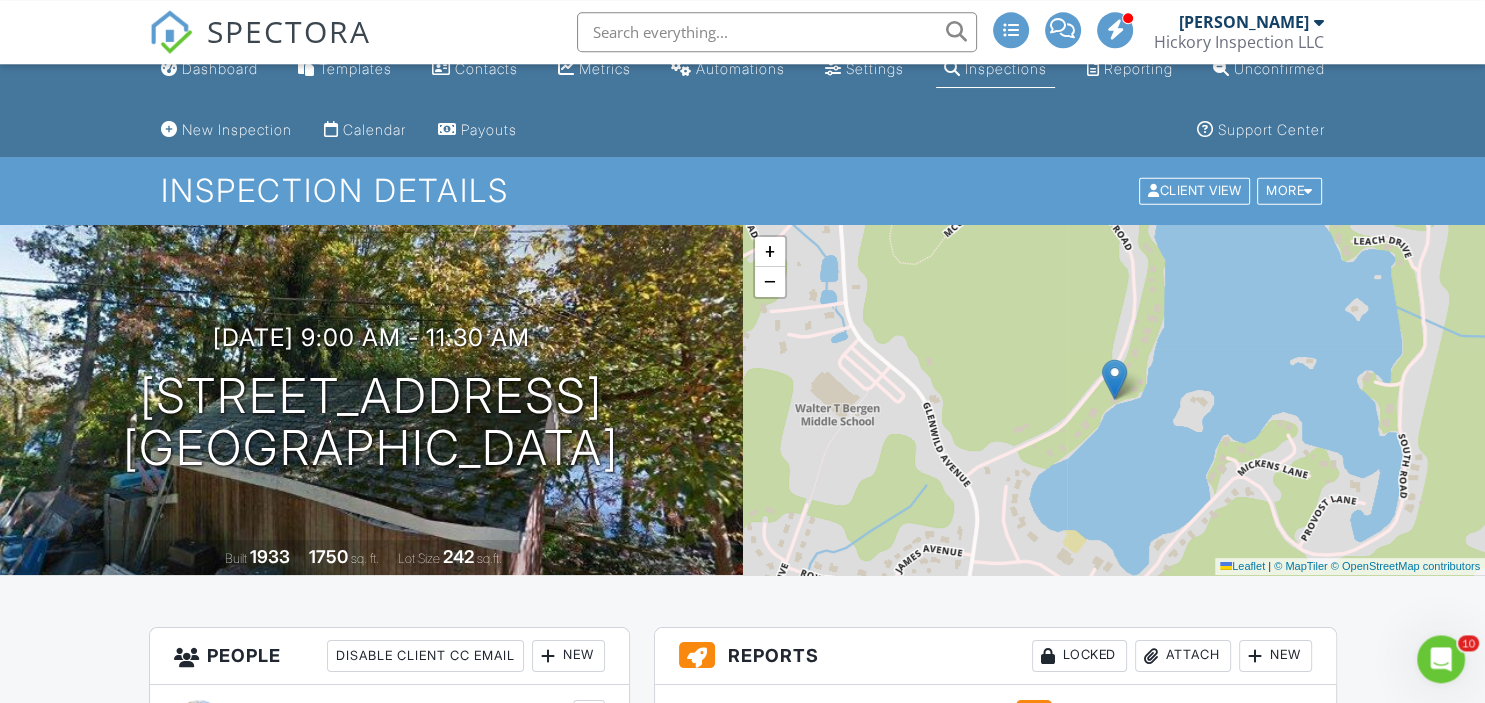 scroll, scrollTop: 0, scrollLeft: 0, axis: both 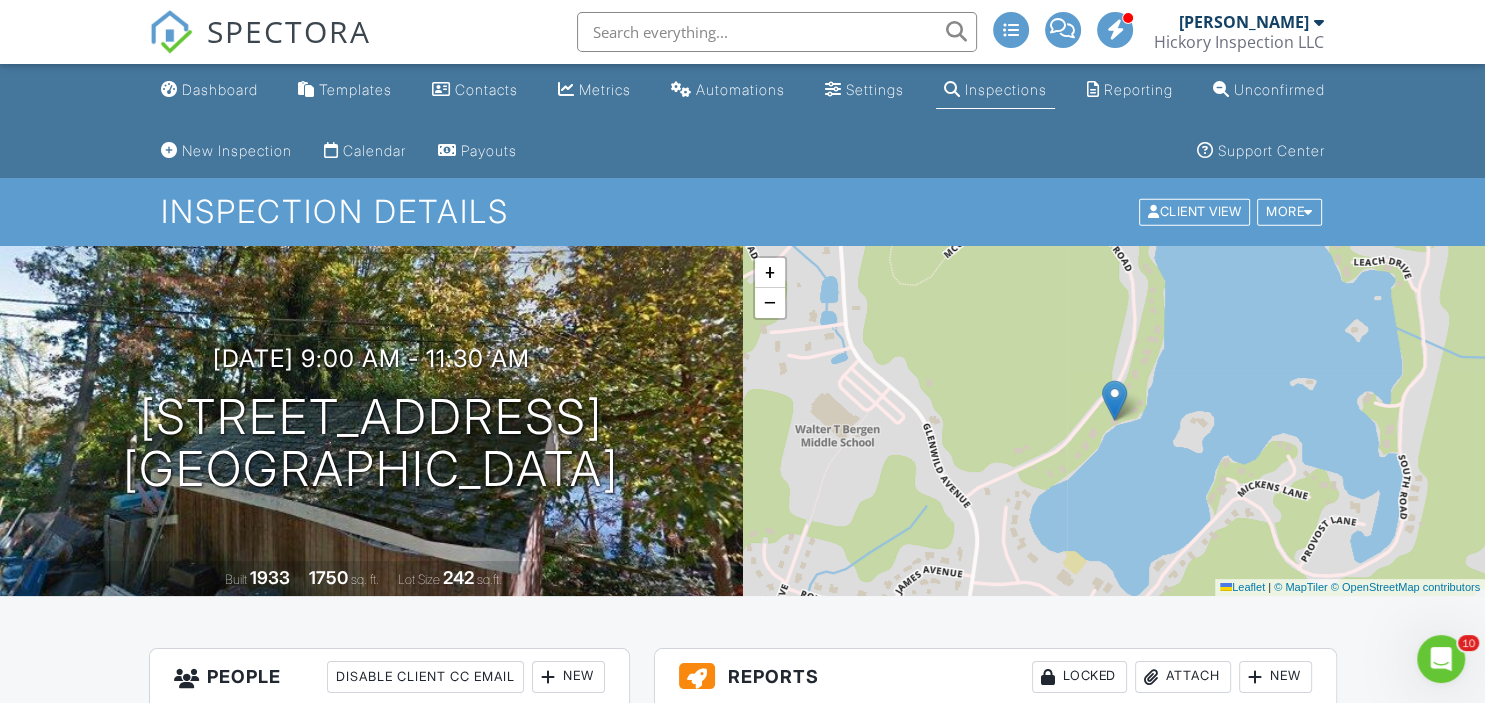 click on "Inspections" at bounding box center (1006, 89) 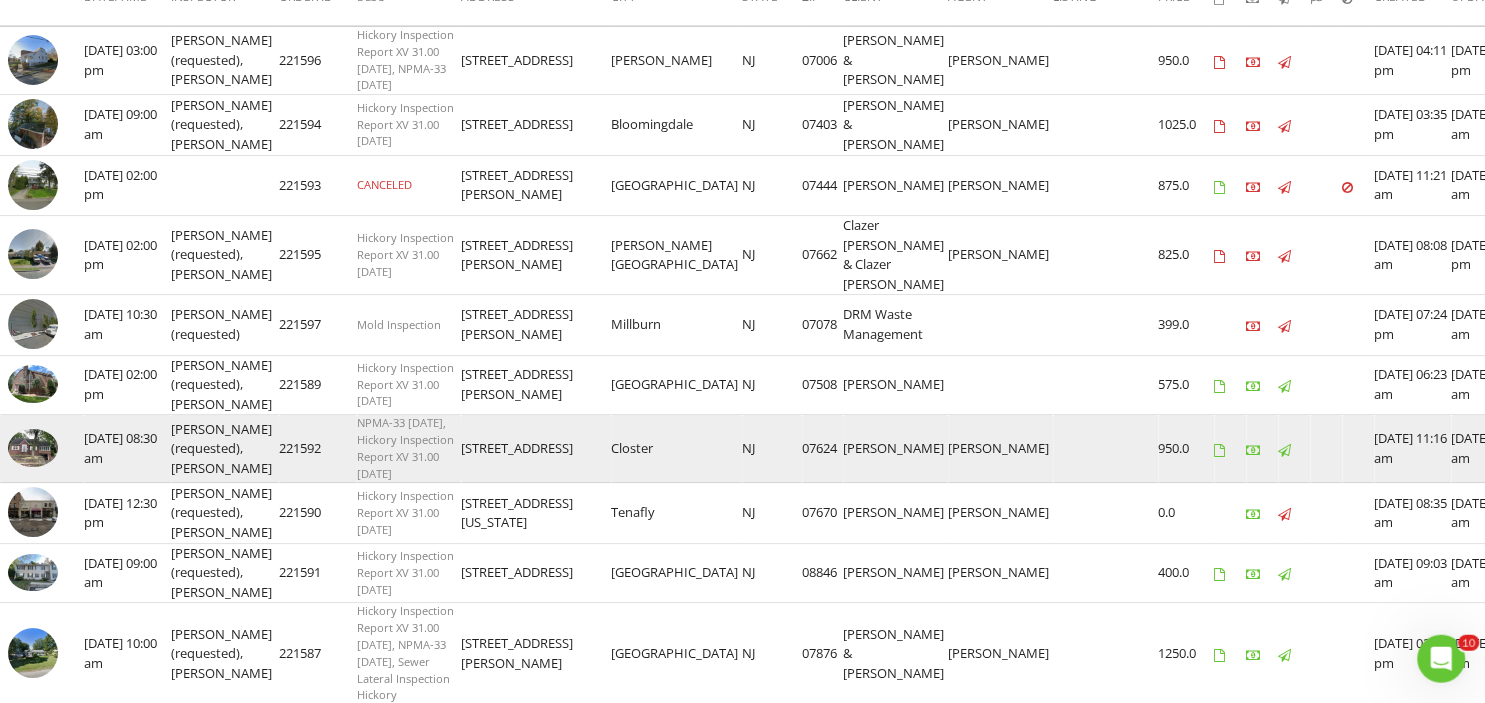scroll, scrollTop: 352, scrollLeft: 0, axis: vertical 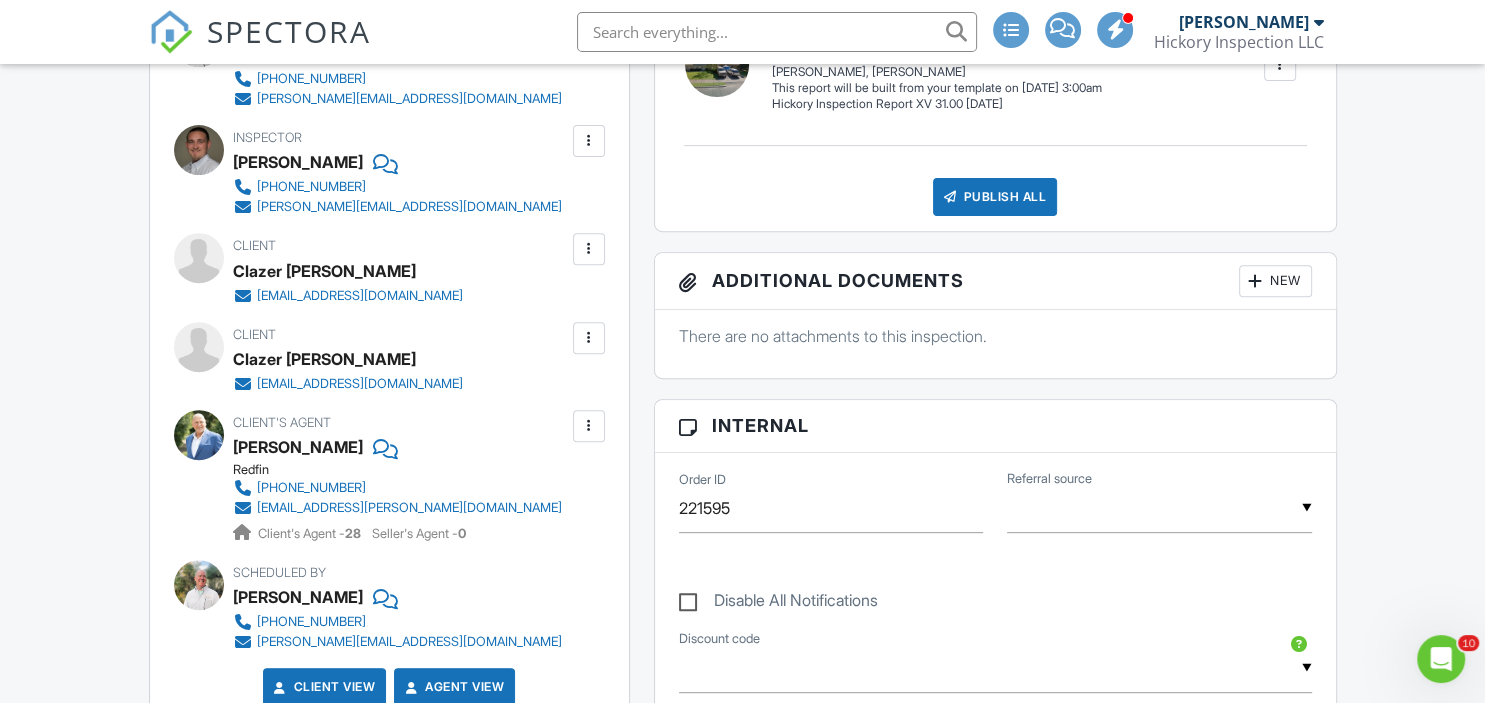 click at bounding box center [589, 249] 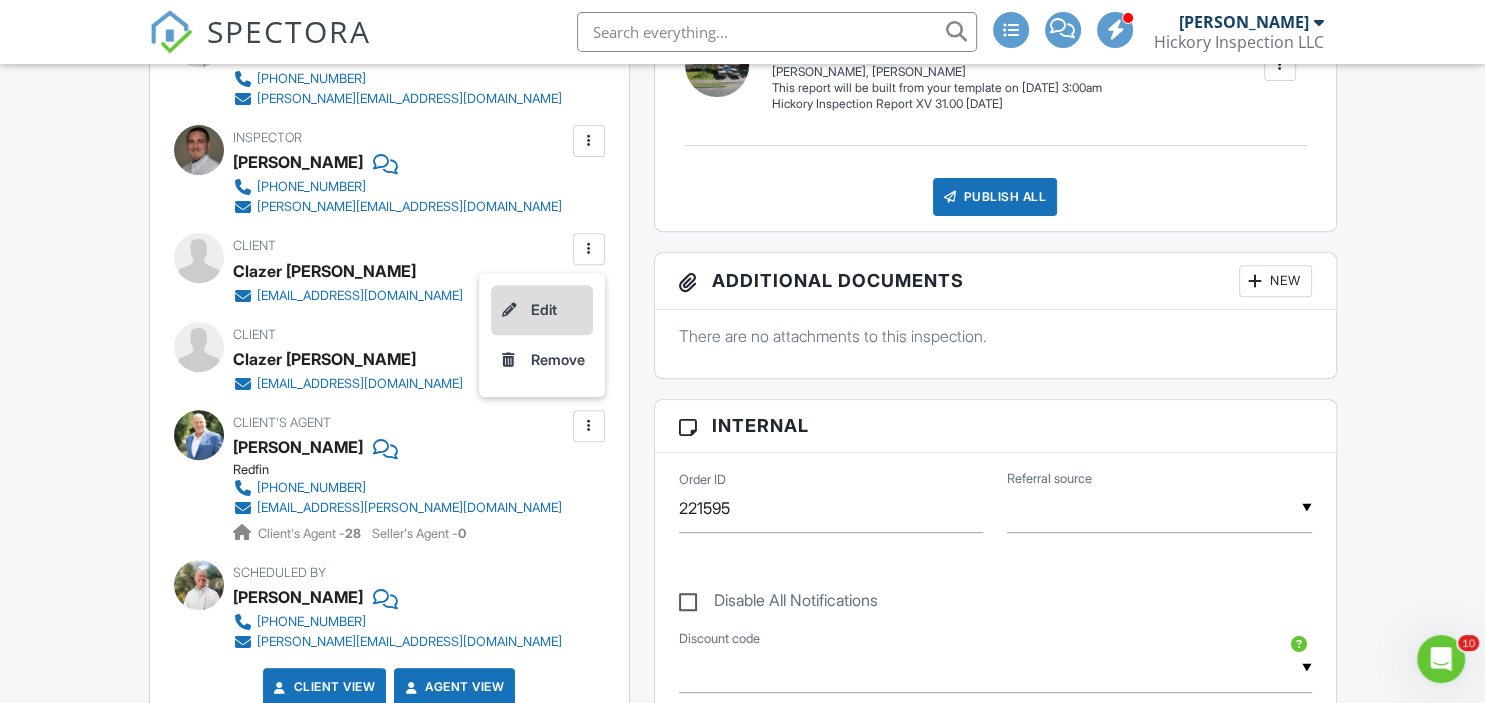 click on "Edit" at bounding box center (542, 310) 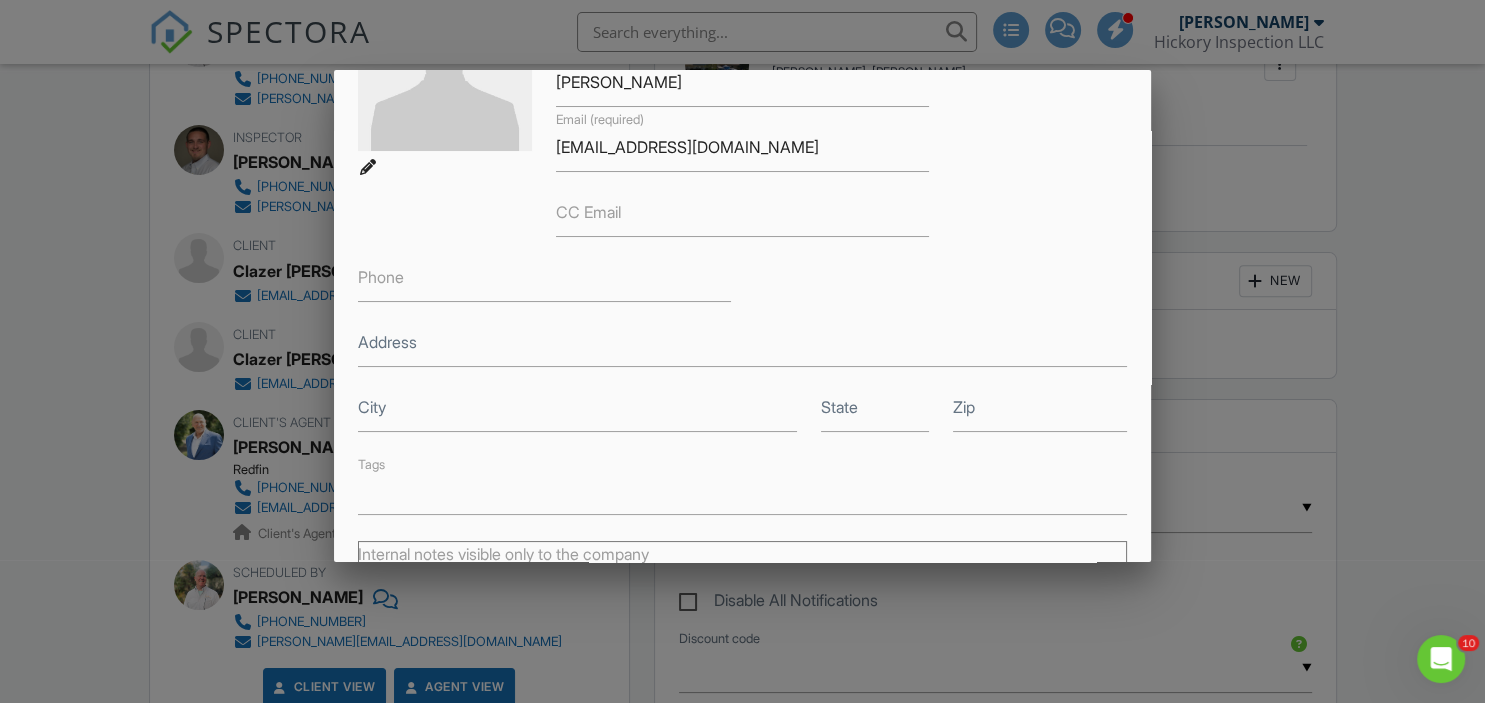 scroll, scrollTop: 0, scrollLeft: 0, axis: both 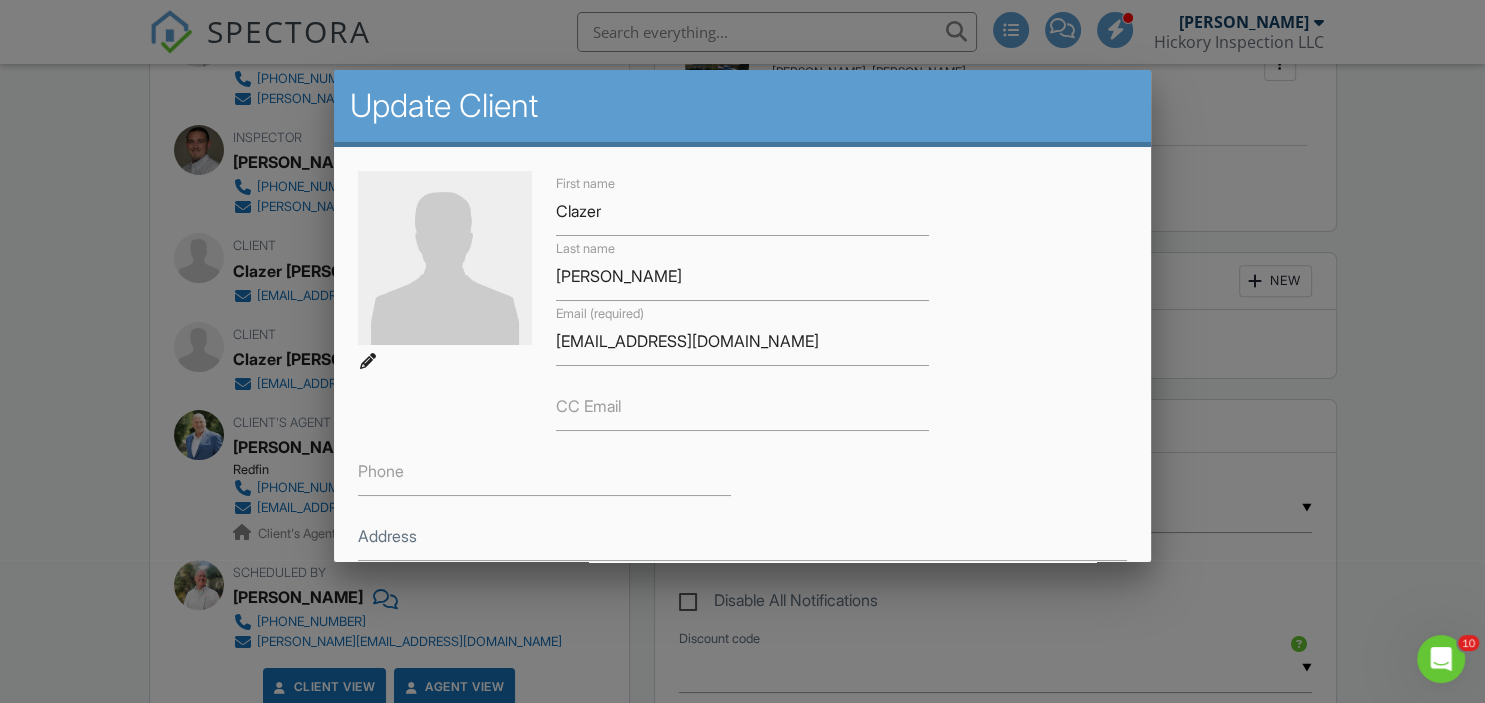 click at bounding box center [742, 339] 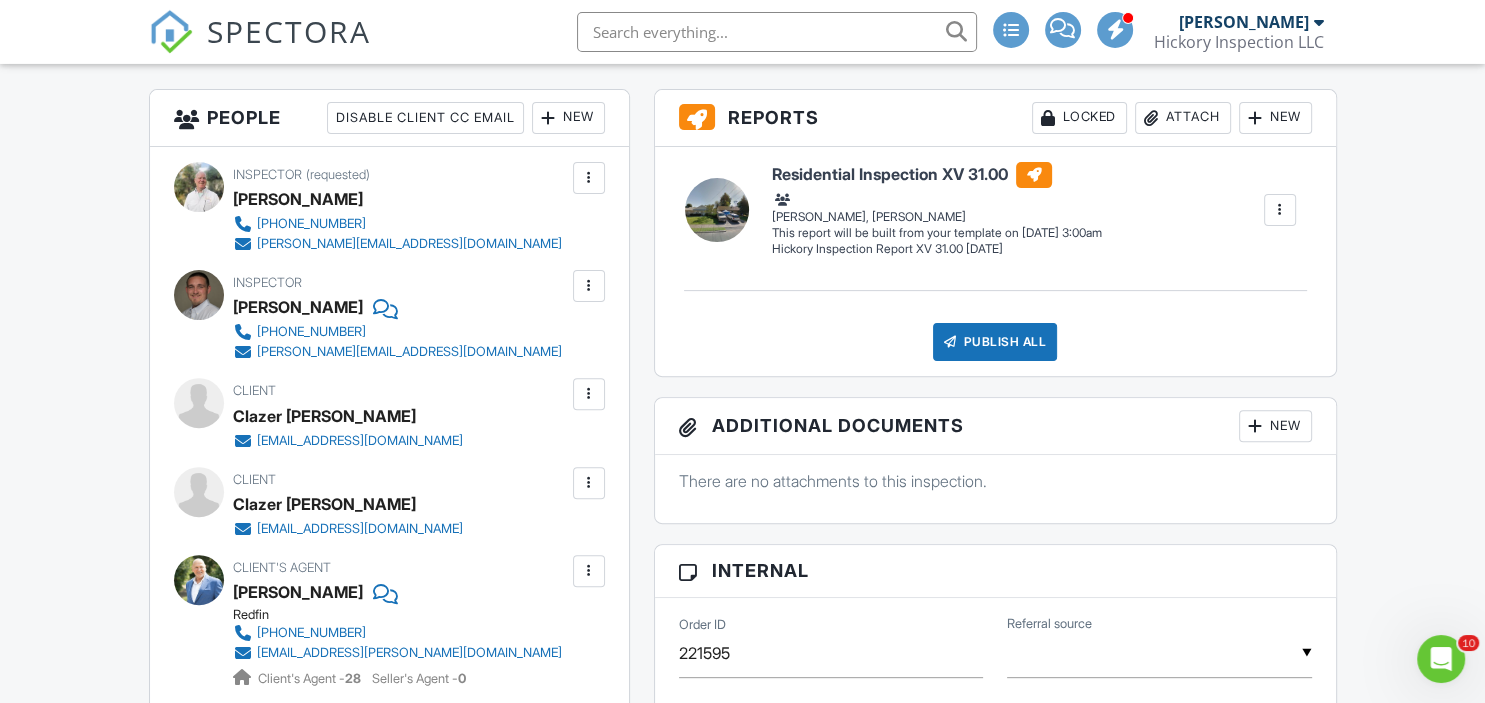 scroll, scrollTop: 528, scrollLeft: 0, axis: vertical 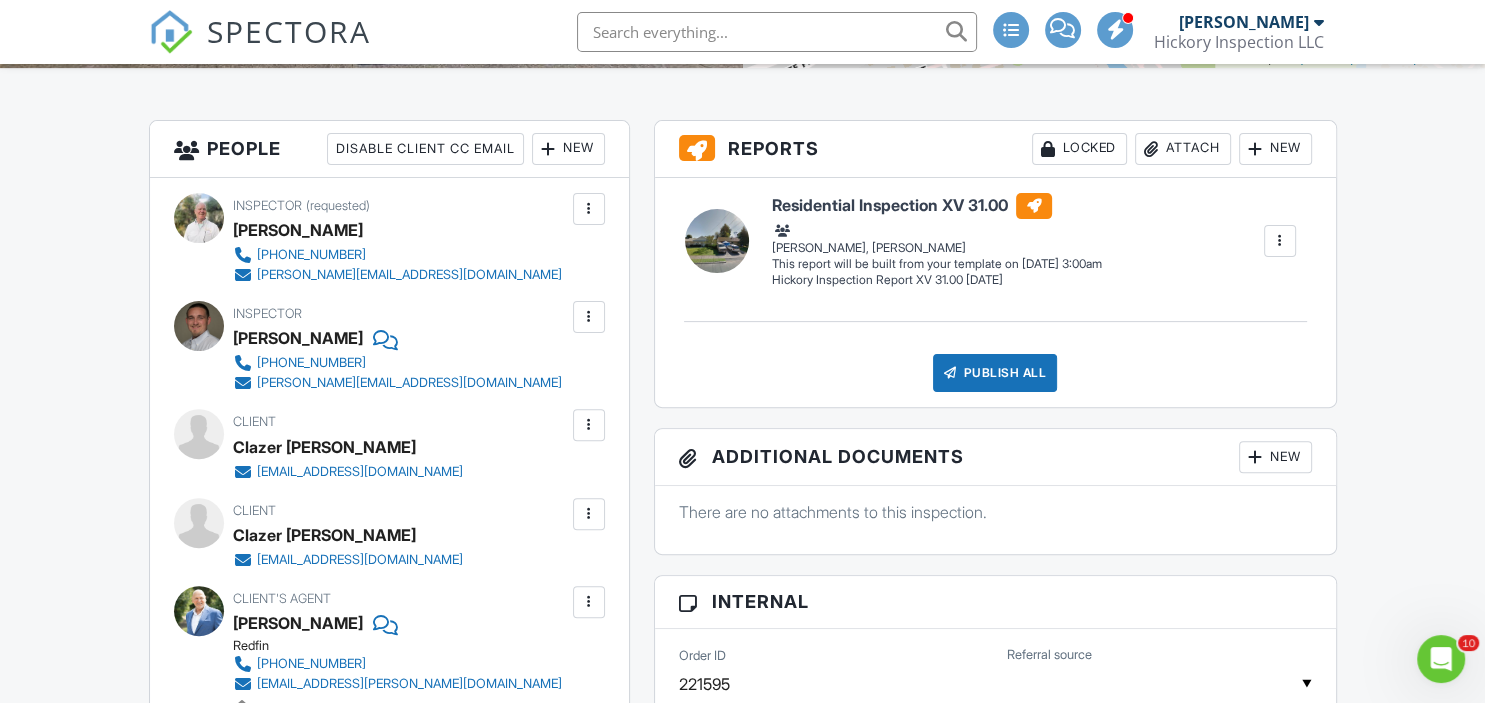 click at bounding box center (589, 425) 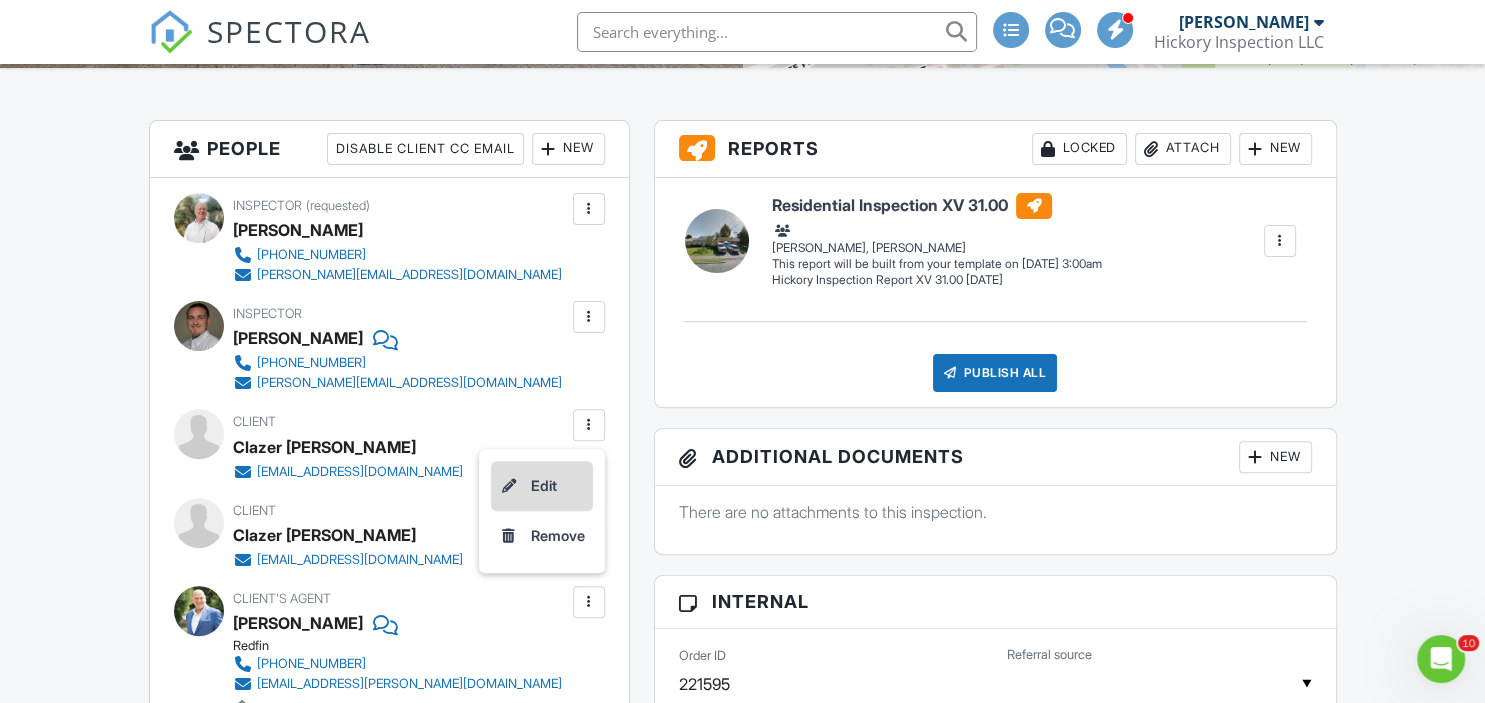 click on "Edit" at bounding box center [542, 486] 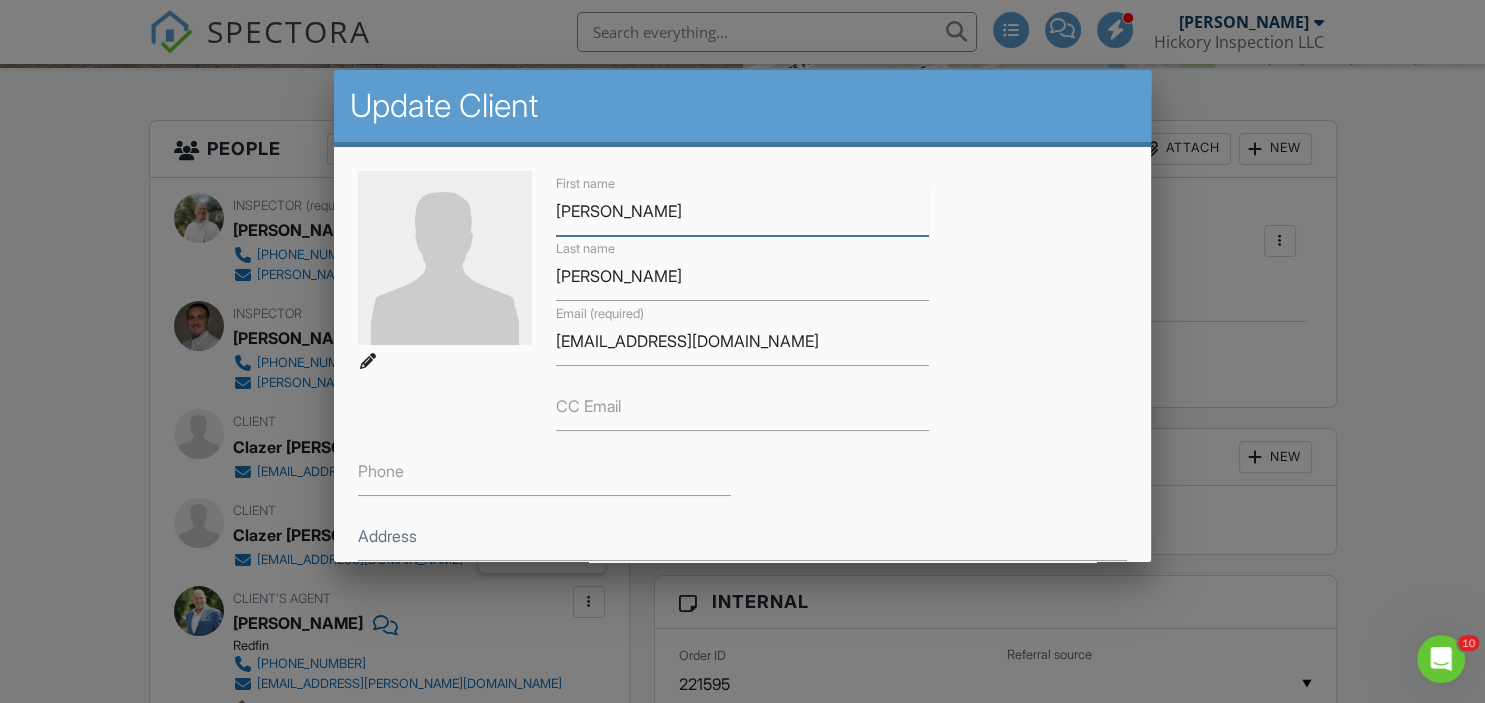 type on "Maria Dristina" 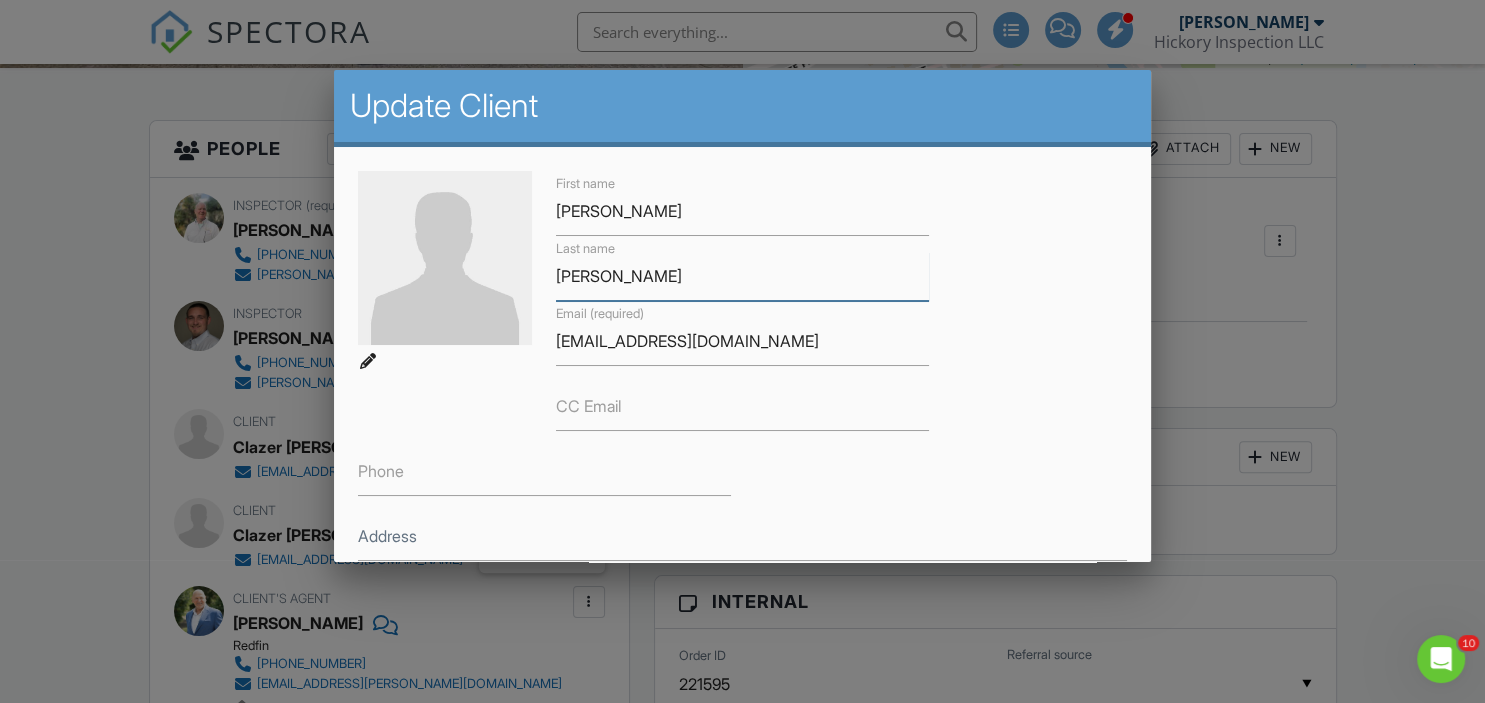 drag, startPoint x: 661, startPoint y: 277, endPoint x: 686, endPoint y: 284, distance: 25.96151 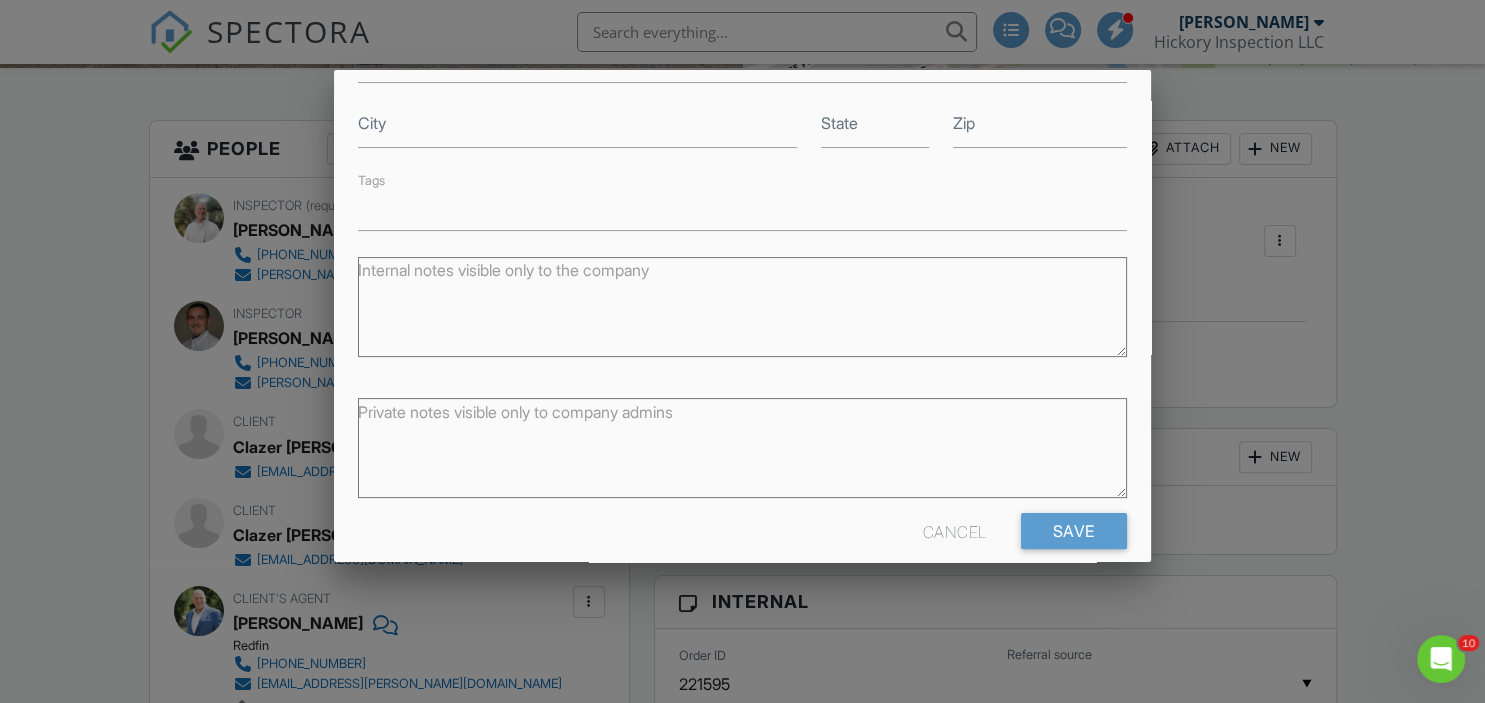 scroll, scrollTop: 495, scrollLeft: 0, axis: vertical 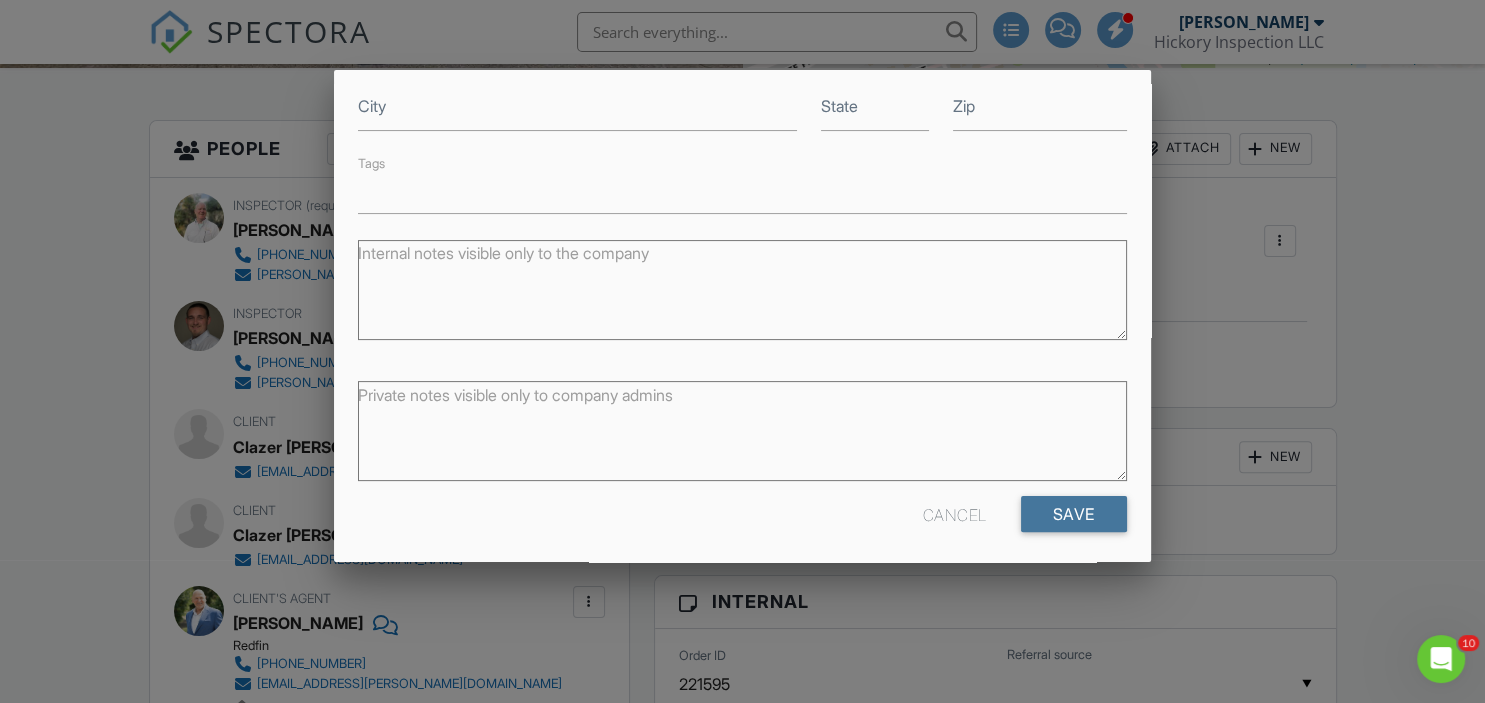 click on "Save" at bounding box center (1074, 514) 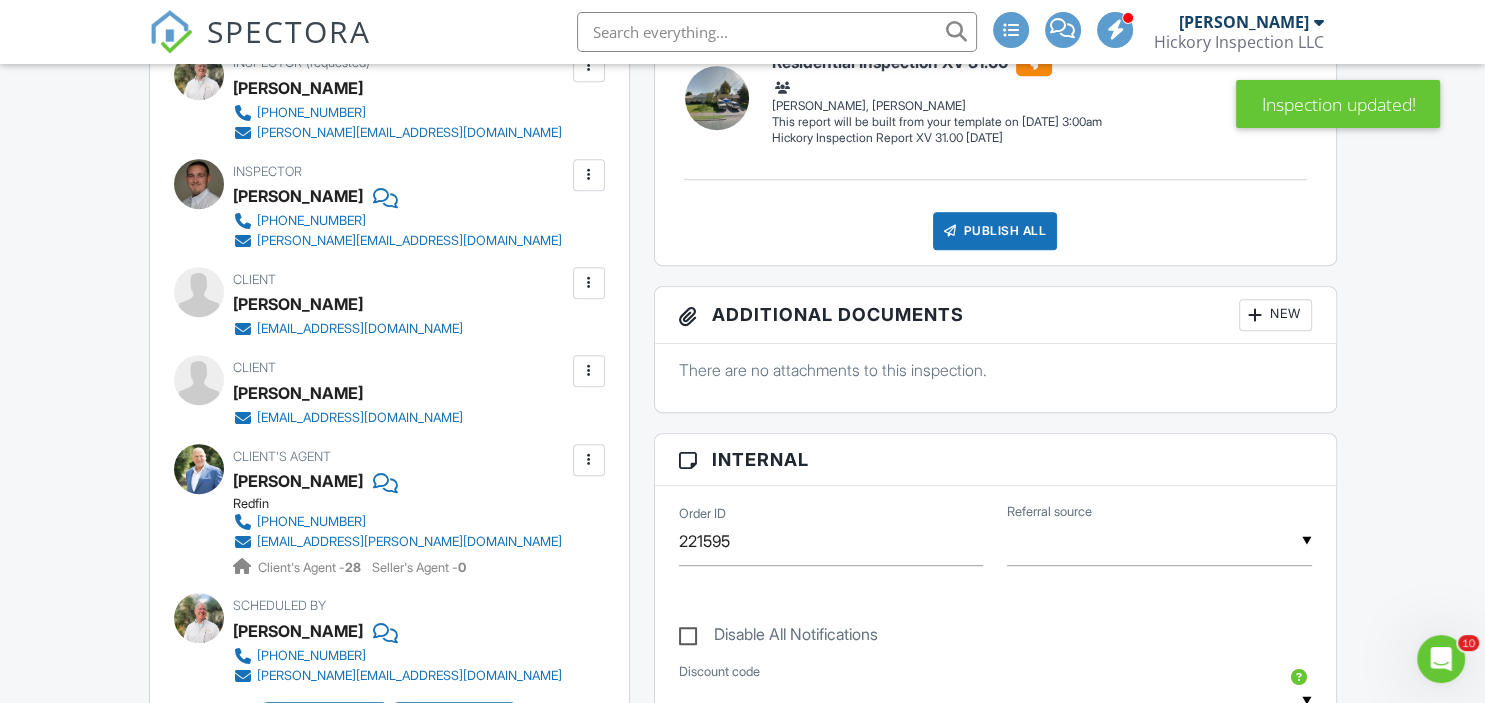 scroll, scrollTop: 0, scrollLeft: 0, axis: both 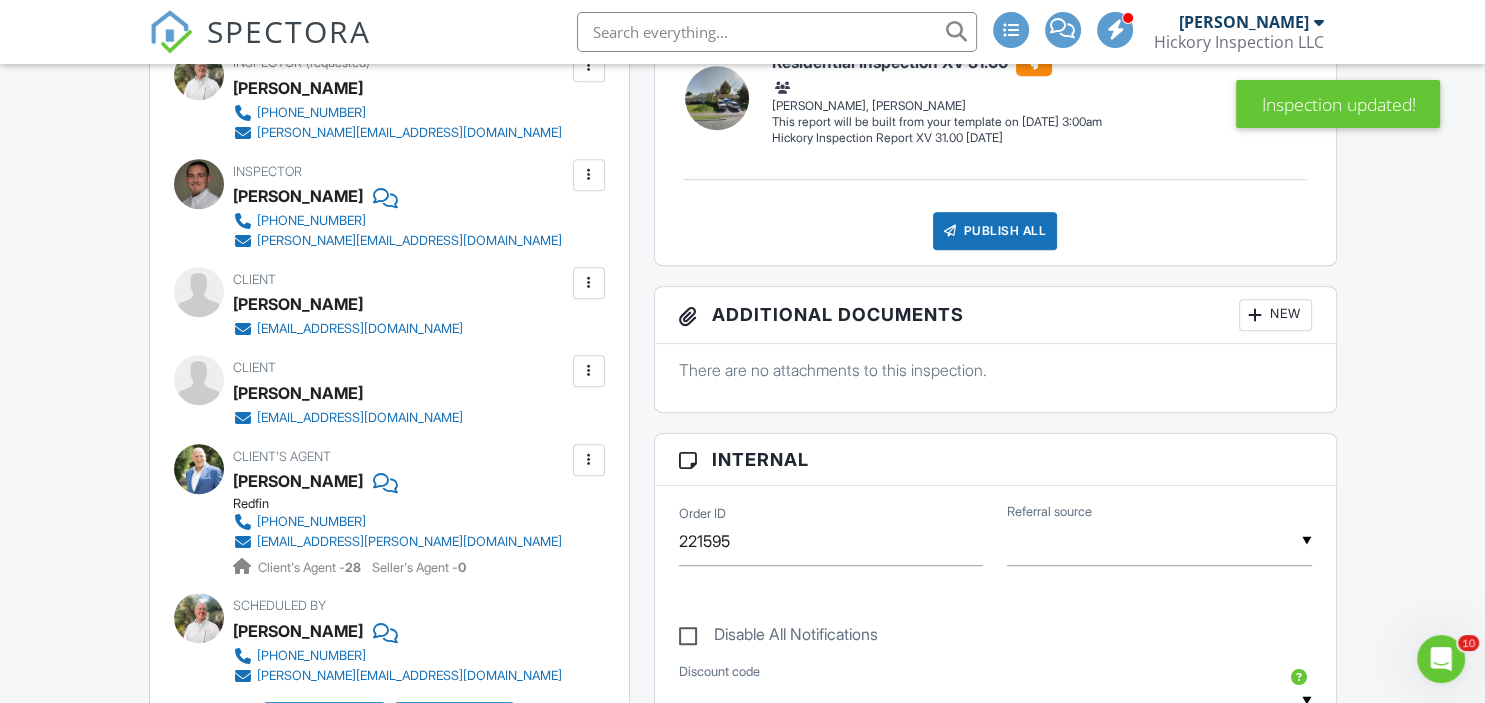 click at bounding box center (589, 283) 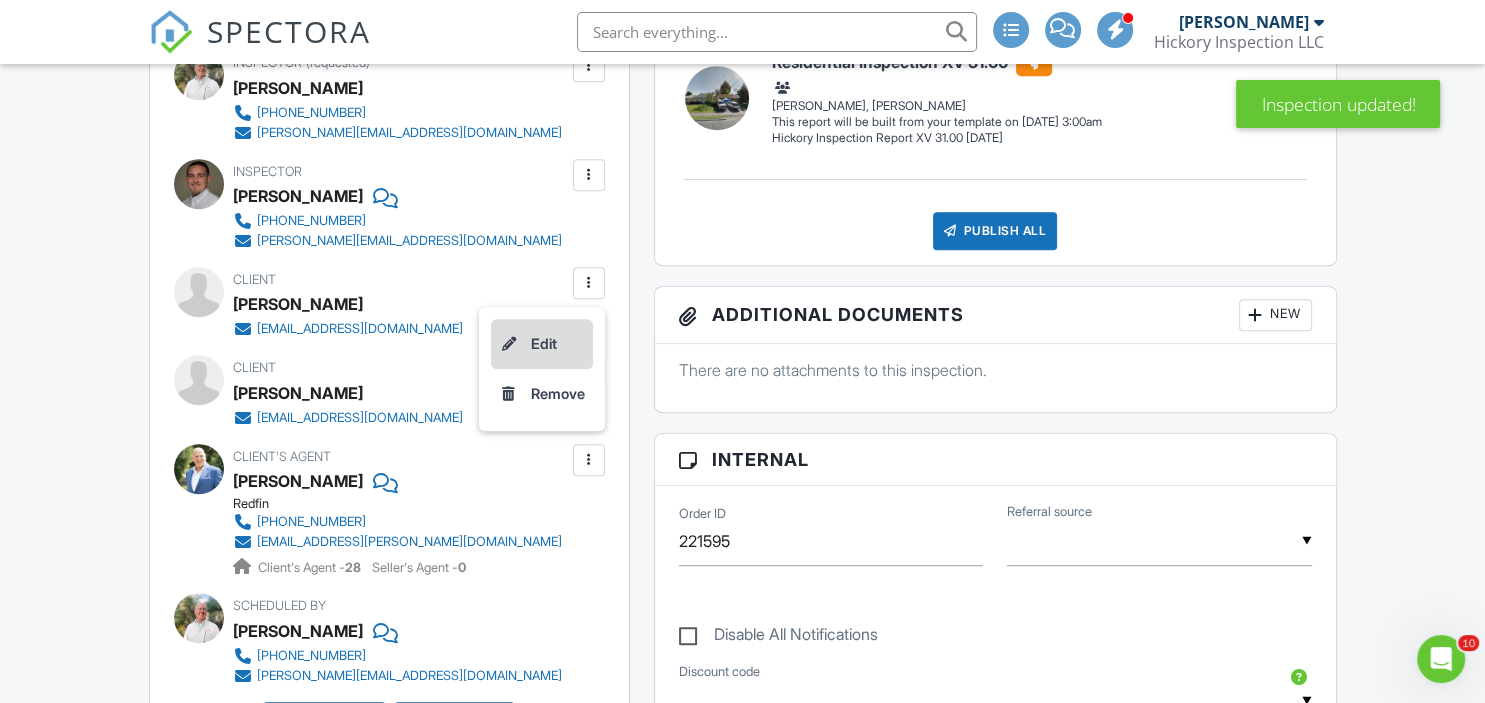 click on "Edit" at bounding box center [542, 344] 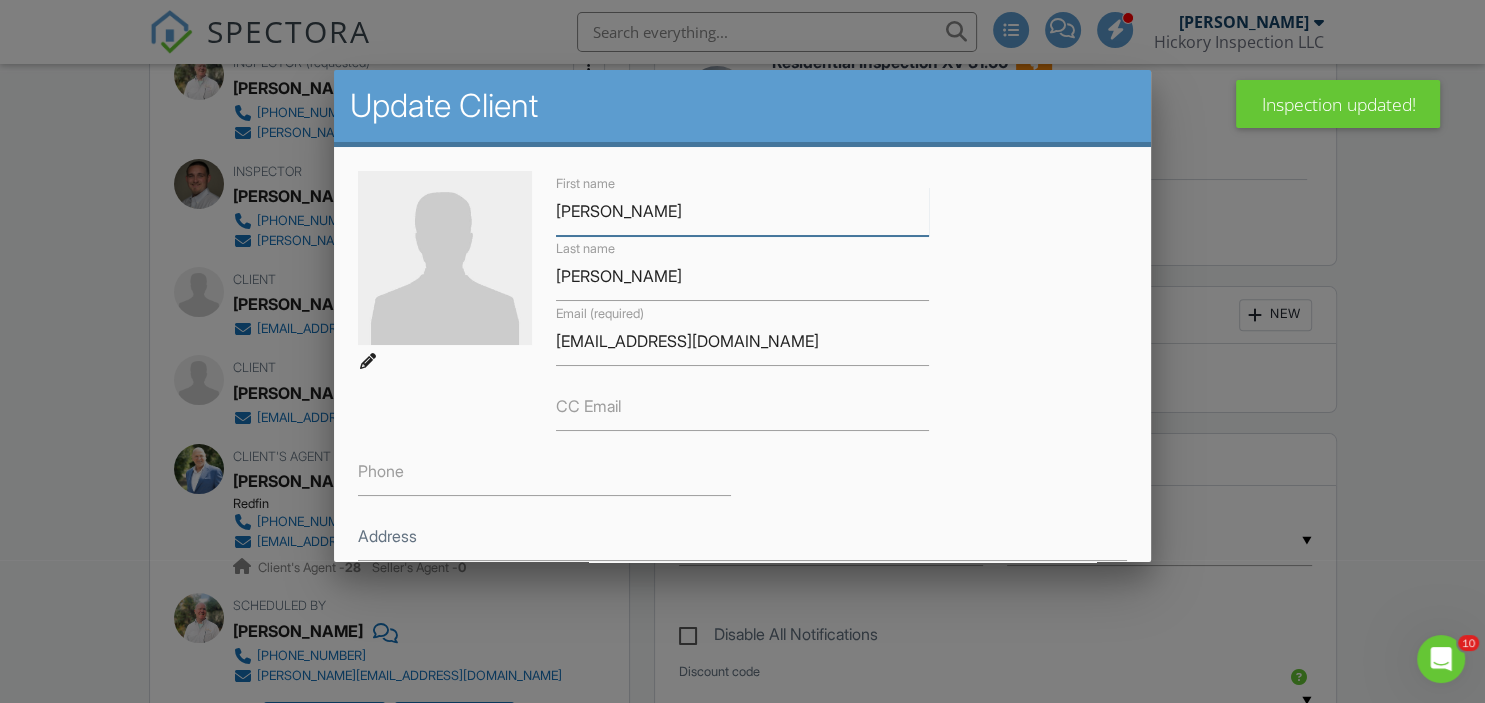 click on "Maria Dristina" at bounding box center [742, 211] 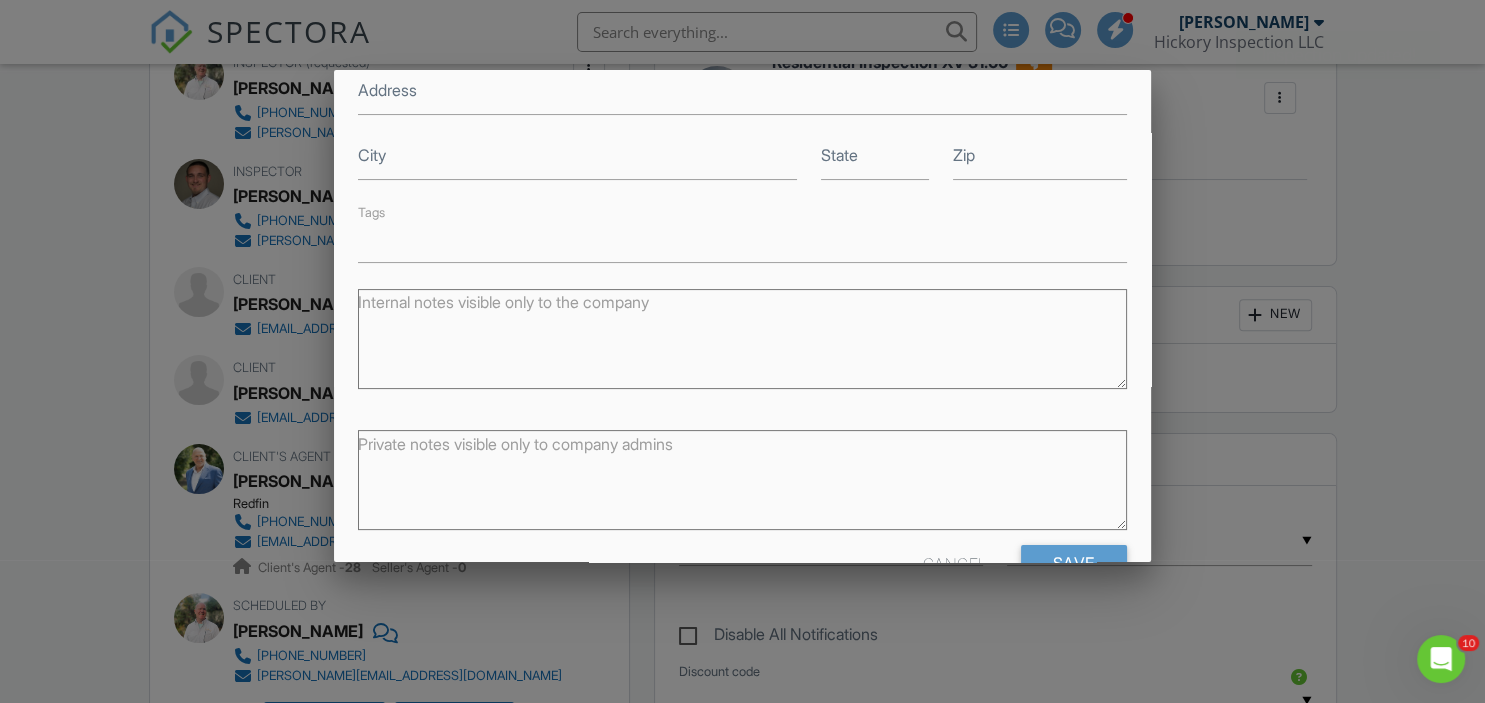 scroll, scrollTop: 495, scrollLeft: 0, axis: vertical 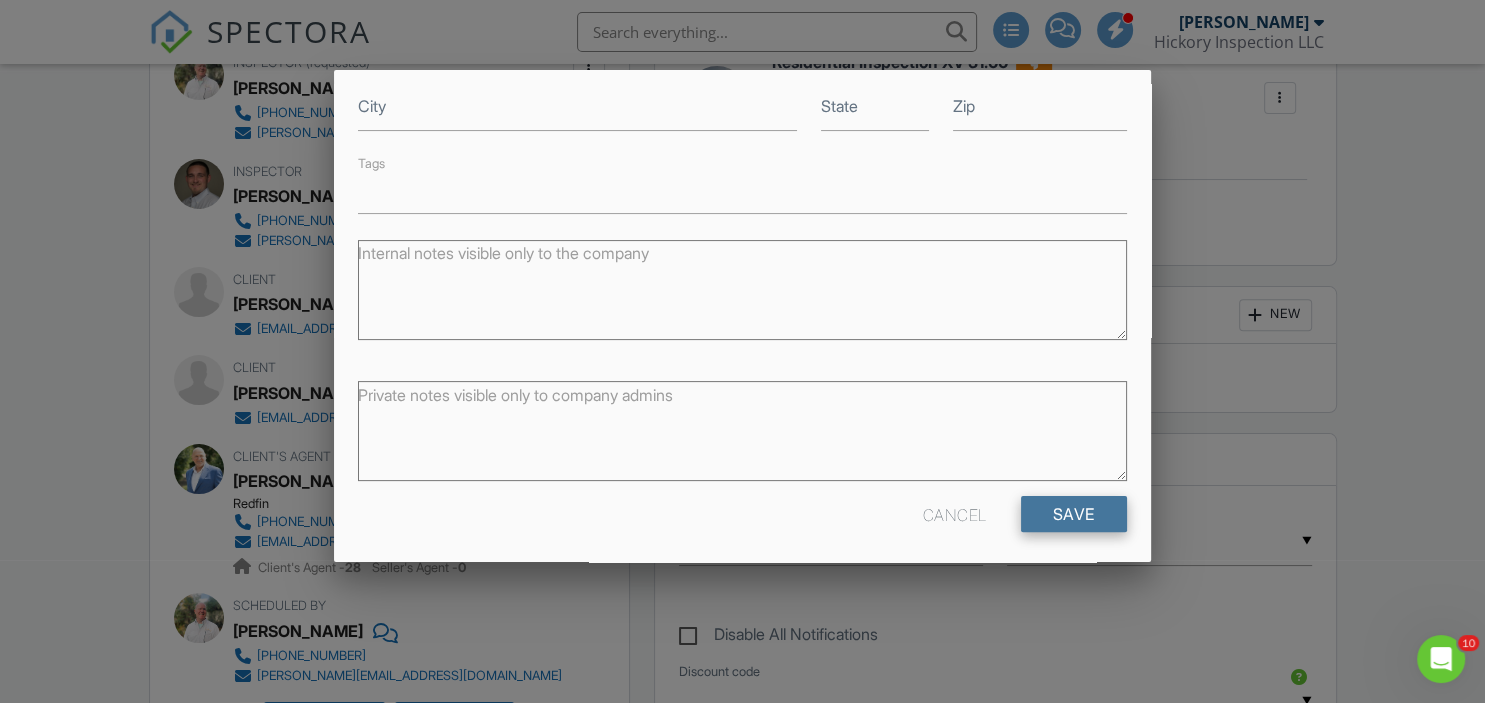 type on "[PERSON_NAME] [PERSON_NAME]" 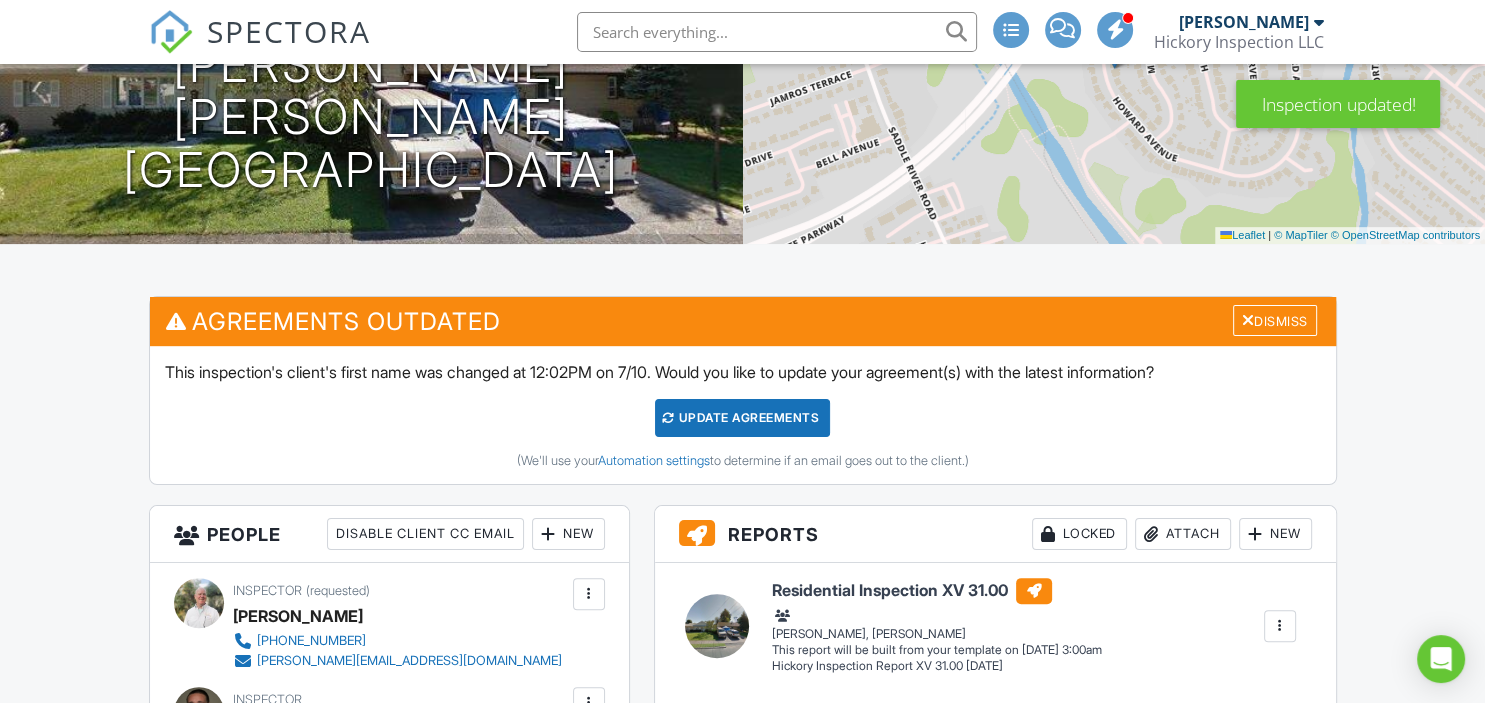 scroll, scrollTop: 352, scrollLeft: 0, axis: vertical 